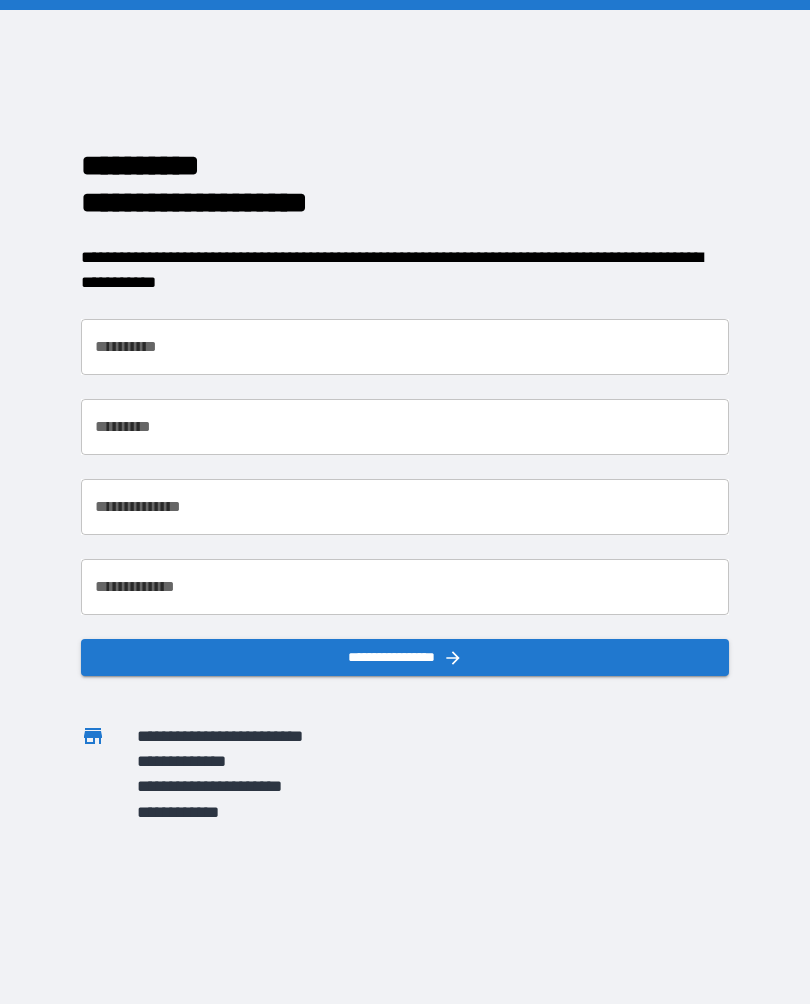 scroll, scrollTop: 0, scrollLeft: 0, axis: both 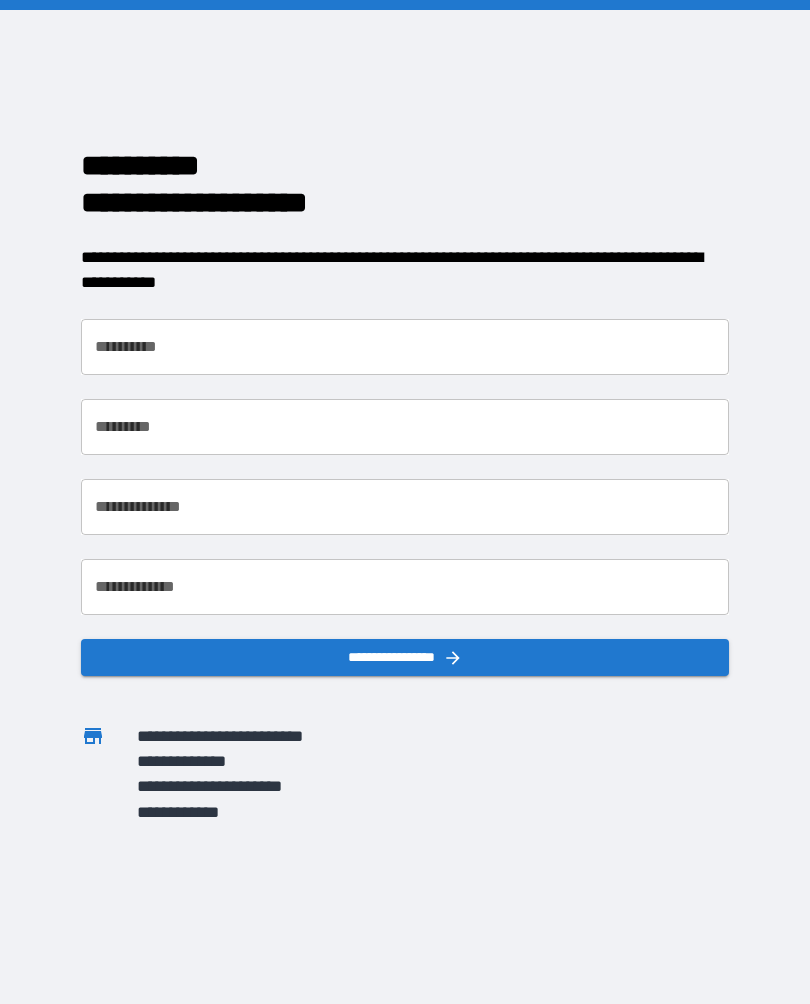 click on "**********" at bounding box center [405, 347] 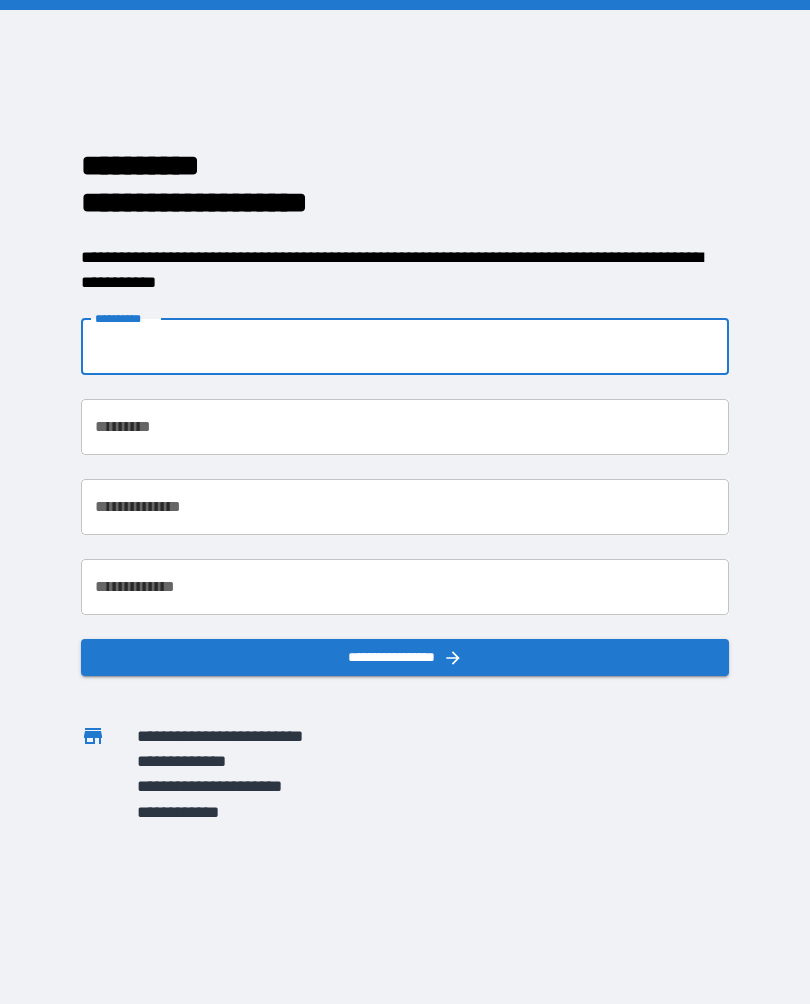 type on "*****" 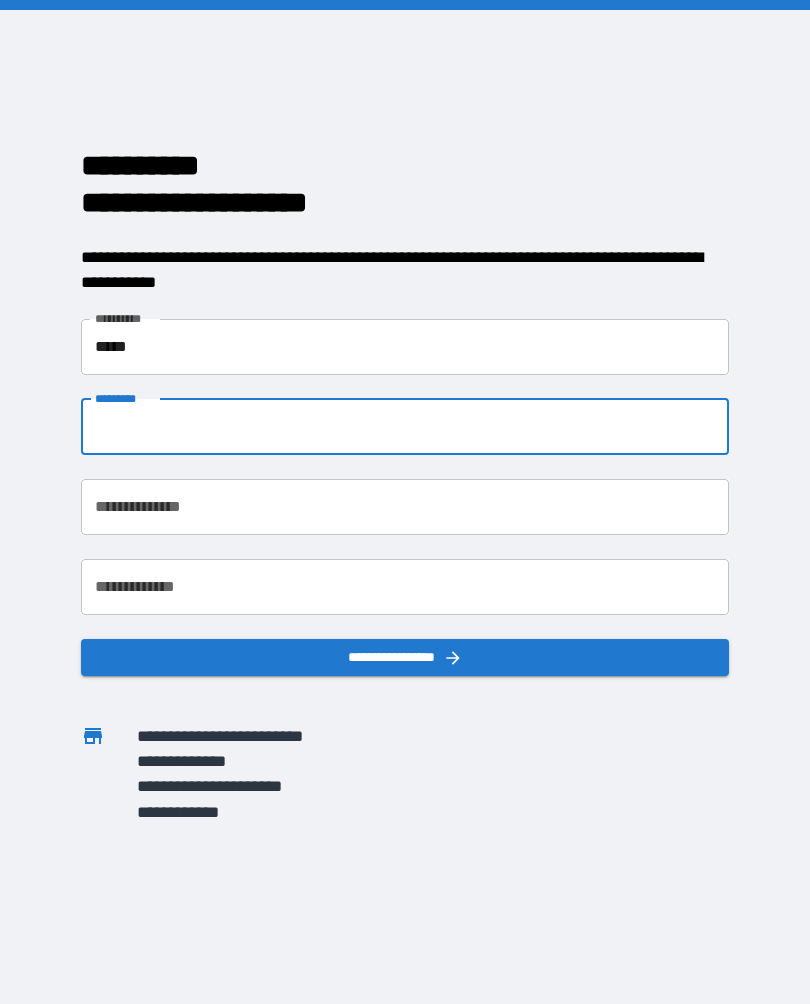type on "******" 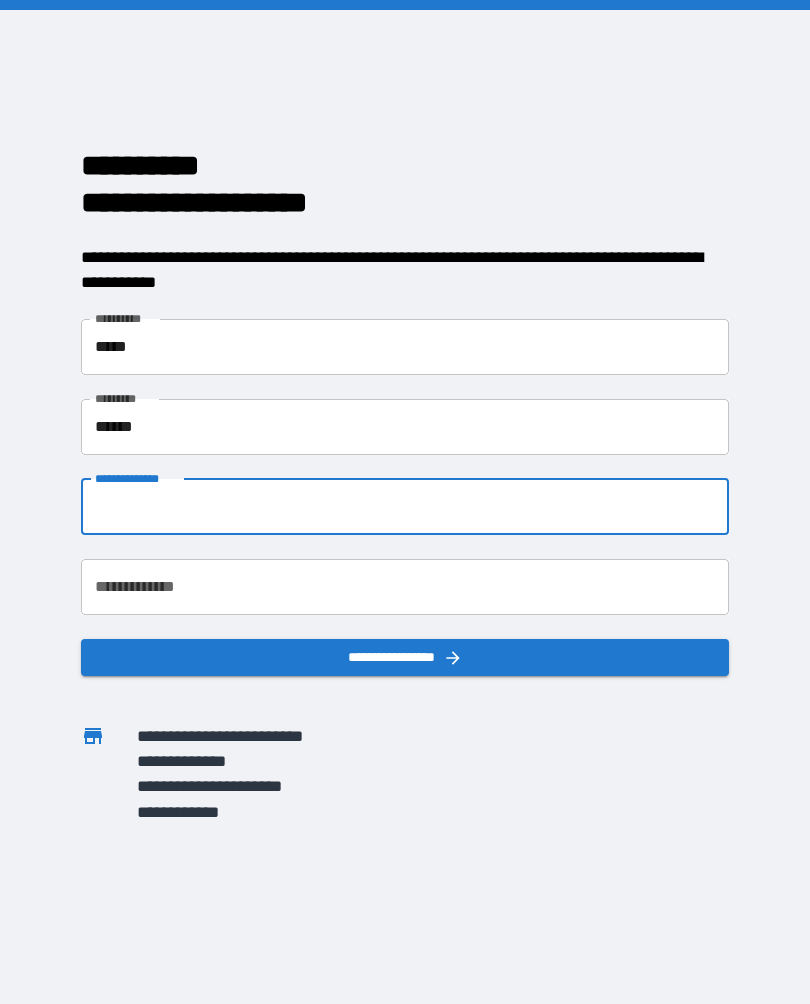 type on "**********" 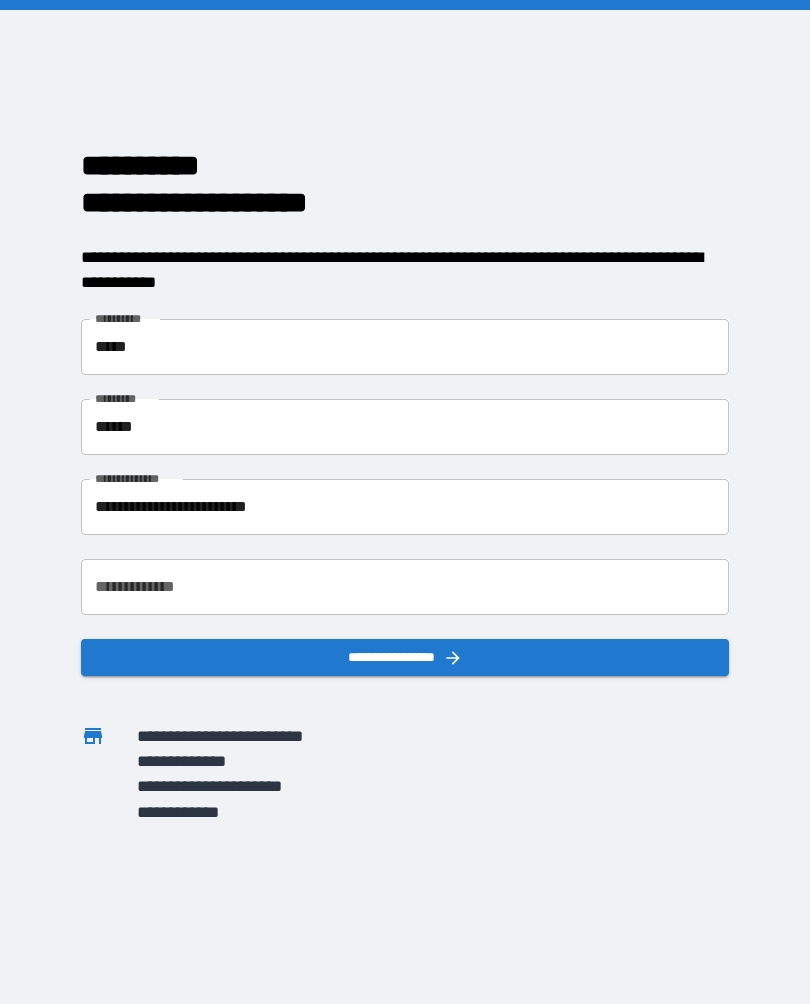 click on "**********" at bounding box center (405, 587) 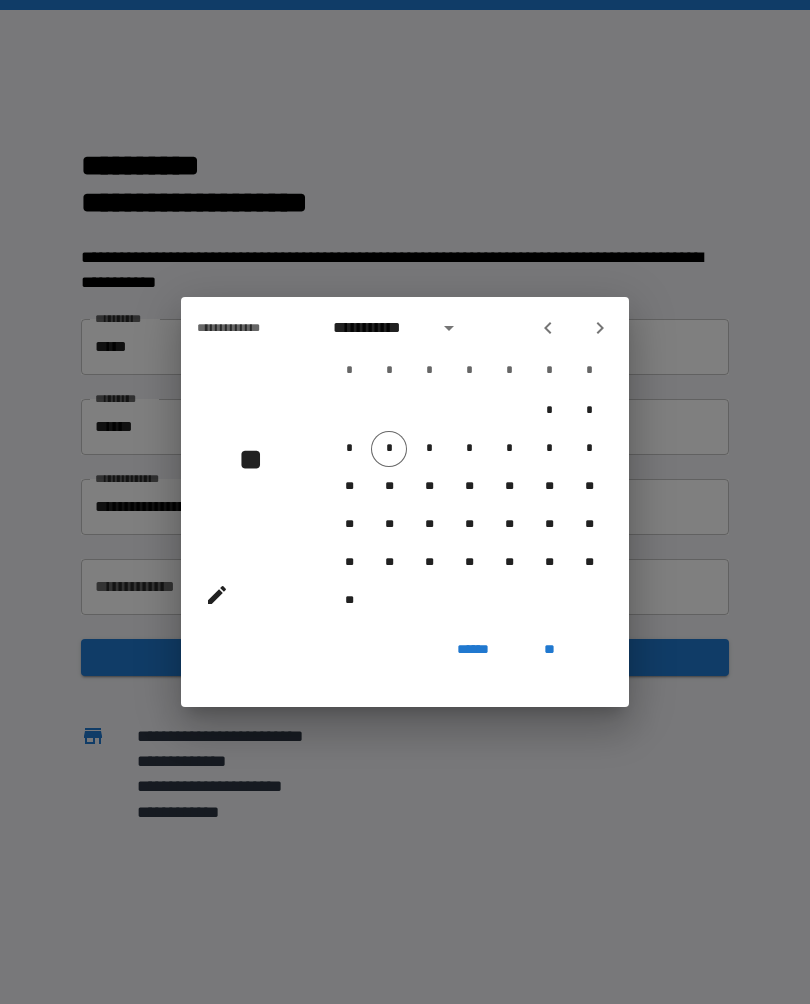 click on "**********" at bounding box center [405, 502] 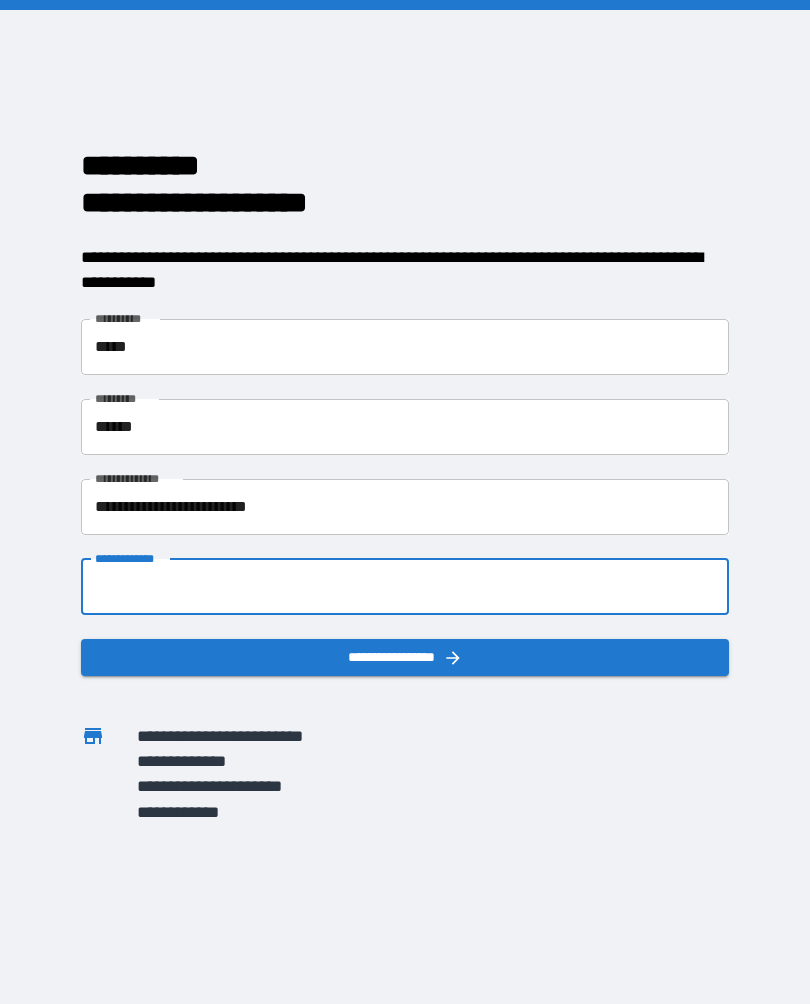 click on "**********" at bounding box center [405, 587] 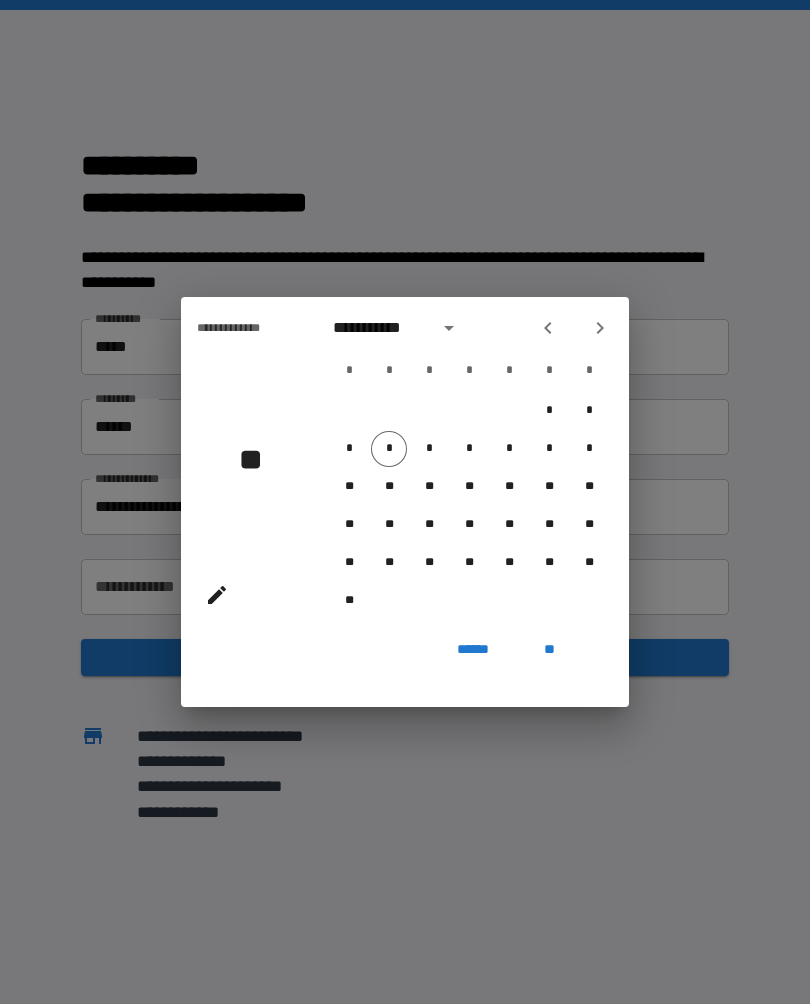 click 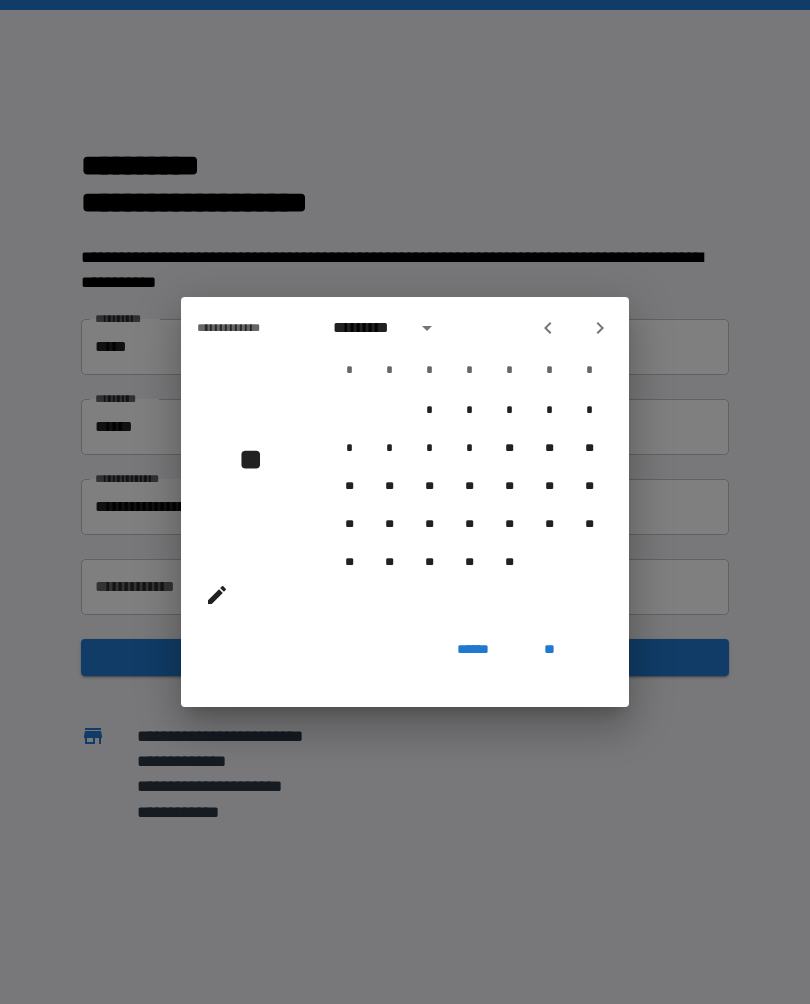 click 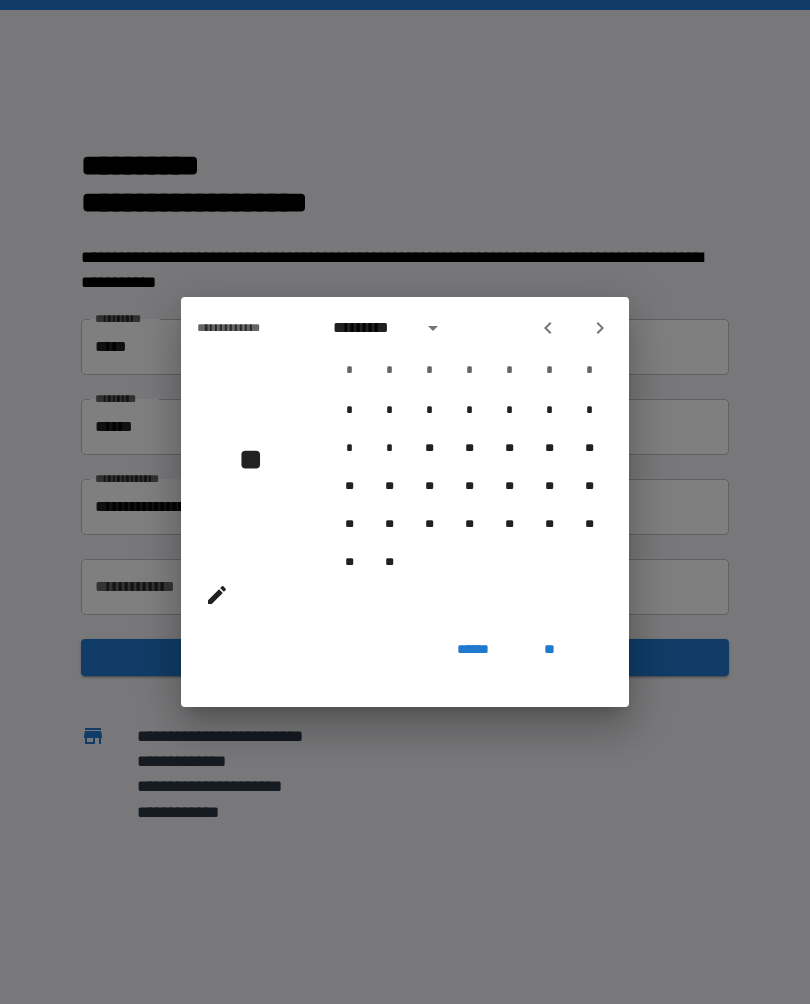 click at bounding box center (433, 328) 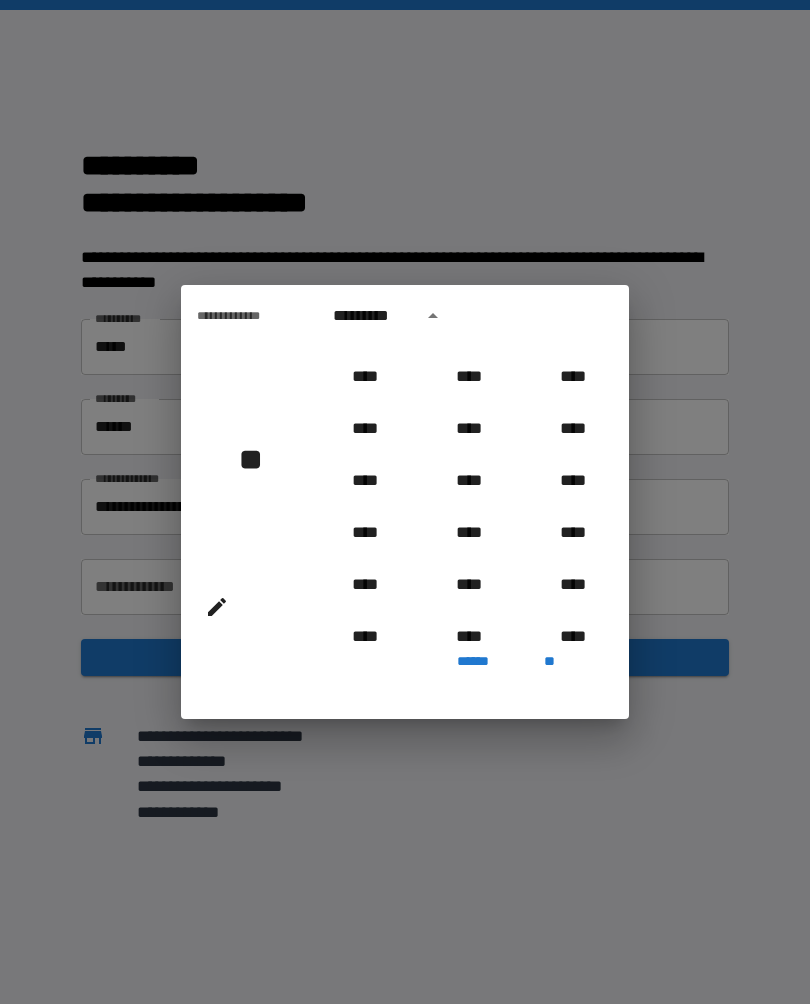scroll, scrollTop: 866, scrollLeft: 0, axis: vertical 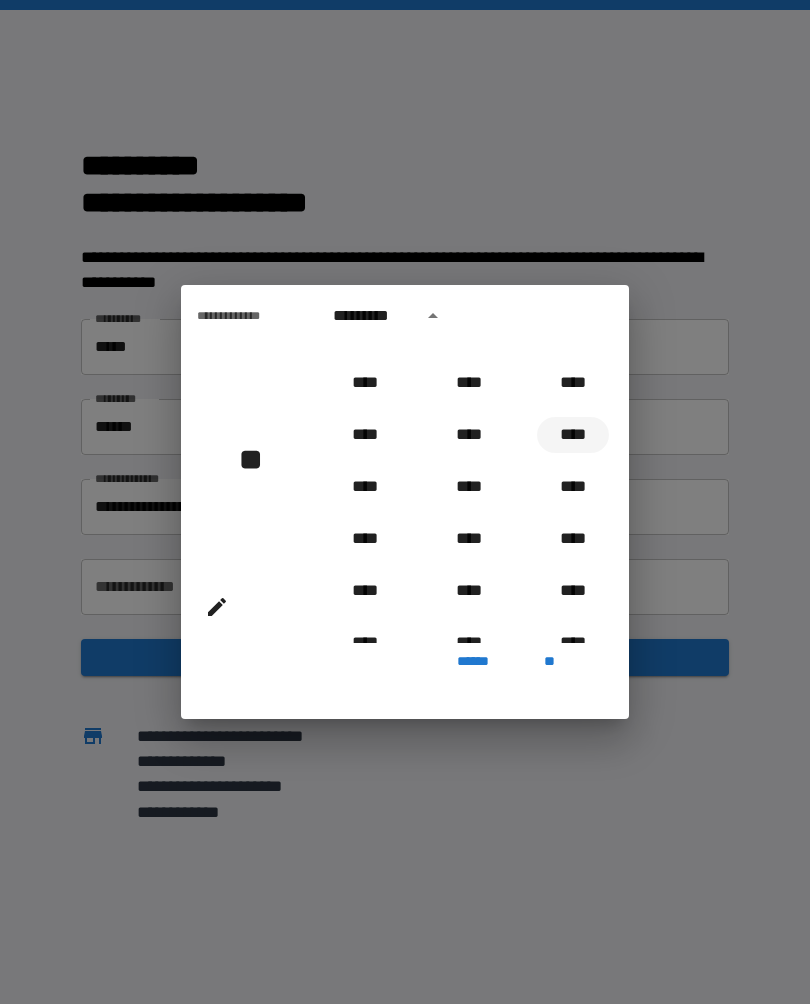 click on "****" at bounding box center (573, 435) 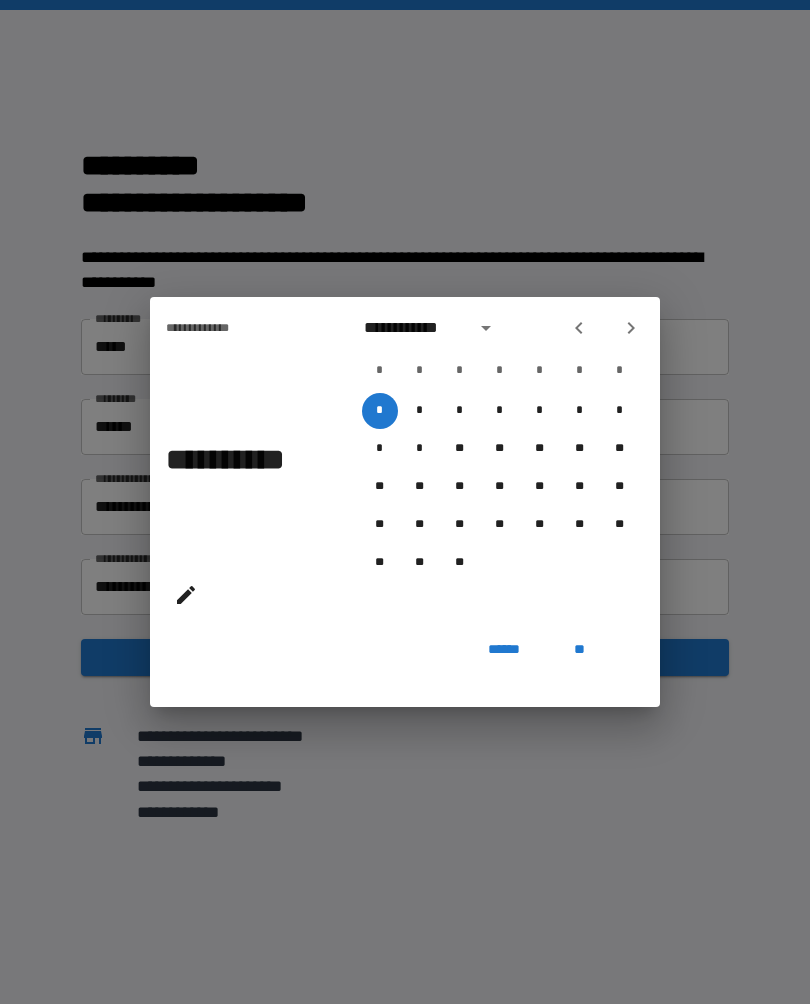click 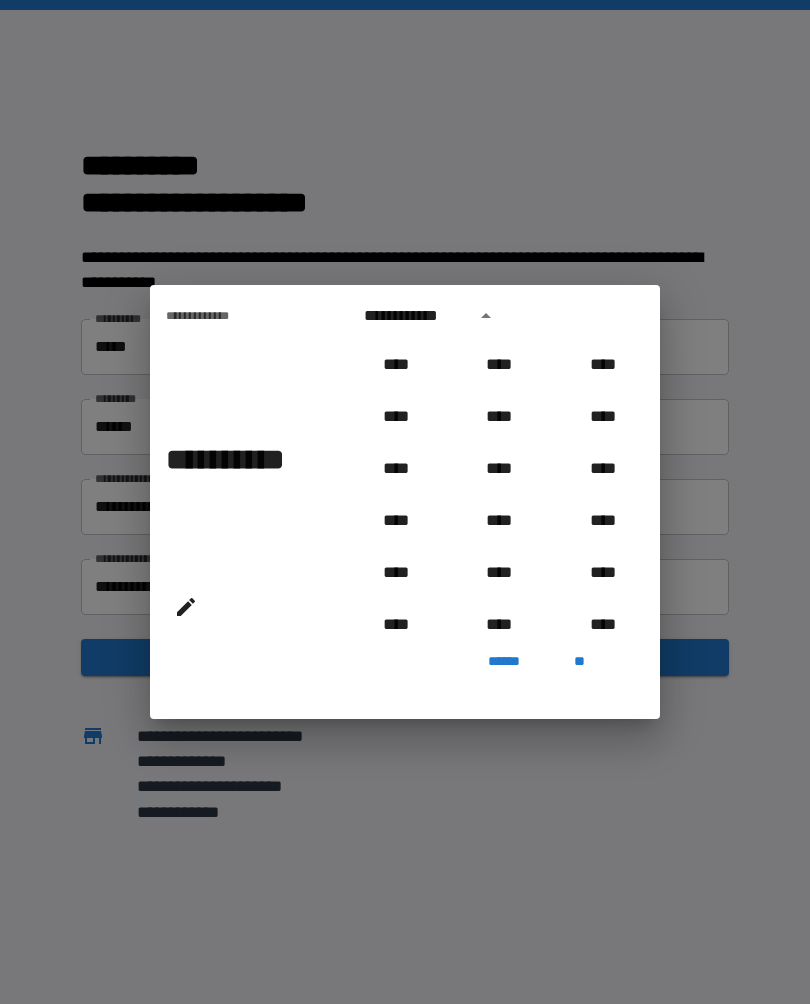 scroll, scrollTop: 810, scrollLeft: 0, axis: vertical 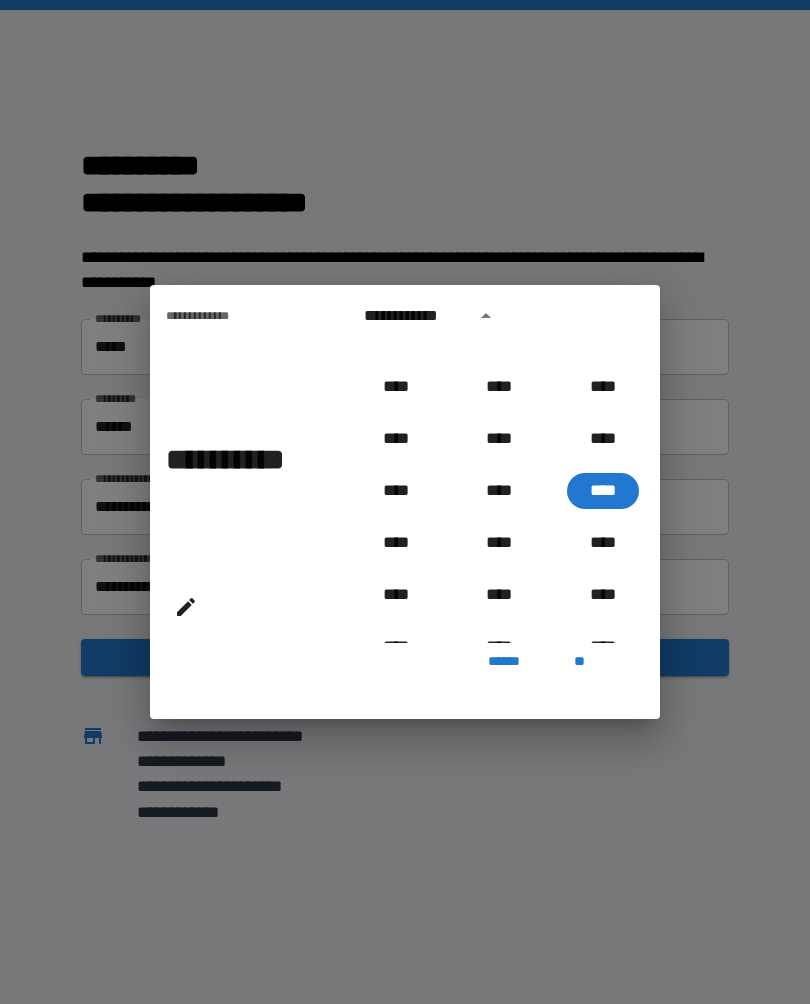 click on "**********" at bounding box center [414, 316] 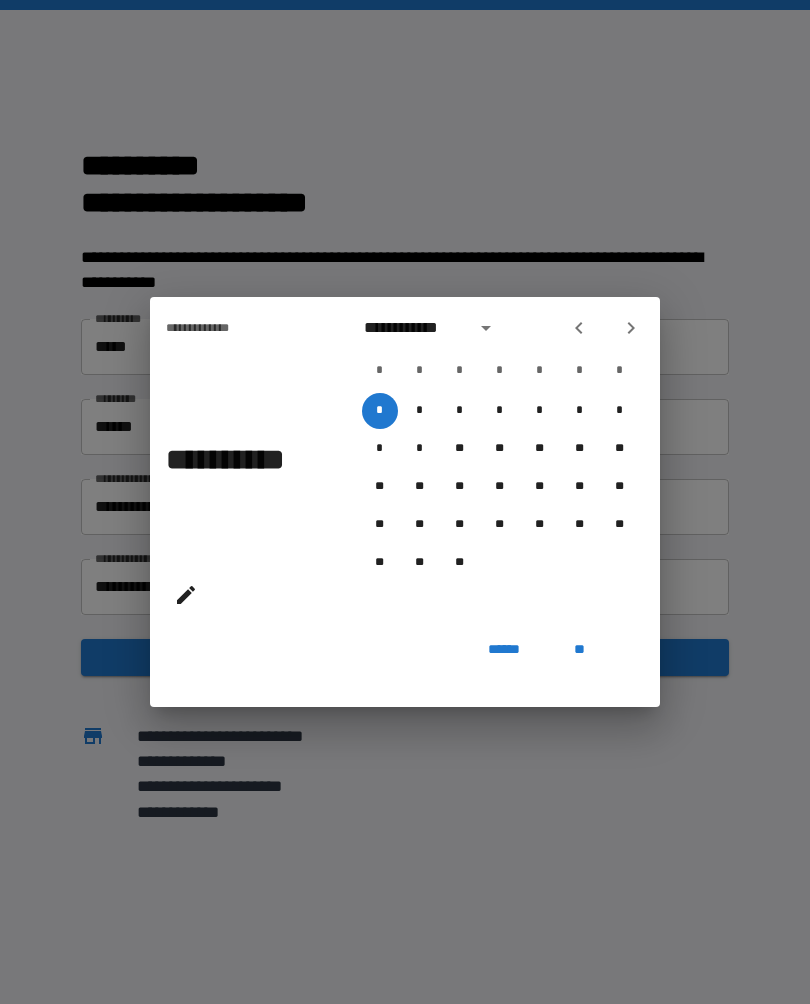 click 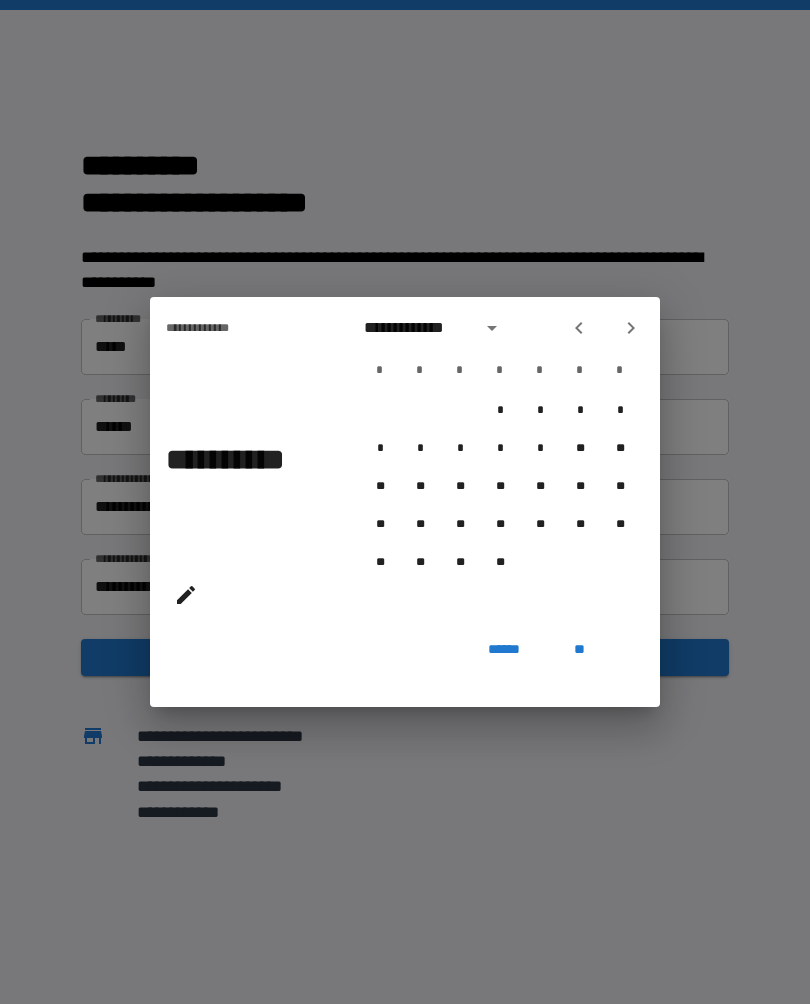 click 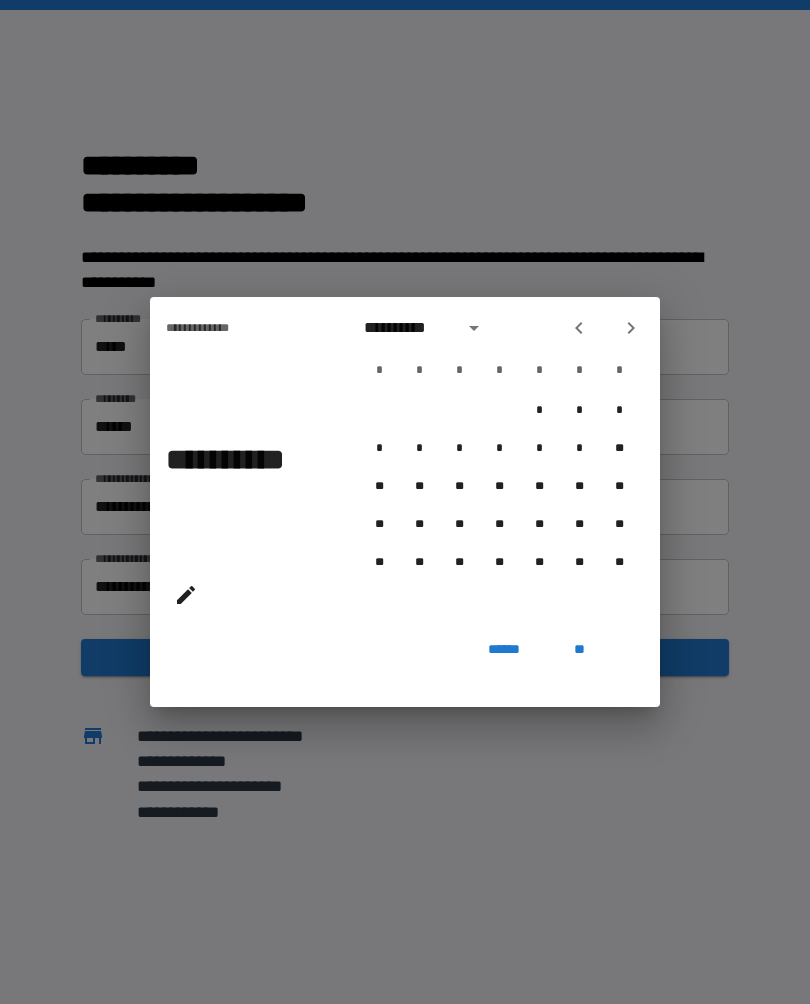 click 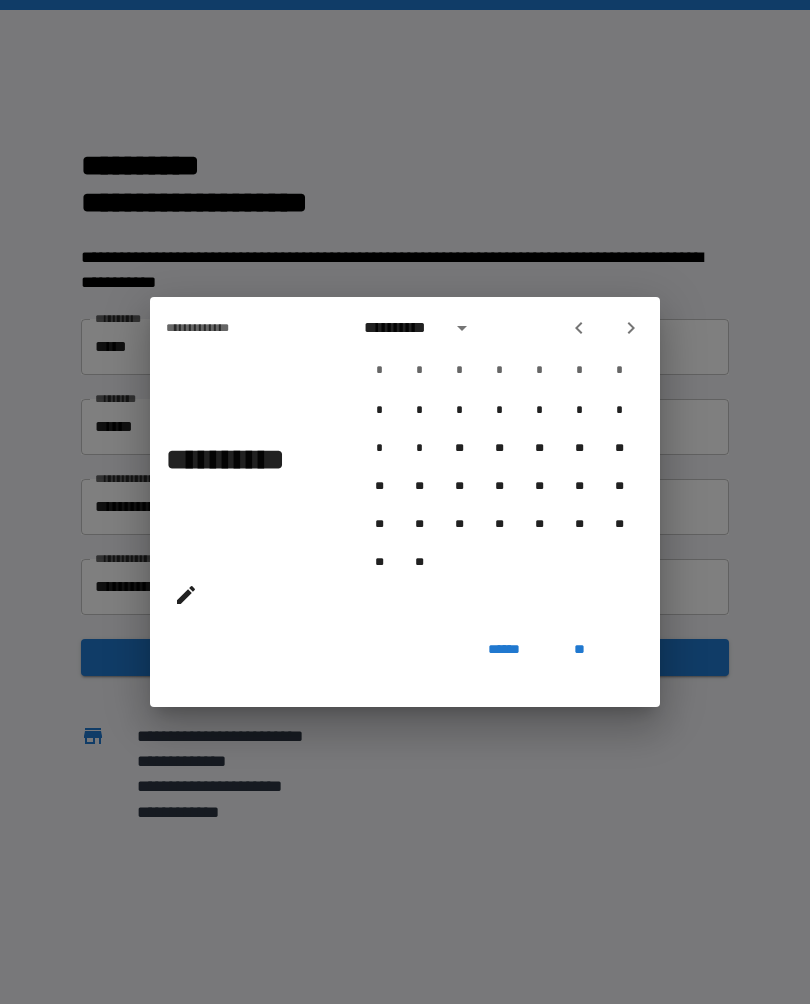 click 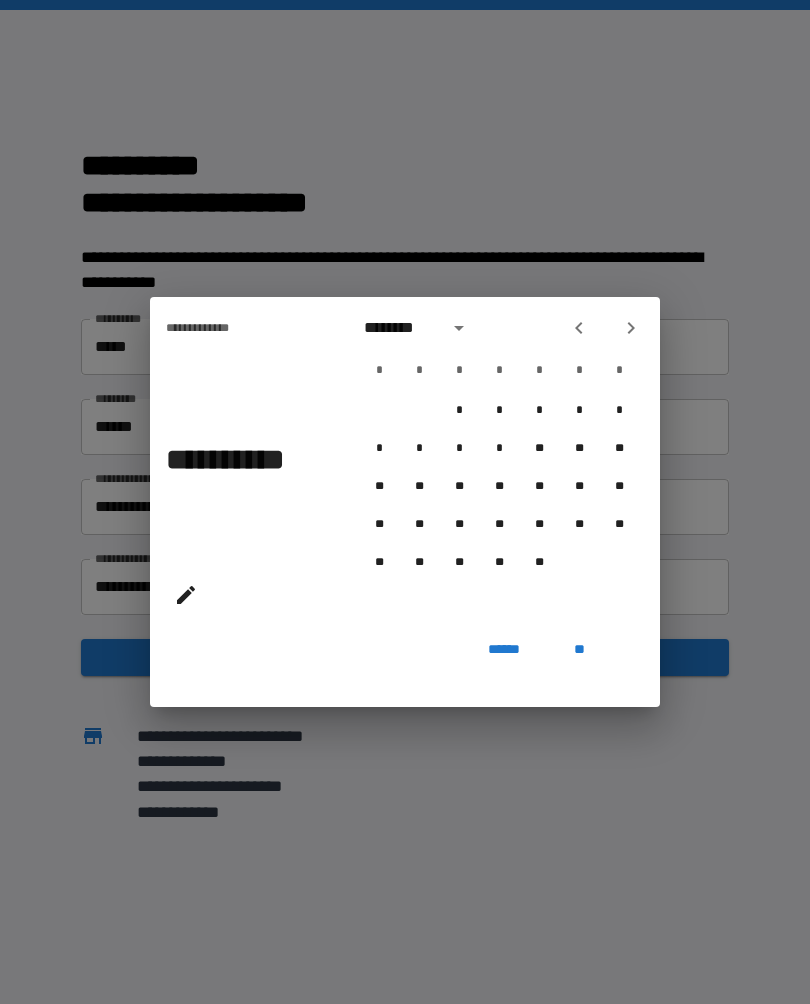 click 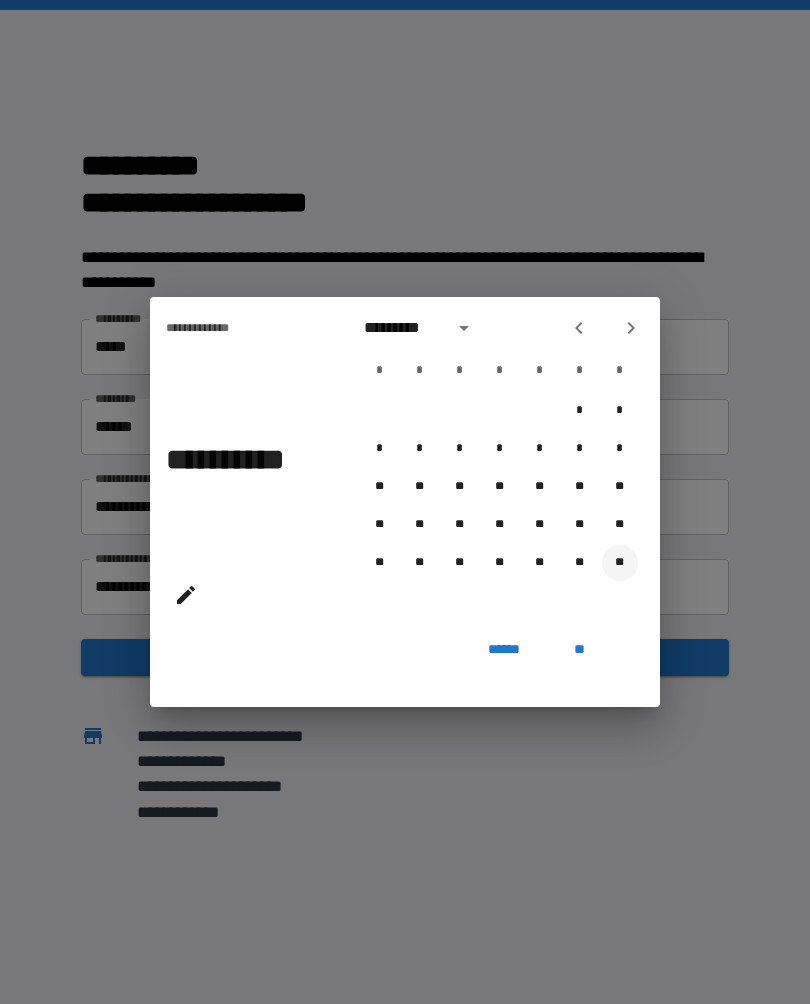 click on "**" at bounding box center (620, 563) 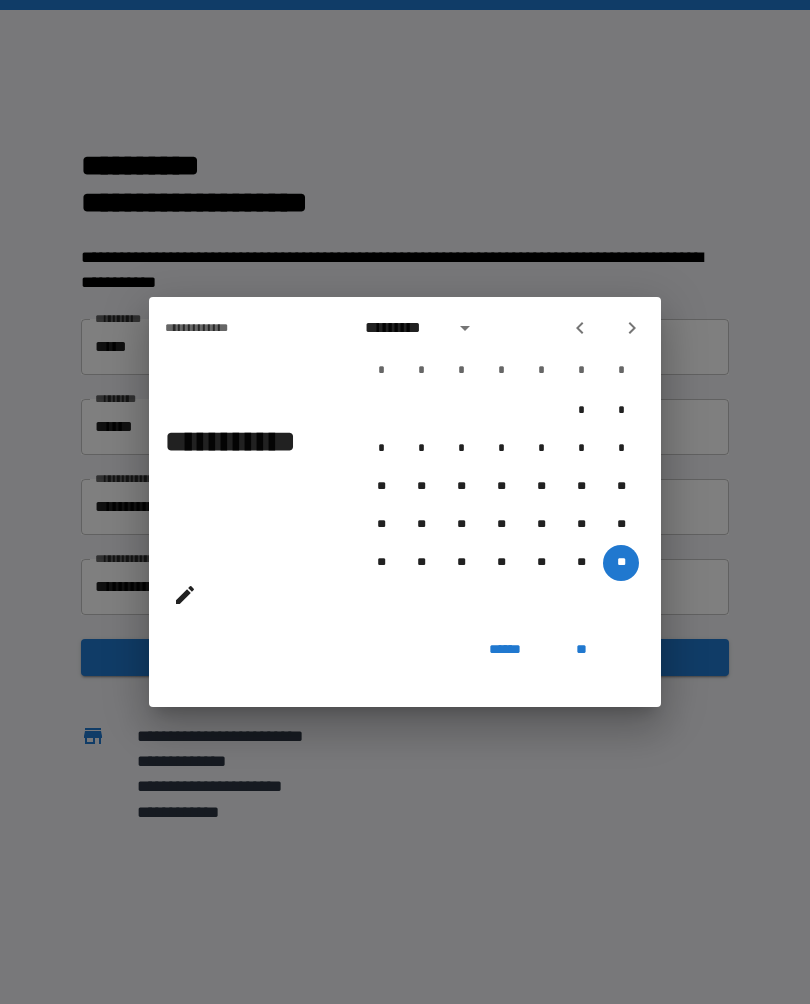 click on "**" at bounding box center [581, 649] 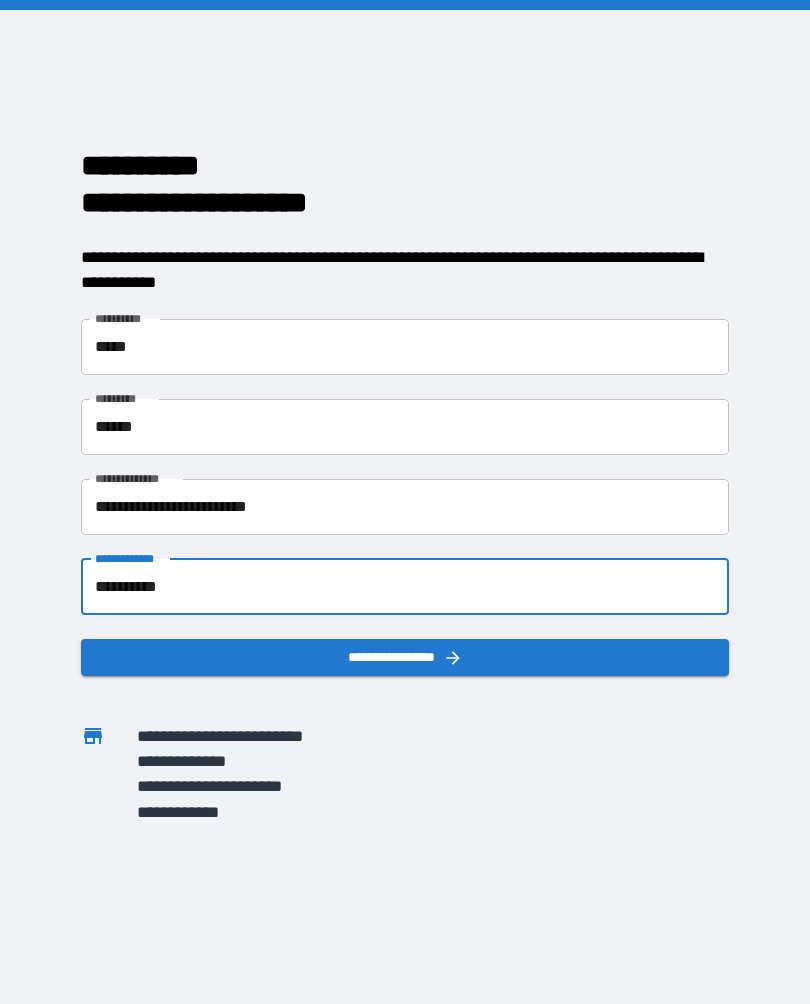 click on "**********" at bounding box center [405, 657] 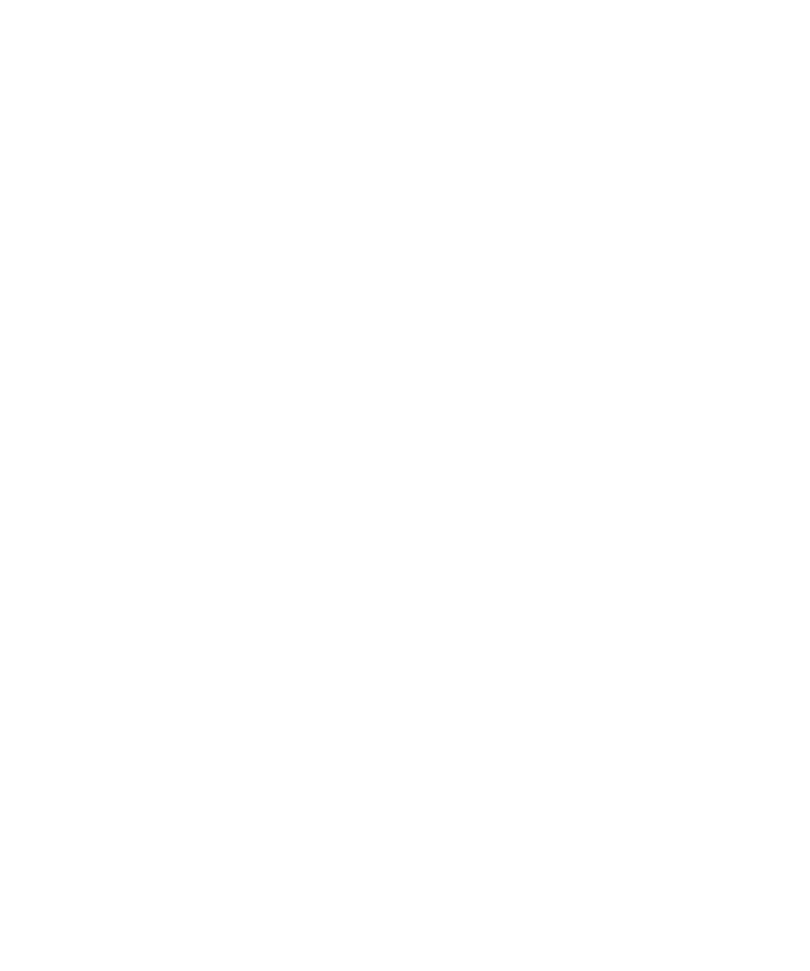 scroll, scrollTop: 0, scrollLeft: 0, axis: both 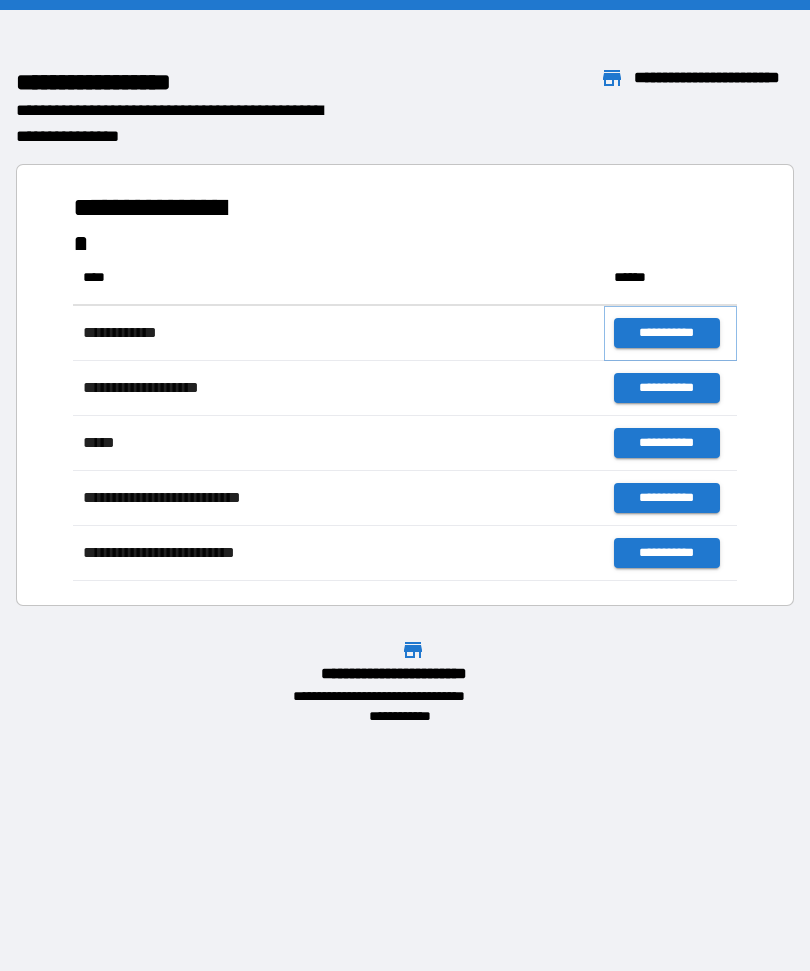 click on "**********" at bounding box center [666, 333] 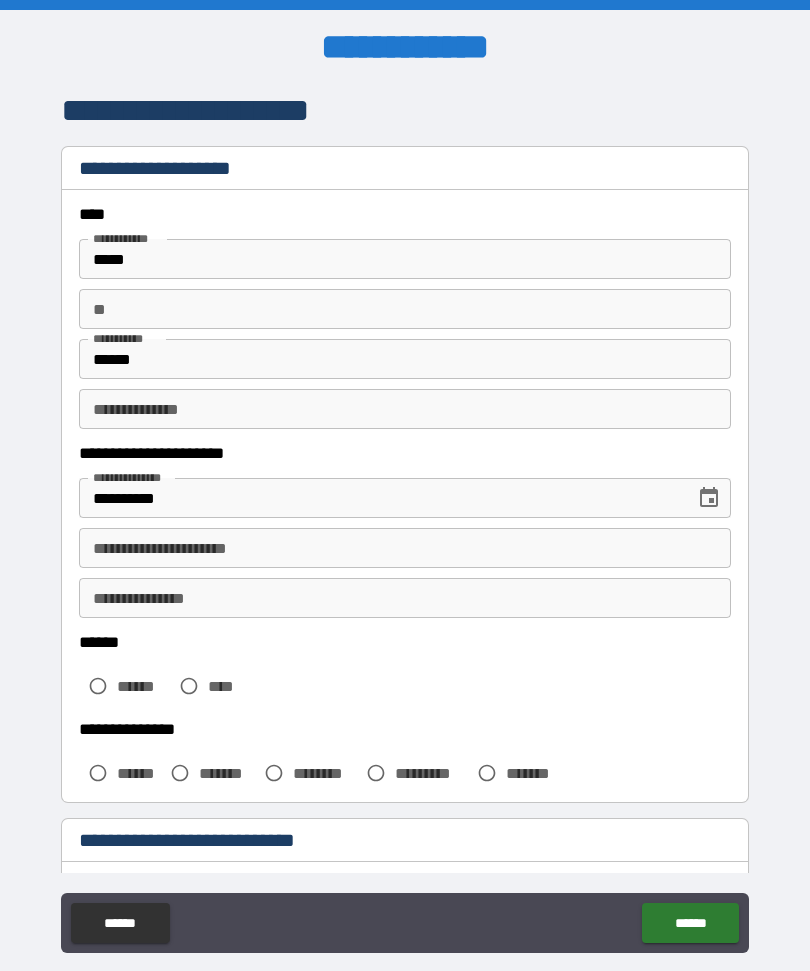 click on "**" at bounding box center [405, 309] 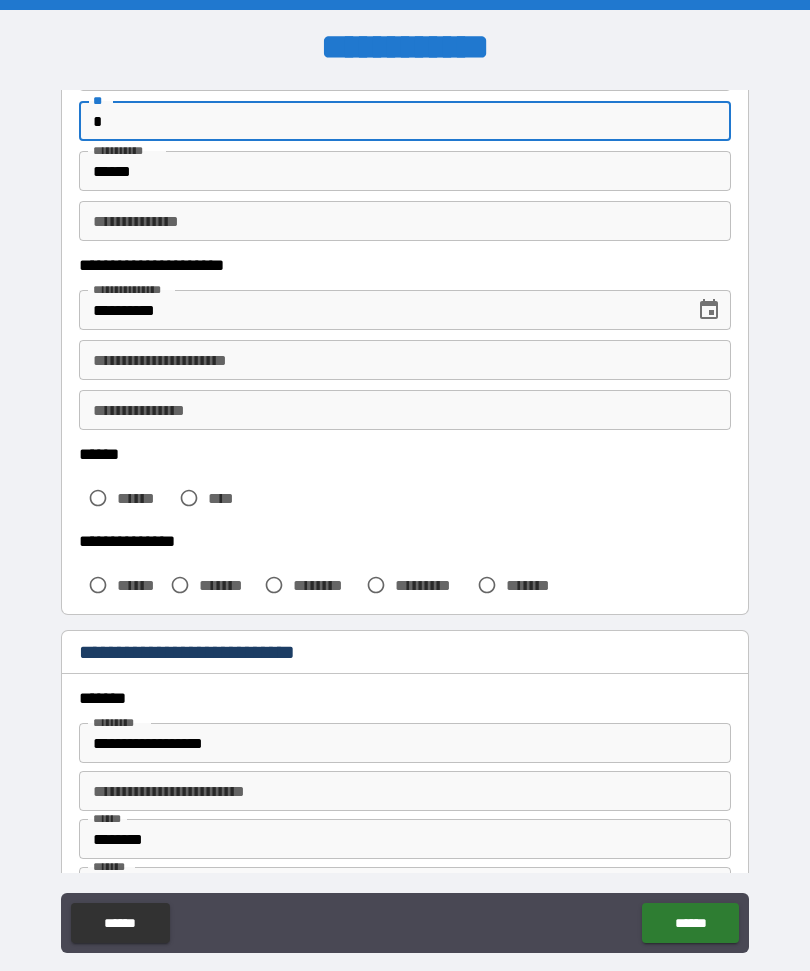 scroll, scrollTop: 189, scrollLeft: 0, axis: vertical 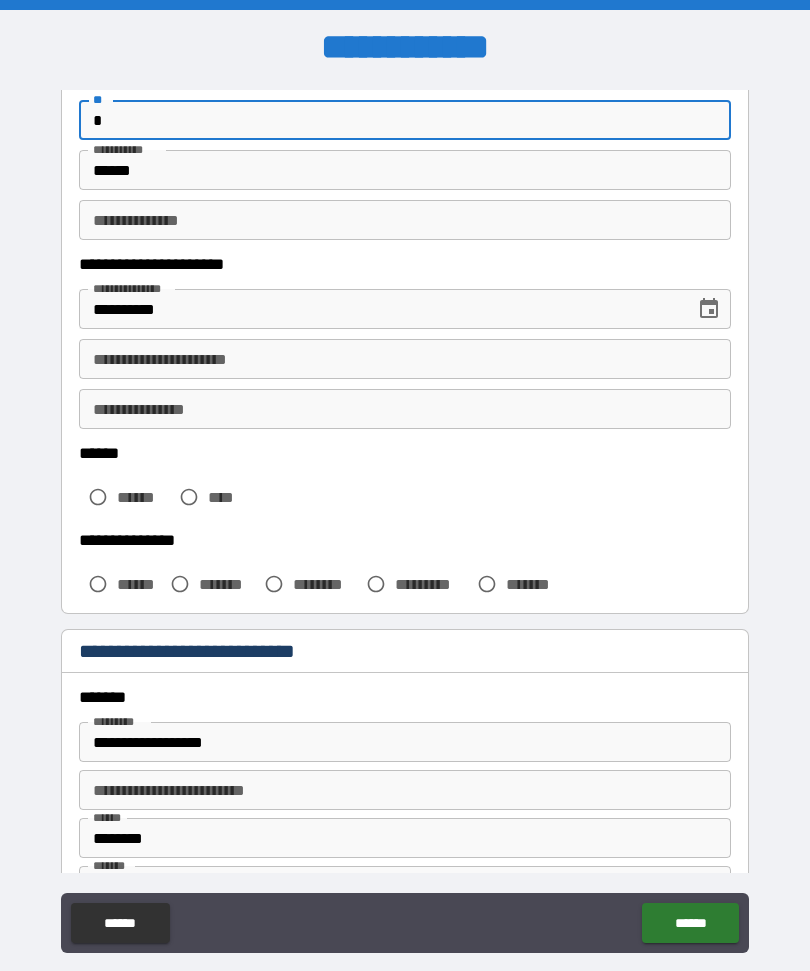type on "*" 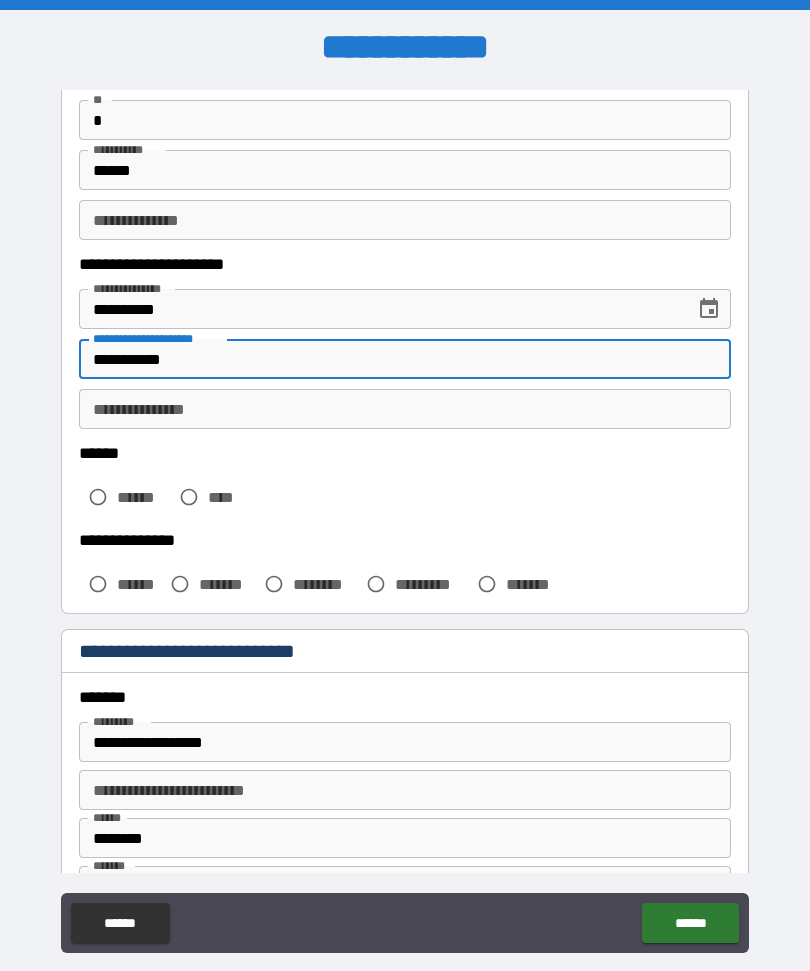 click on "**********" at bounding box center [405, 409] 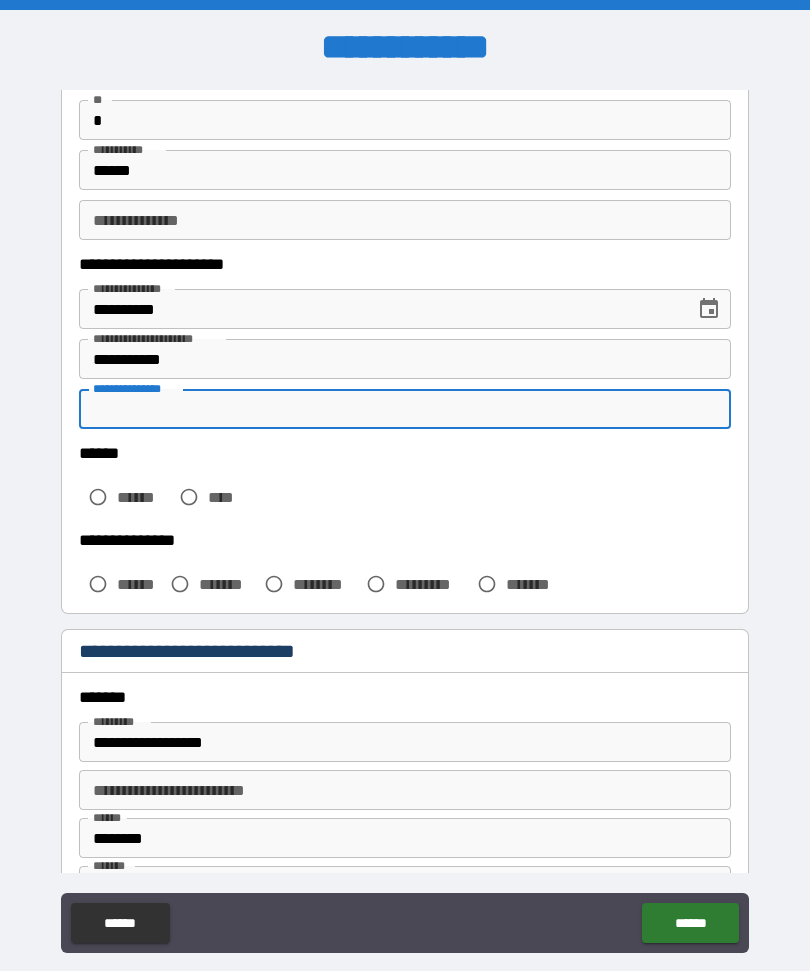 click on "**********" at bounding box center (405, 359) 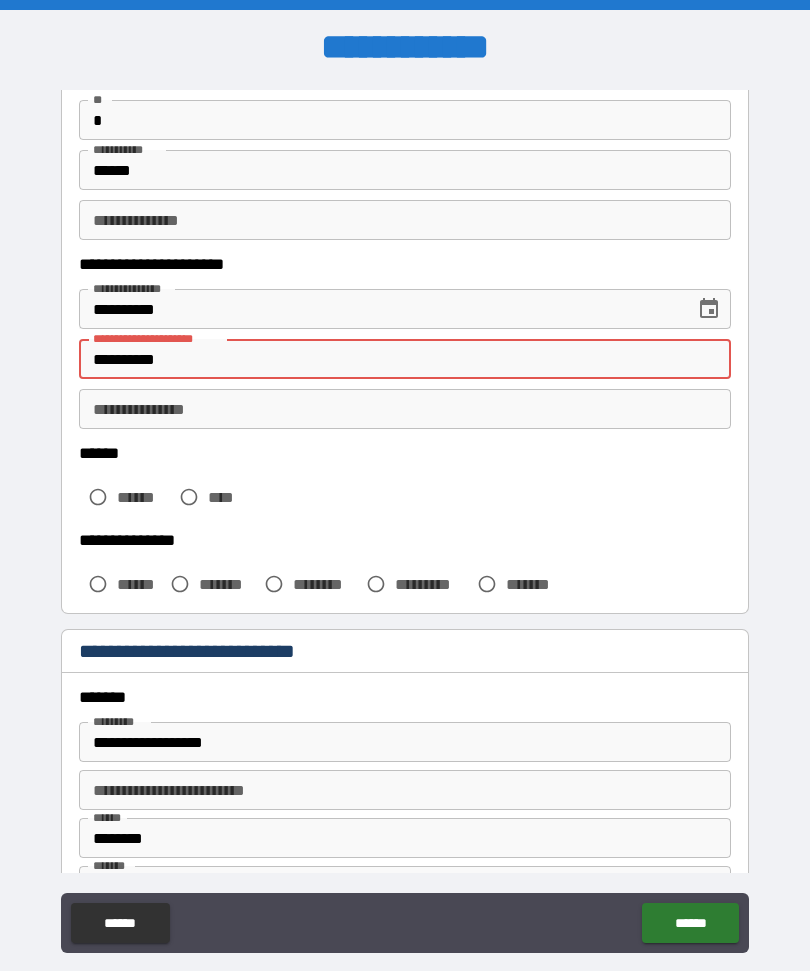 type on "**********" 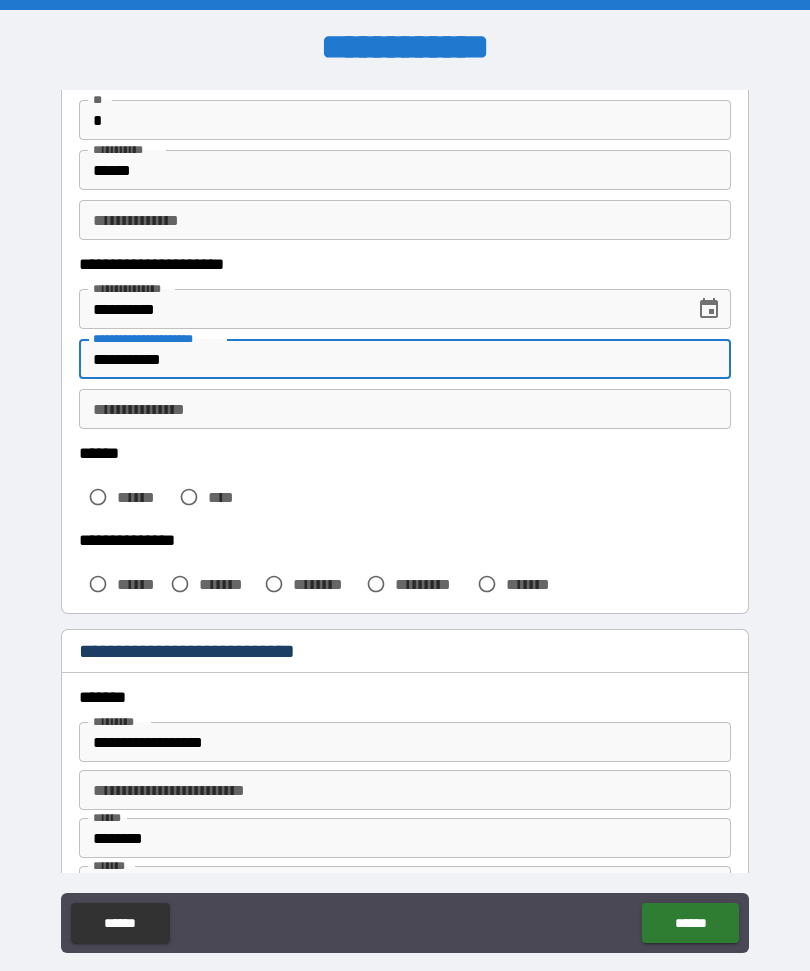 click on "**********" at bounding box center (405, 409) 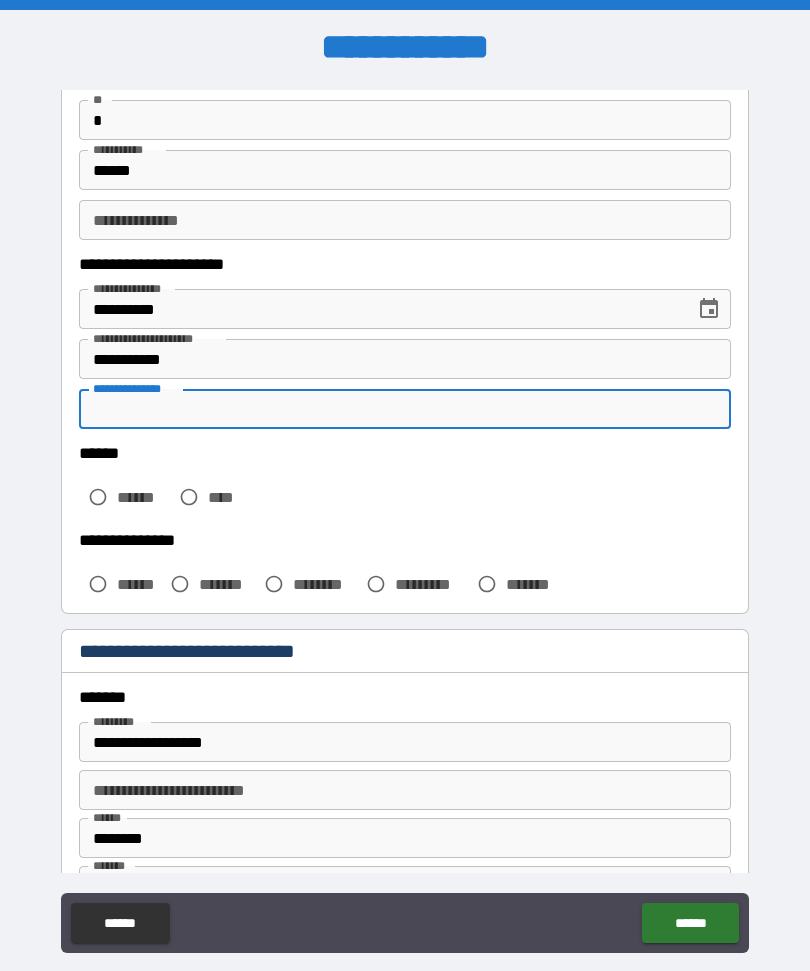 click on "**********" at bounding box center (405, 409) 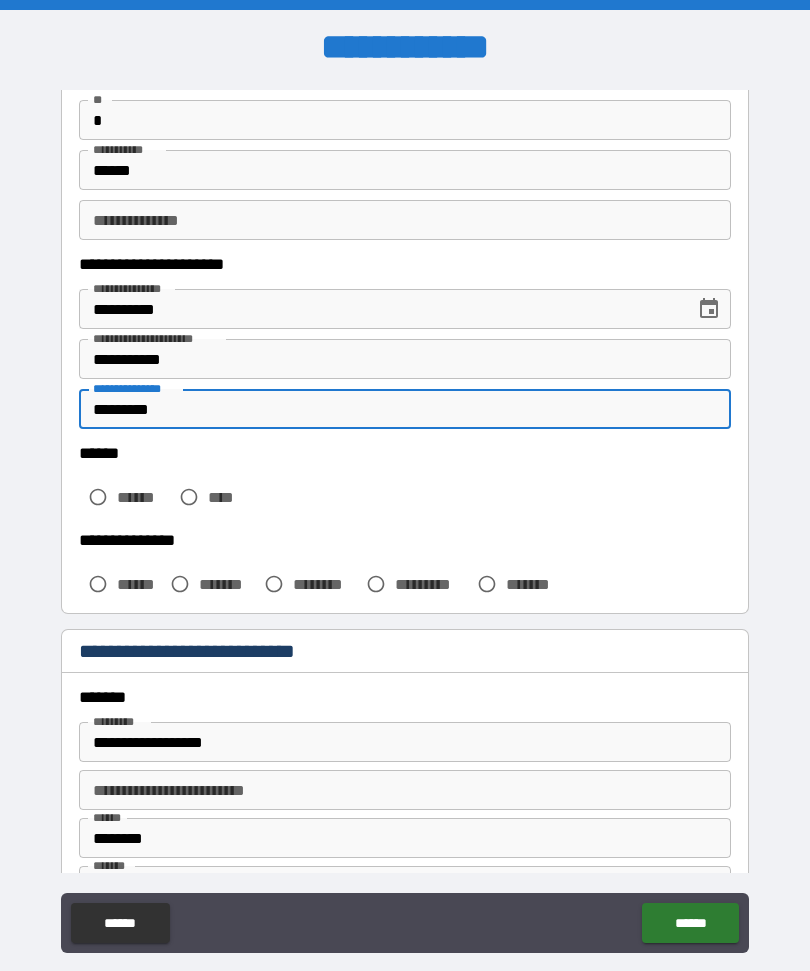 type on "*********" 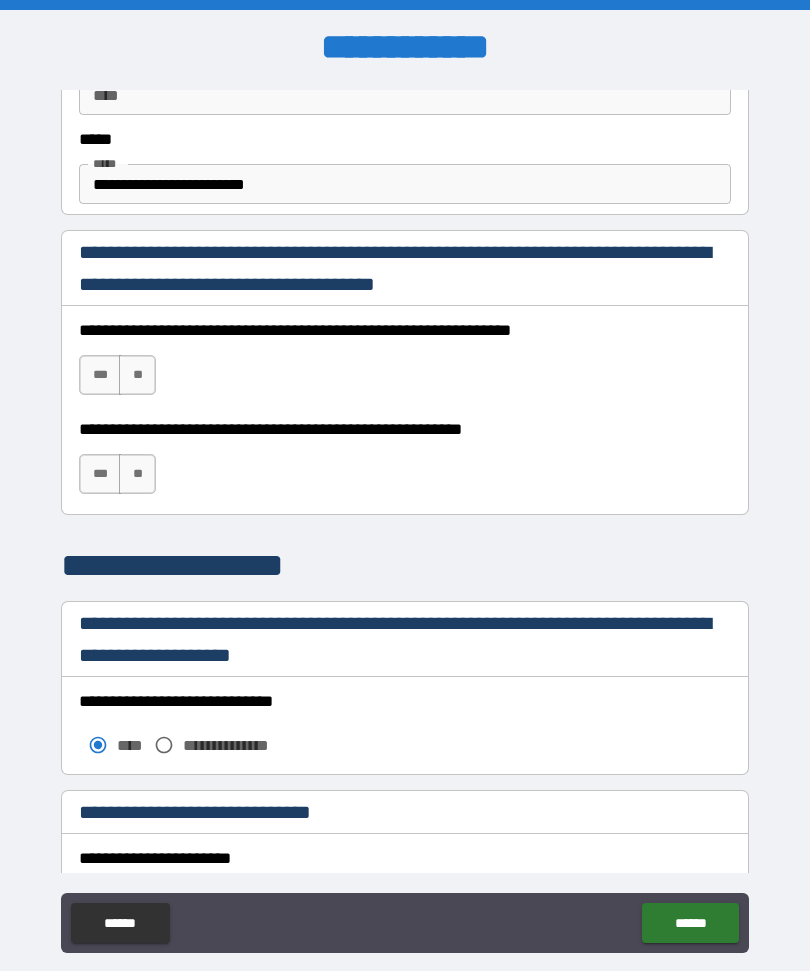 scroll, scrollTop: 1219, scrollLeft: 0, axis: vertical 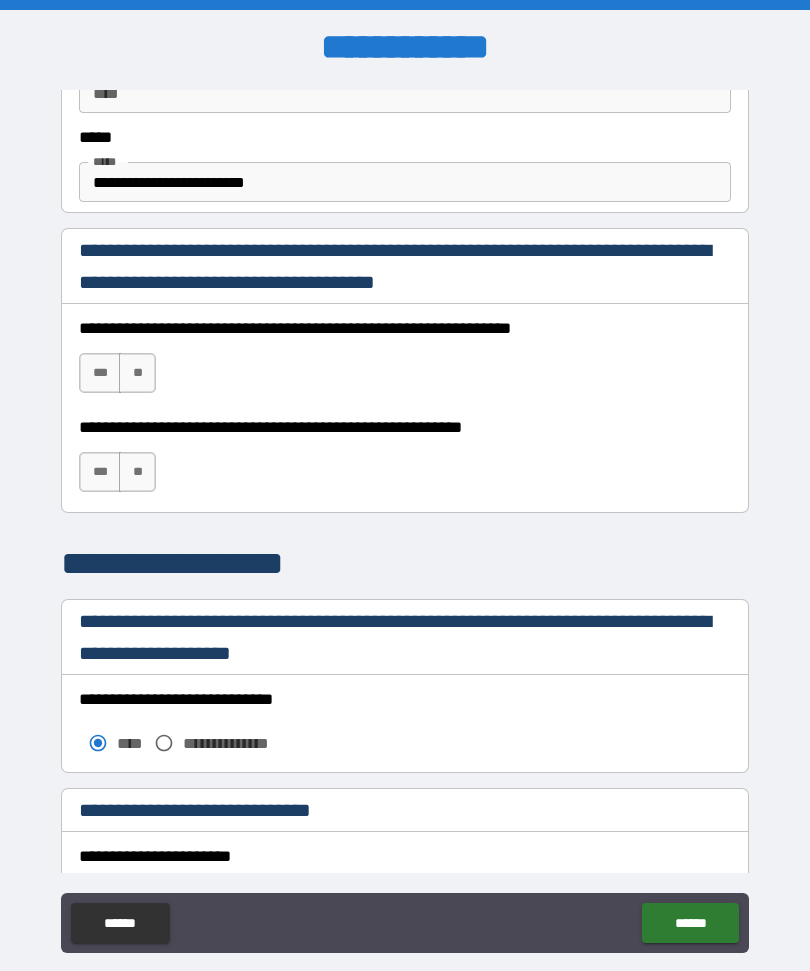 click on "**" at bounding box center (137, 373) 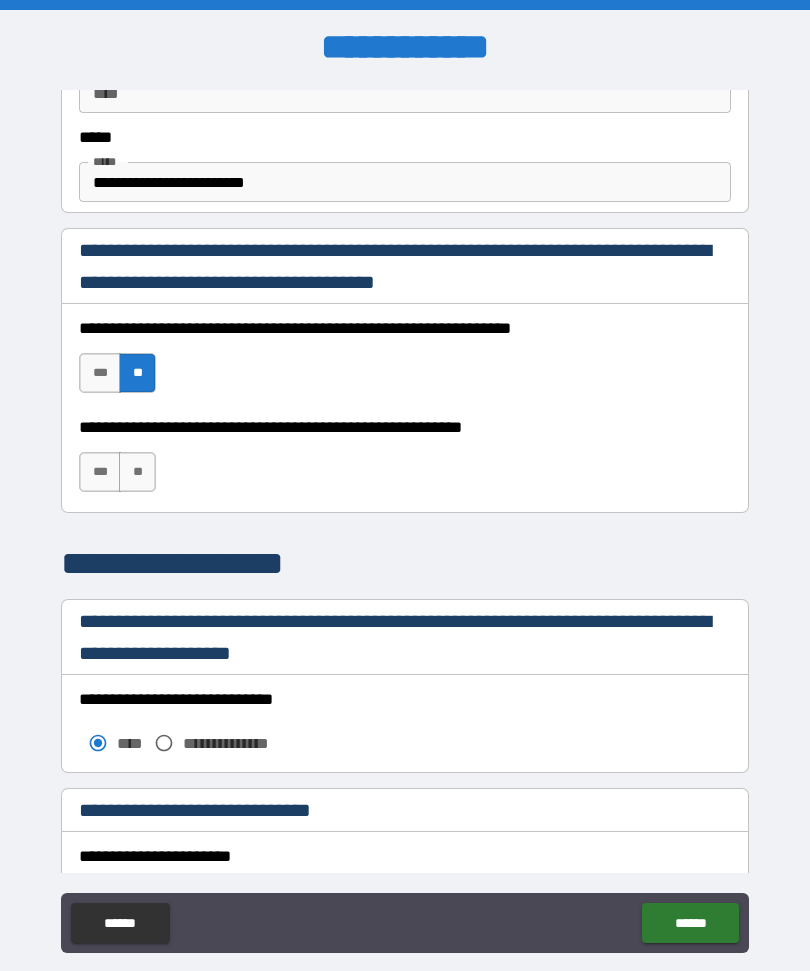 click on "***" at bounding box center [100, 472] 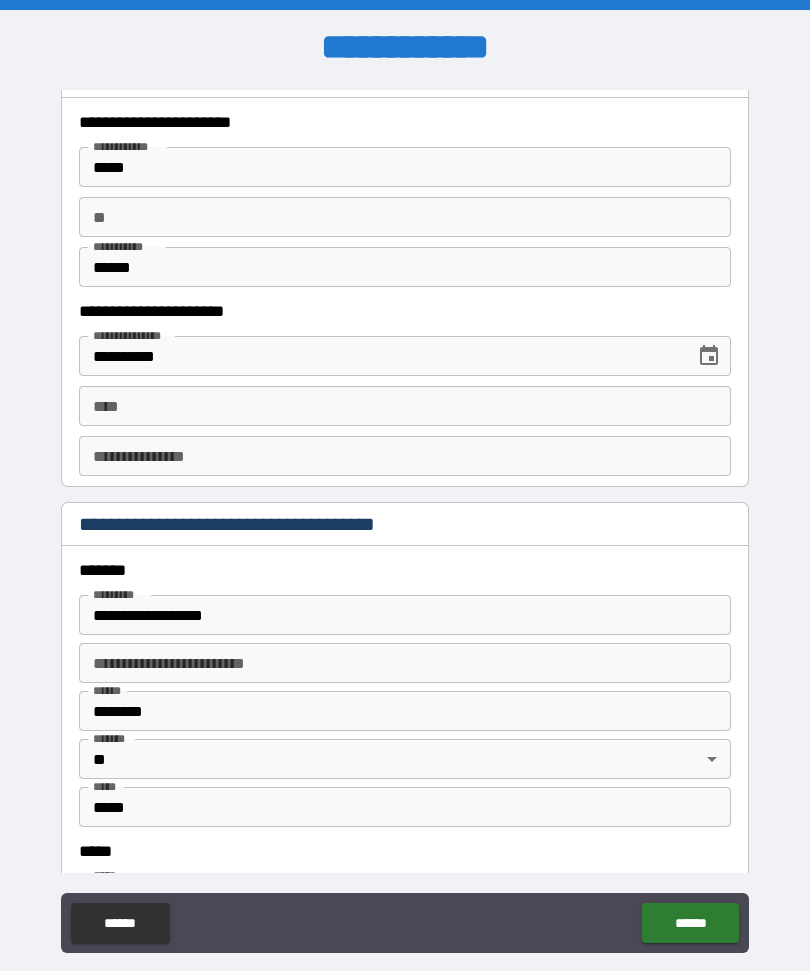 scroll, scrollTop: 1960, scrollLeft: 0, axis: vertical 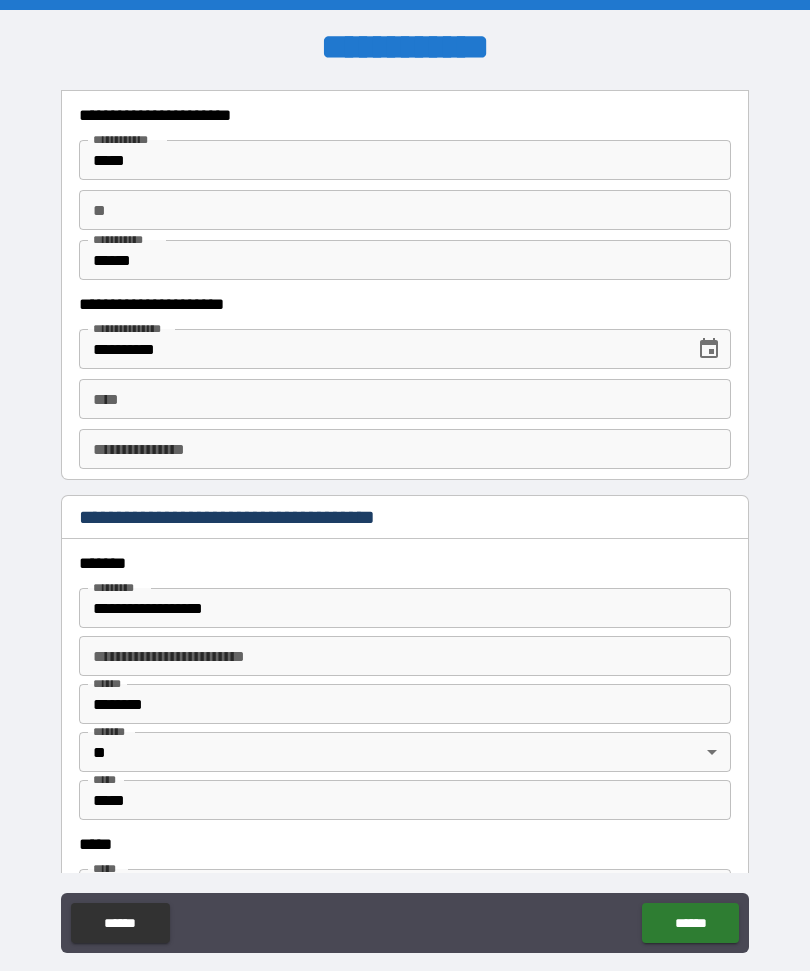 click on "**" at bounding box center [405, 210] 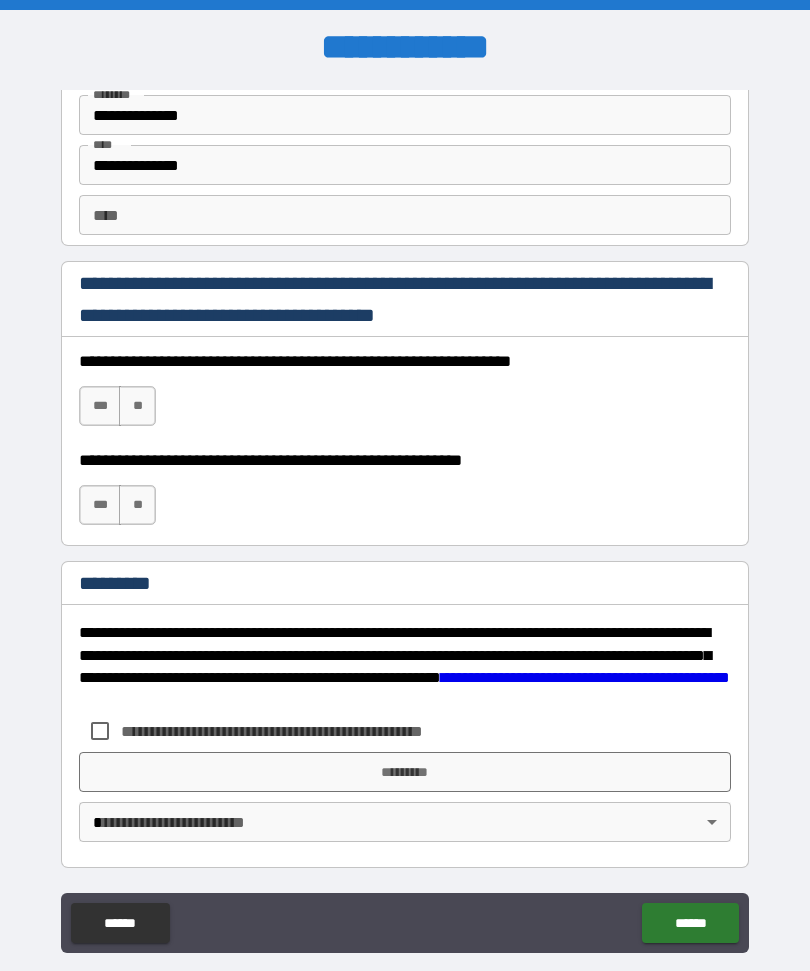 scroll, scrollTop: 2823, scrollLeft: 0, axis: vertical 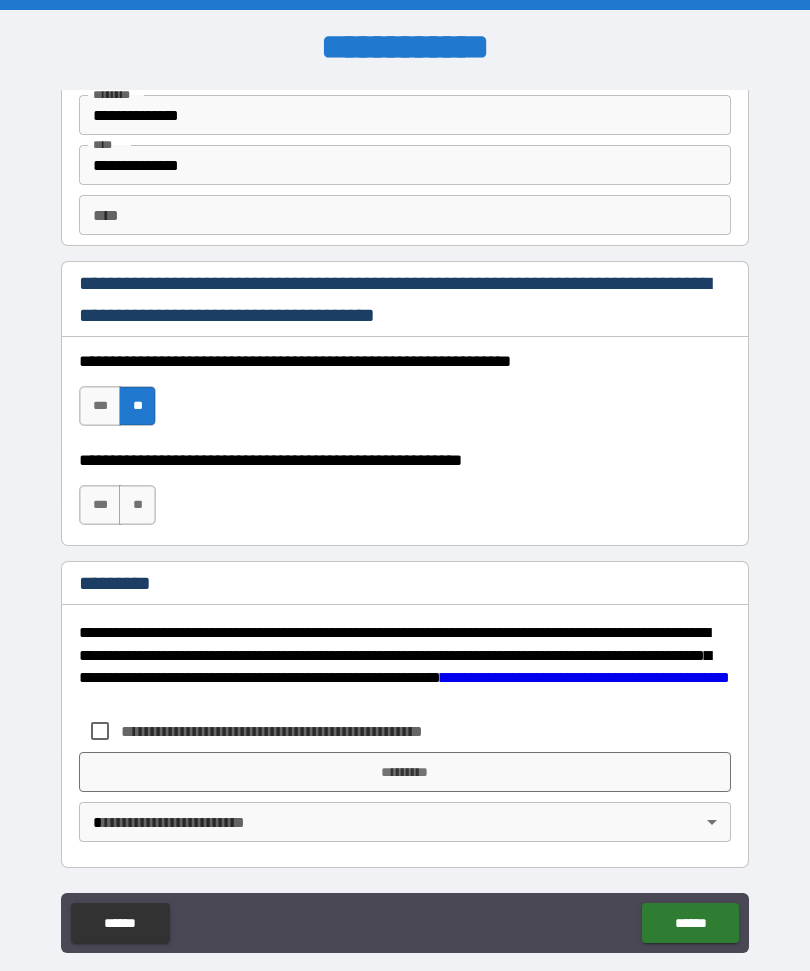 click on "***" at bounding box center (100, 505) 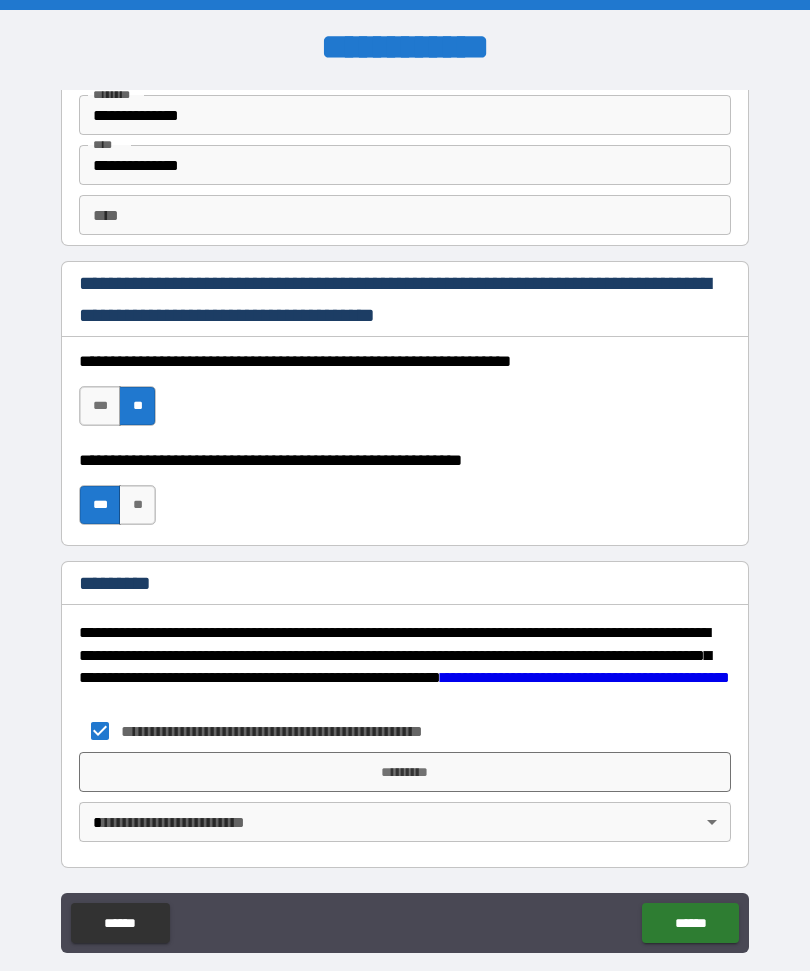 click on "*********" at bounding box center [405, 772] 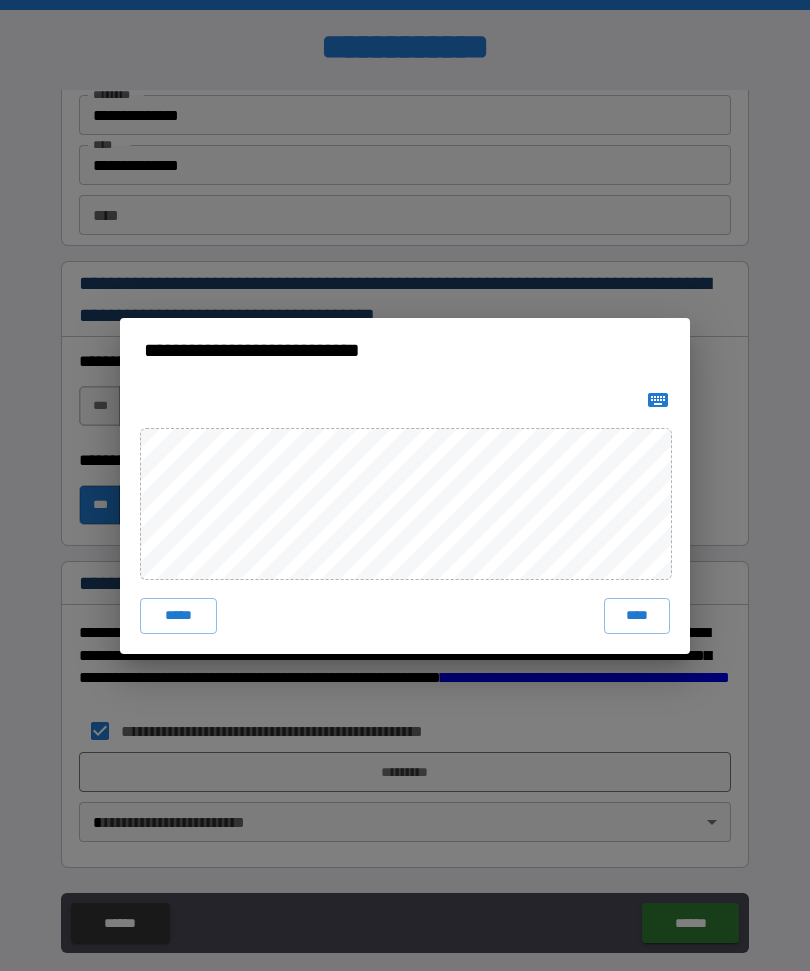 click on "*****" at bounding box center (178, 616) 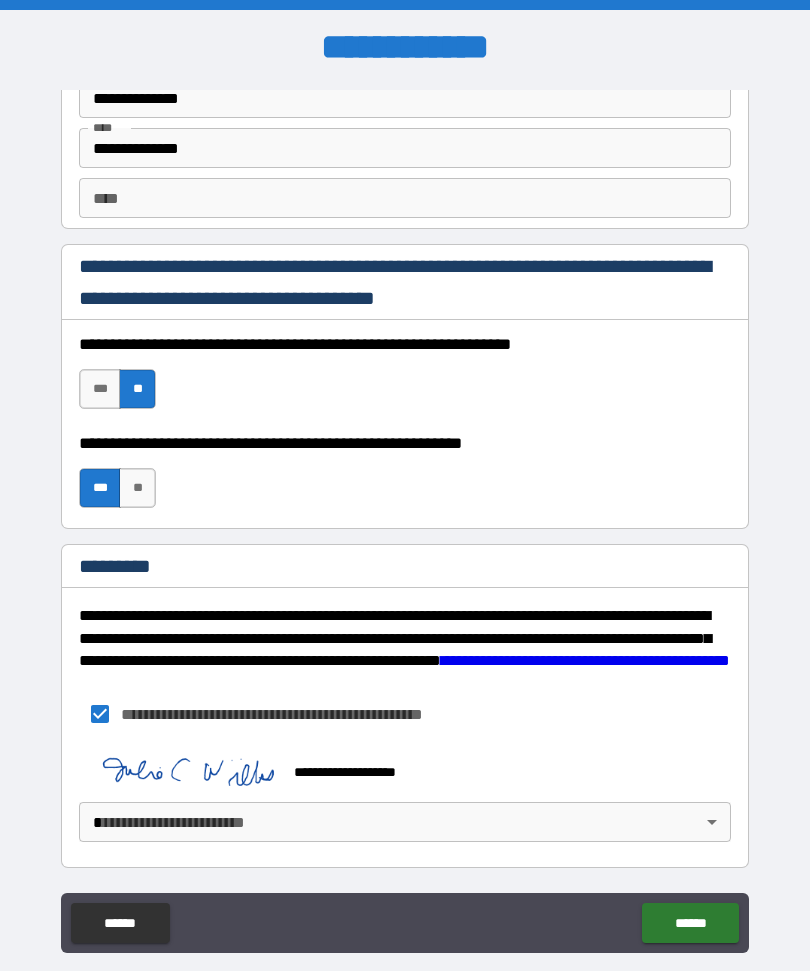 scroll, scrollTop: 2840, scrollLeft: 0, axis: vertical 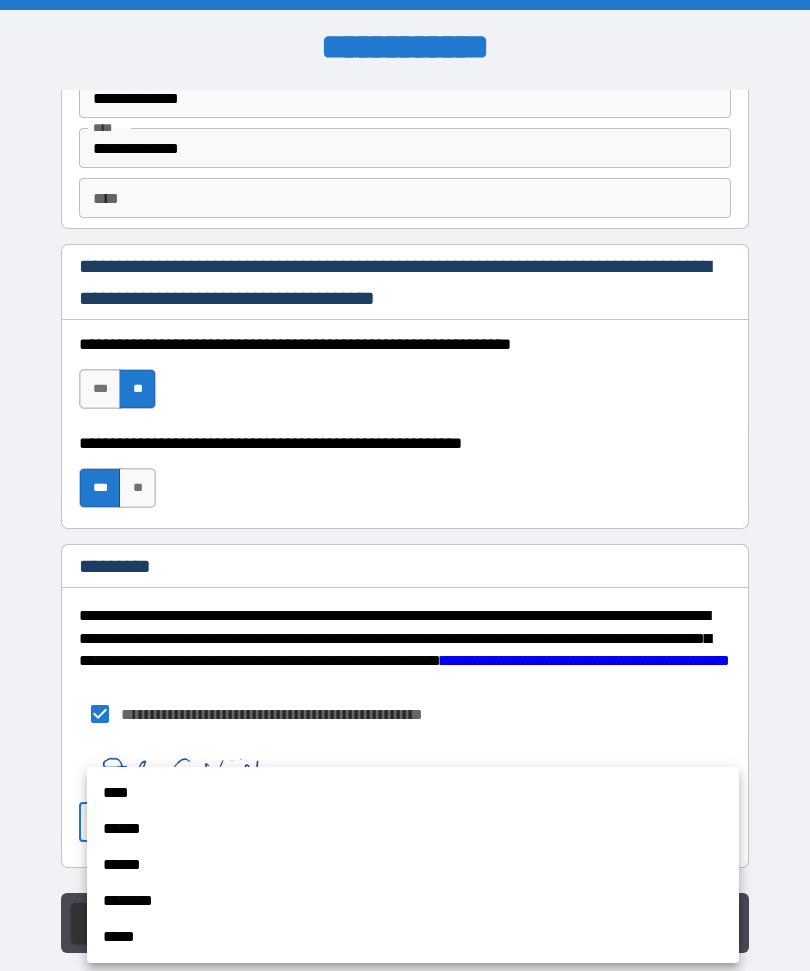click on "****" at bounding box center (413, 793) 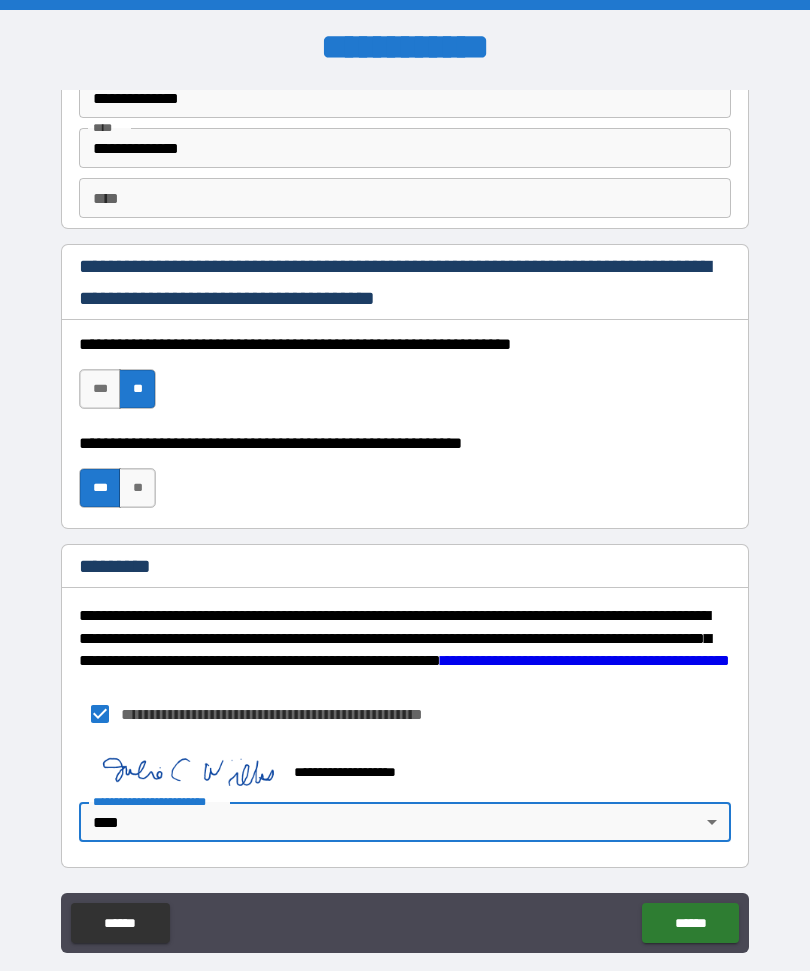 type on "*" 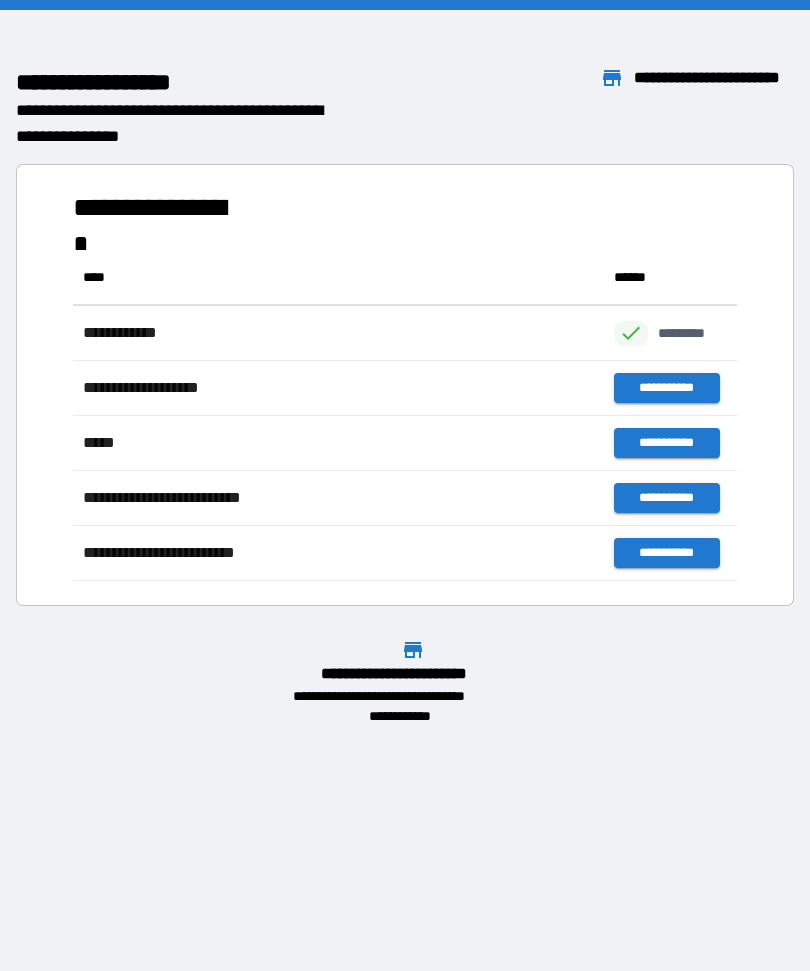 scroll, scrollTop: 1, scrollLeft: 1, axis: both 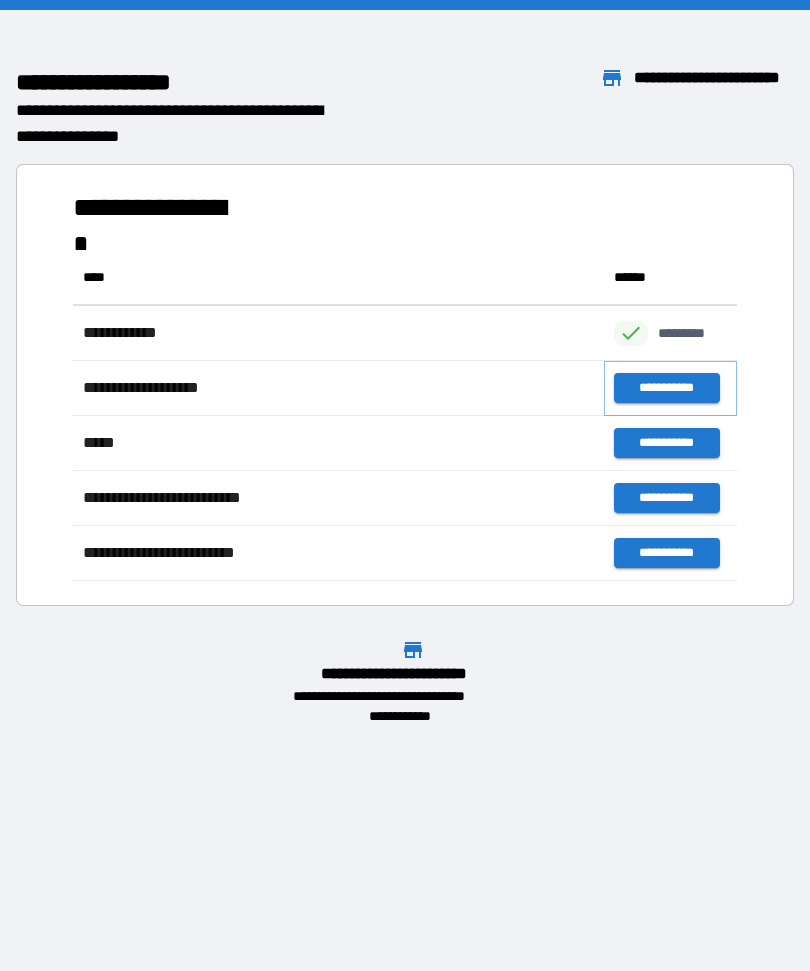 click on "**********" at bounding box center [666, 388] 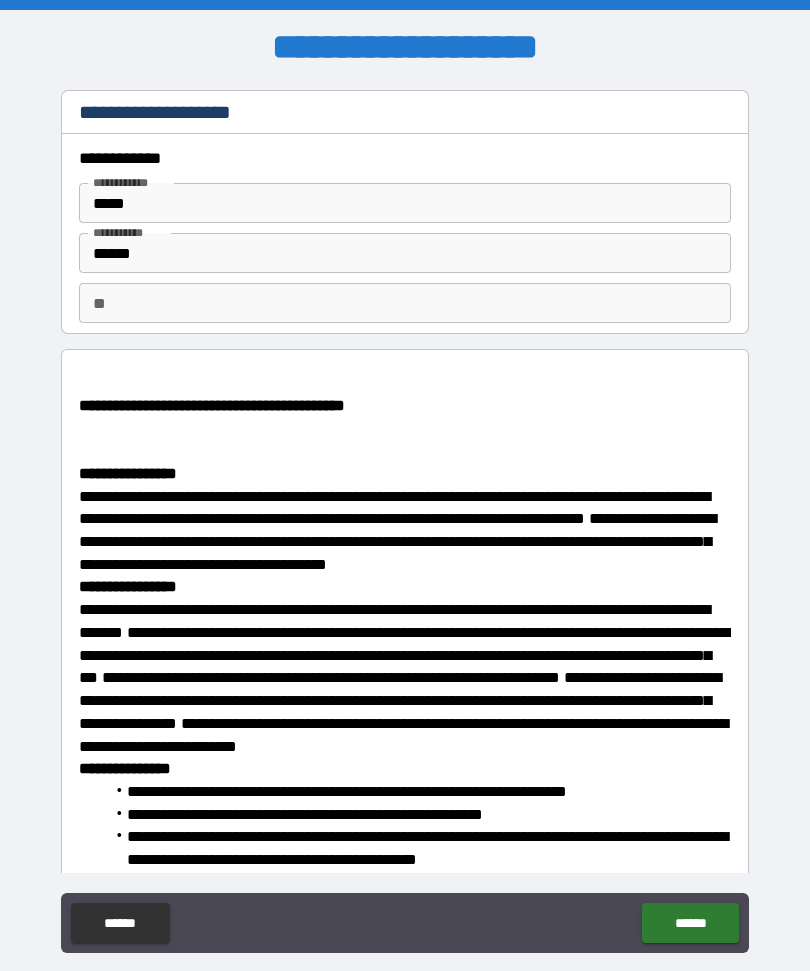 click on "**" at bounding box center [405, 303] 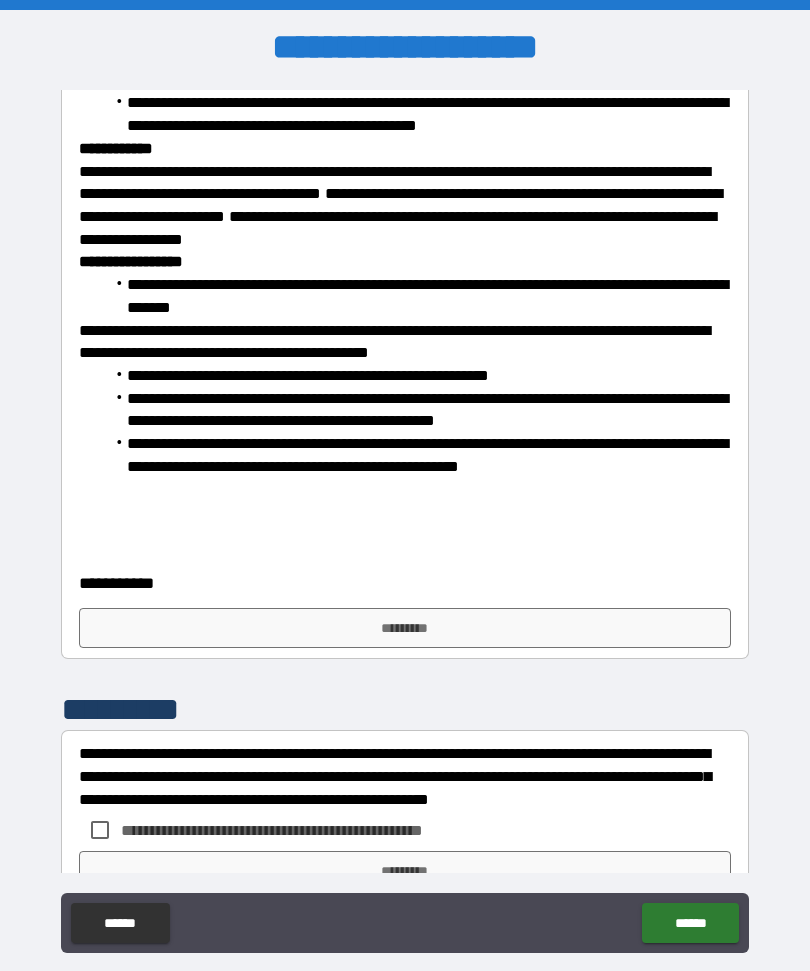 scroll, scrollTop: 757, scrollLeft: 0, axis: vertical 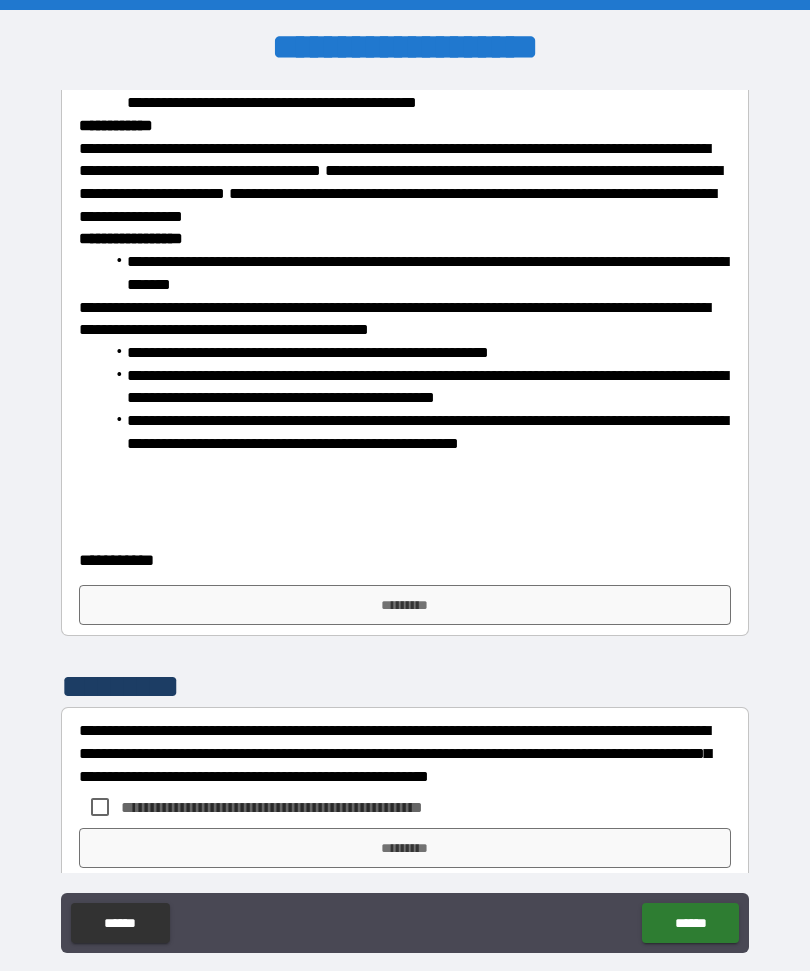 type on "*" 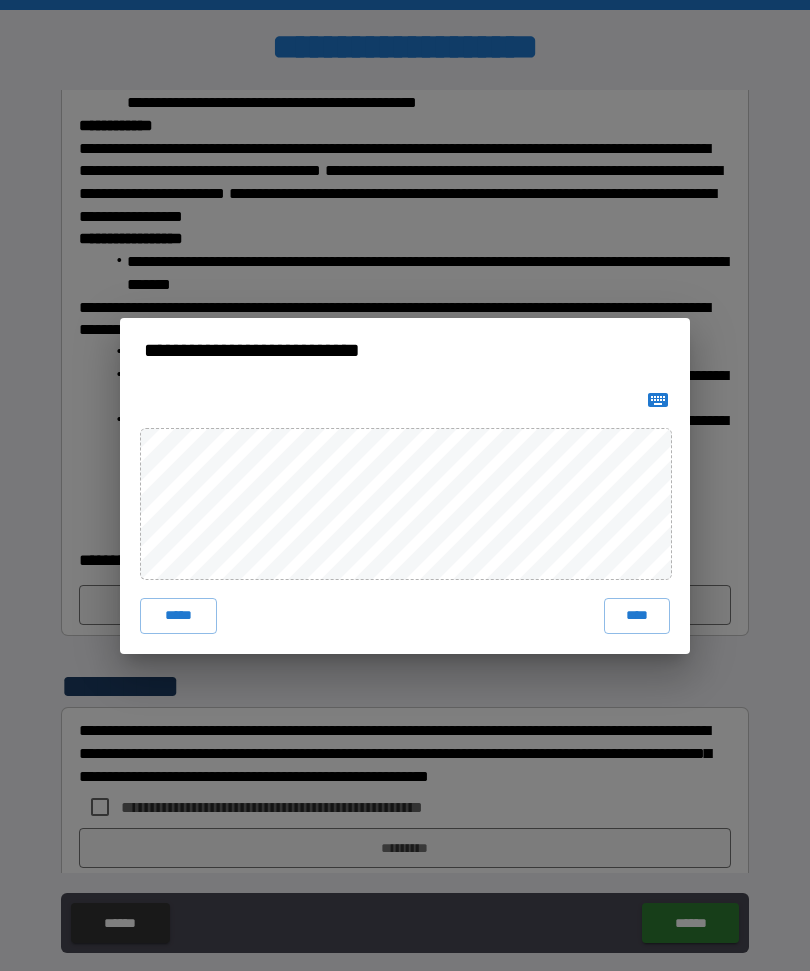 click on "****" at bounding box center (637, 616) 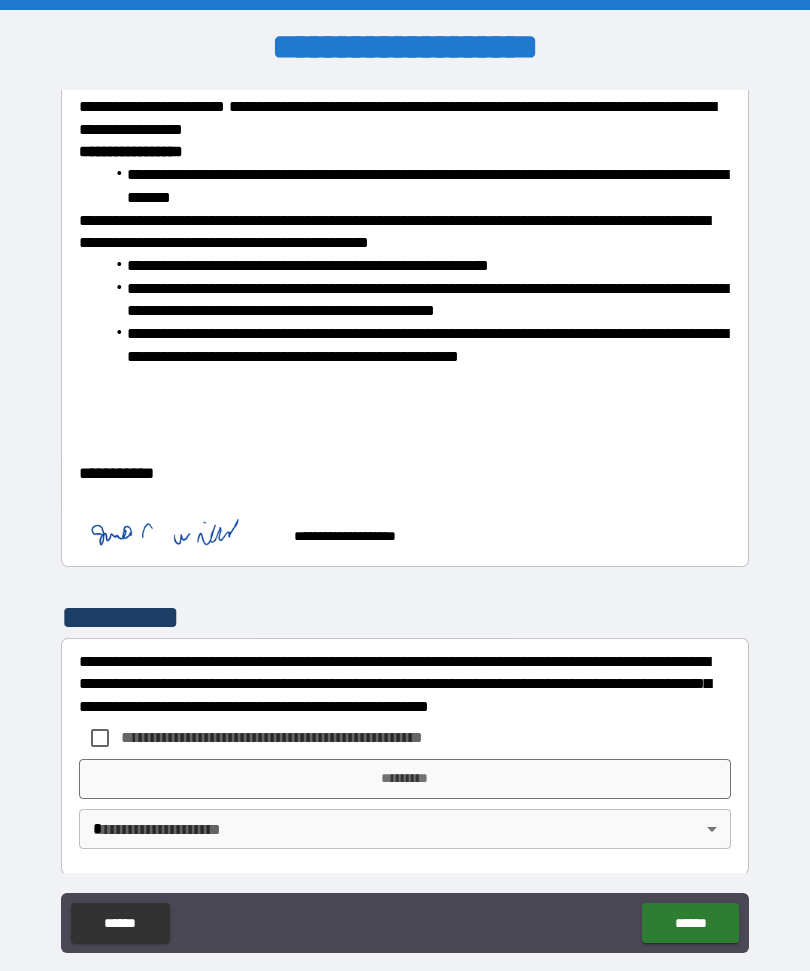 scroll, scrollTop: 843, scrollLeft: 0, axis: vertical 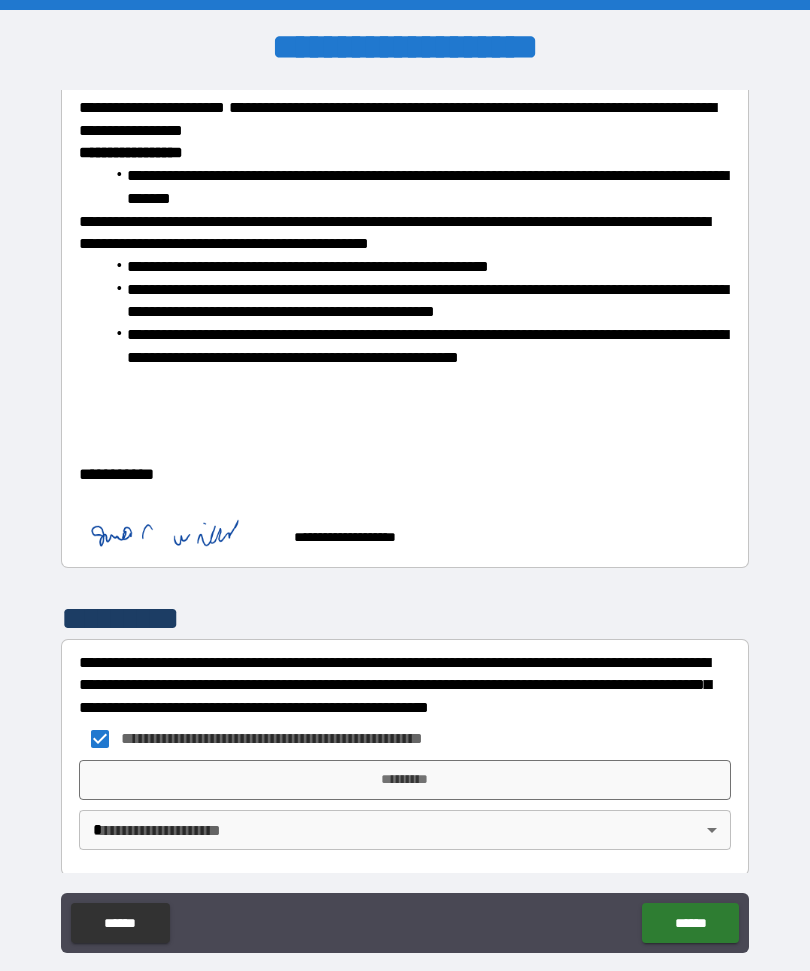 click on "*********" at bounding box center (405, 780) 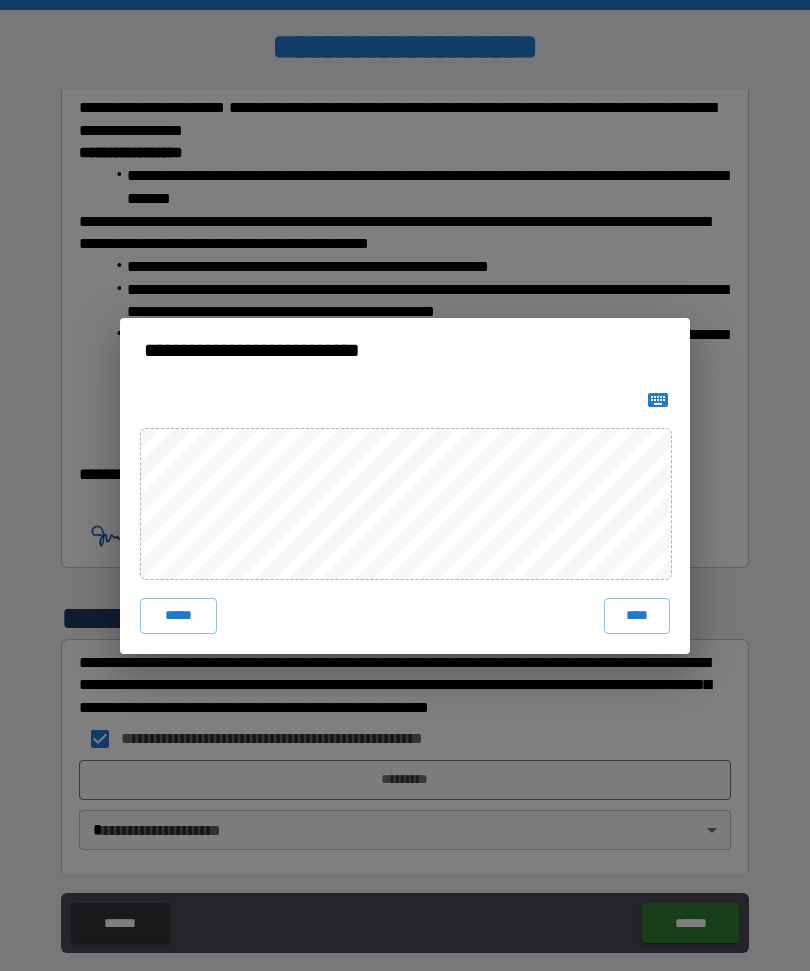 click on "****" at bounding box center [637, 616] 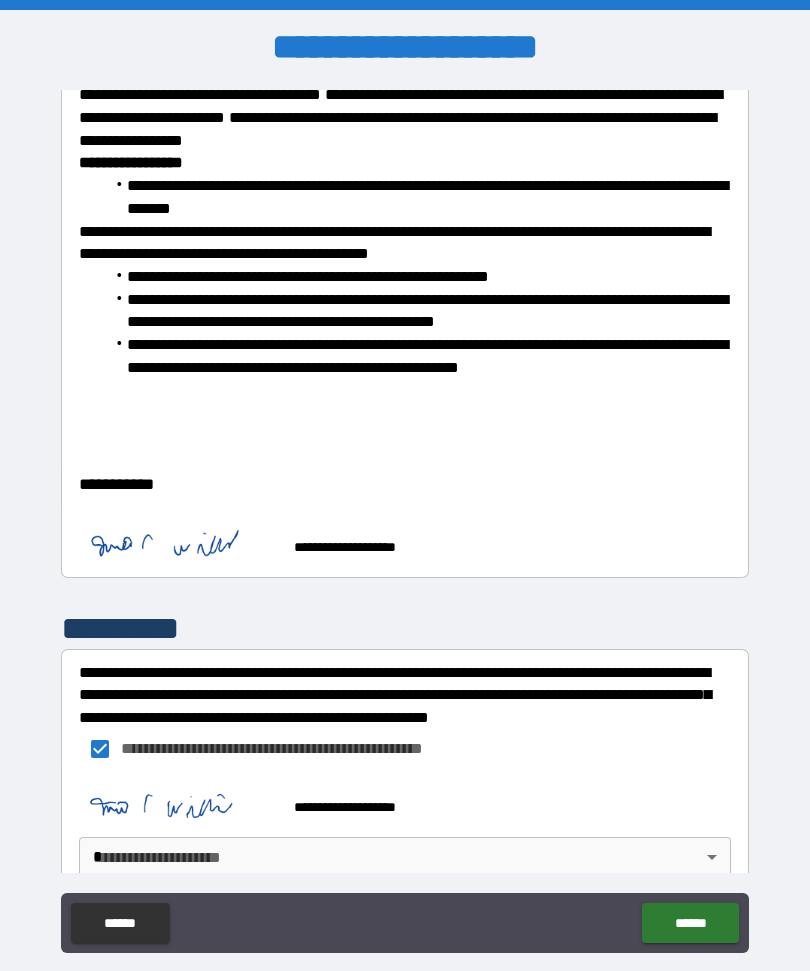 click on "[FIRST] [LAST] [CITY] [STATE] [POSTAL_CODE] [COUNTRY] [ADDRESS] [PHONE] [EMAIL] [SSN] [CREDIT_CARD] [DRIVER_LICENSE] [PASSPORT_NUMBER] [DATE_OF_BIRTH] [AGE]" at bounding box center [405, 519] 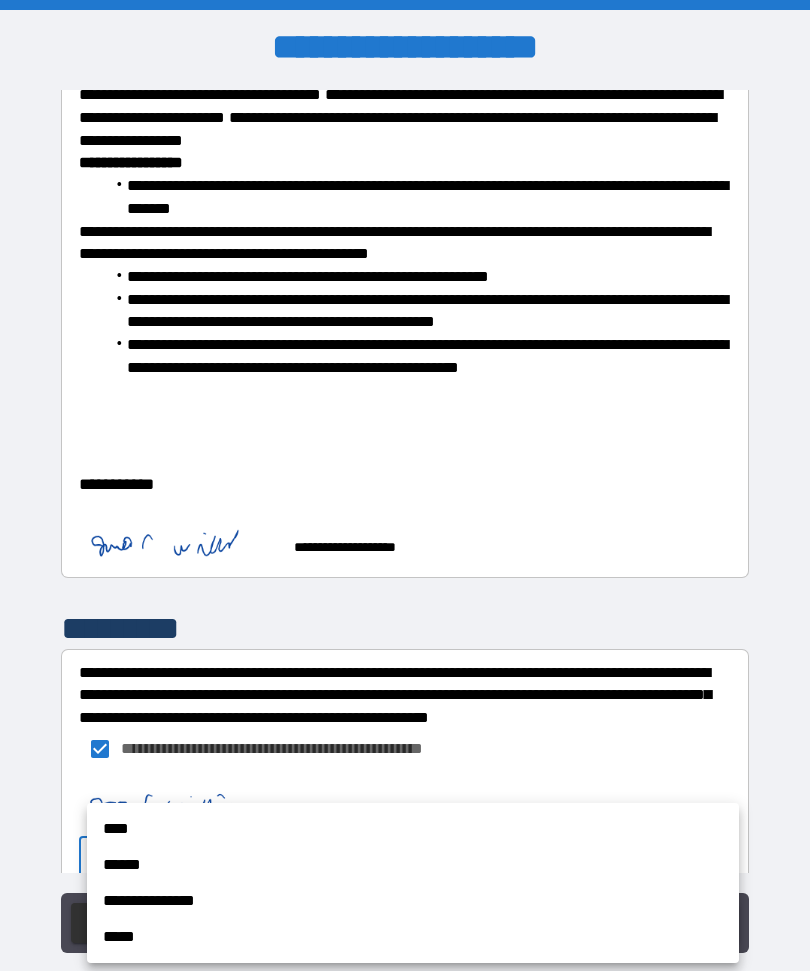 click on "****" at bounding box center (413, 829) 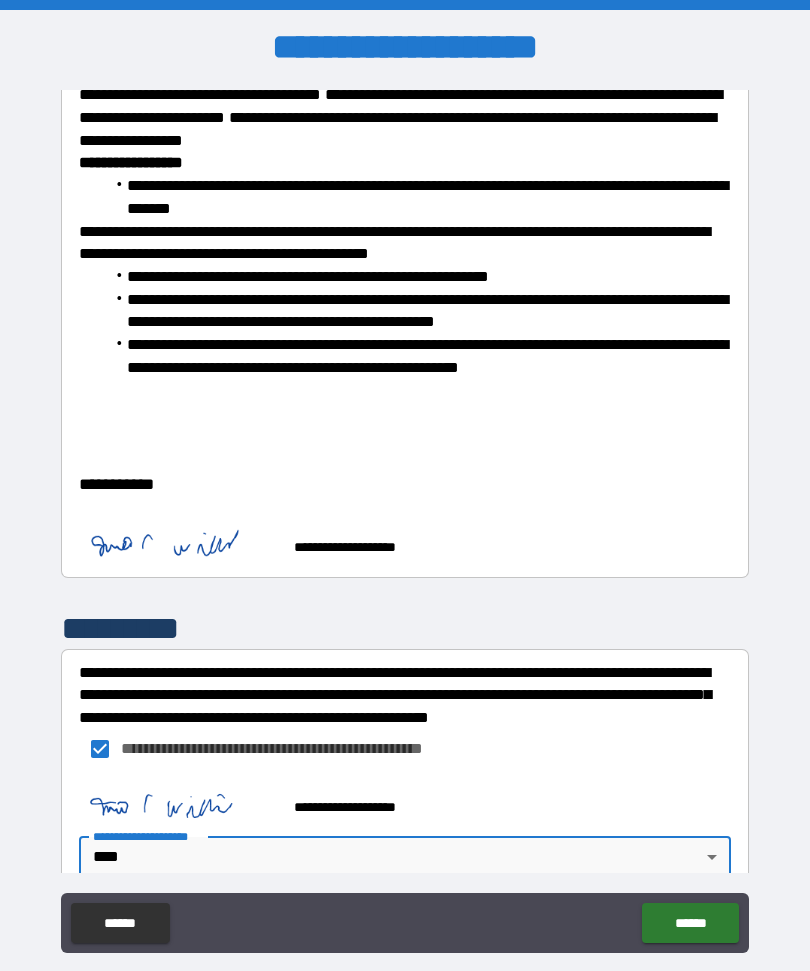 click on "******" at bounding box center [690, 923] 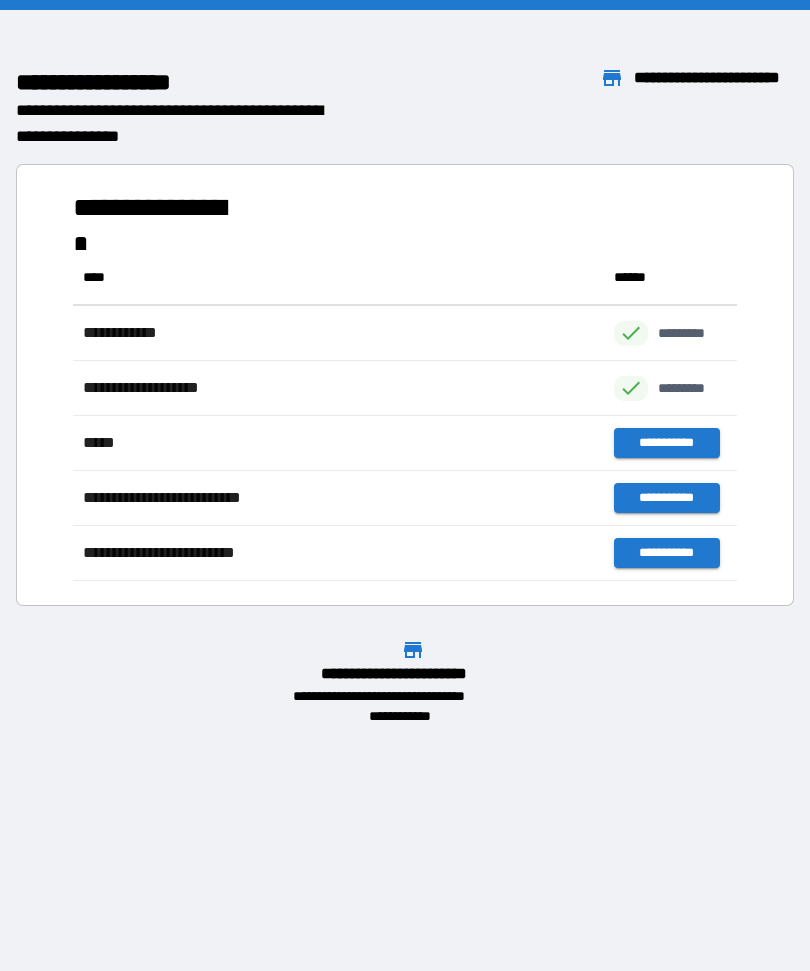 scroll, scrollTop: 1, scrollLeft: 1, axis: both 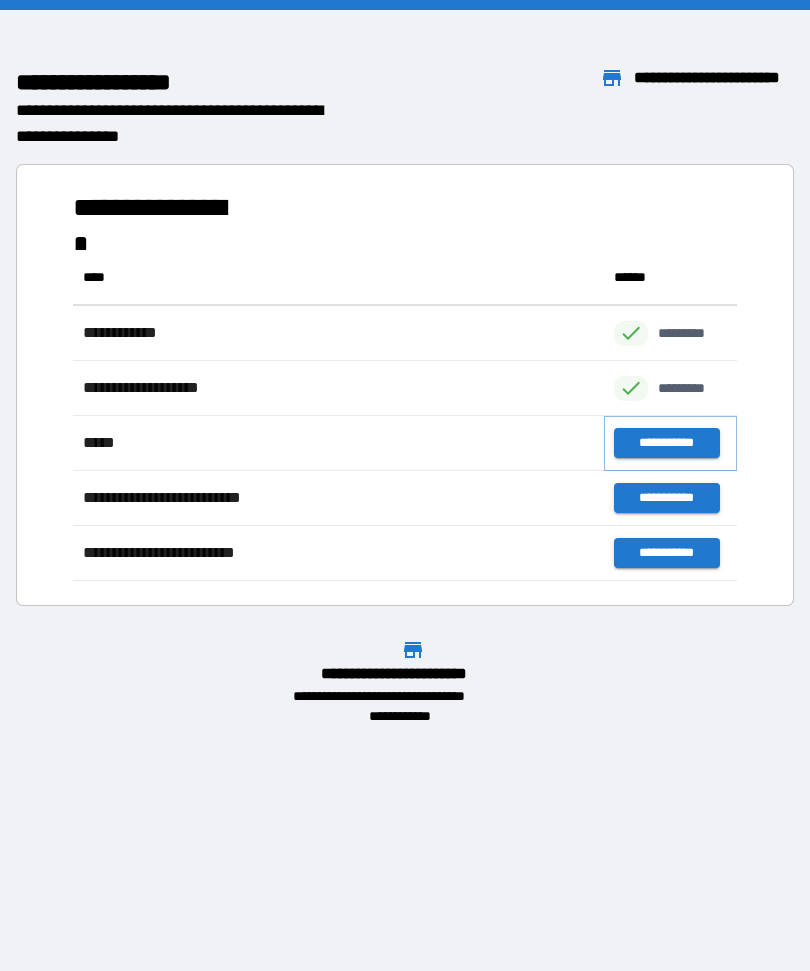 click on "**********" at bounding box center (666, 443) 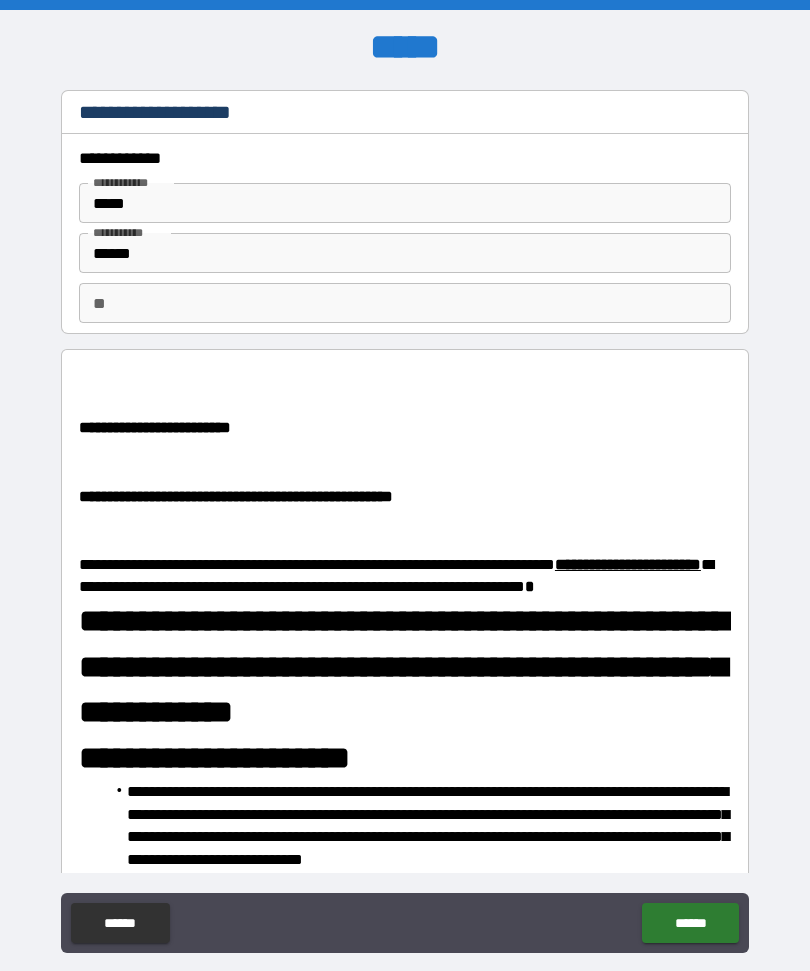 click on "**" at bounding box center [405, 303] 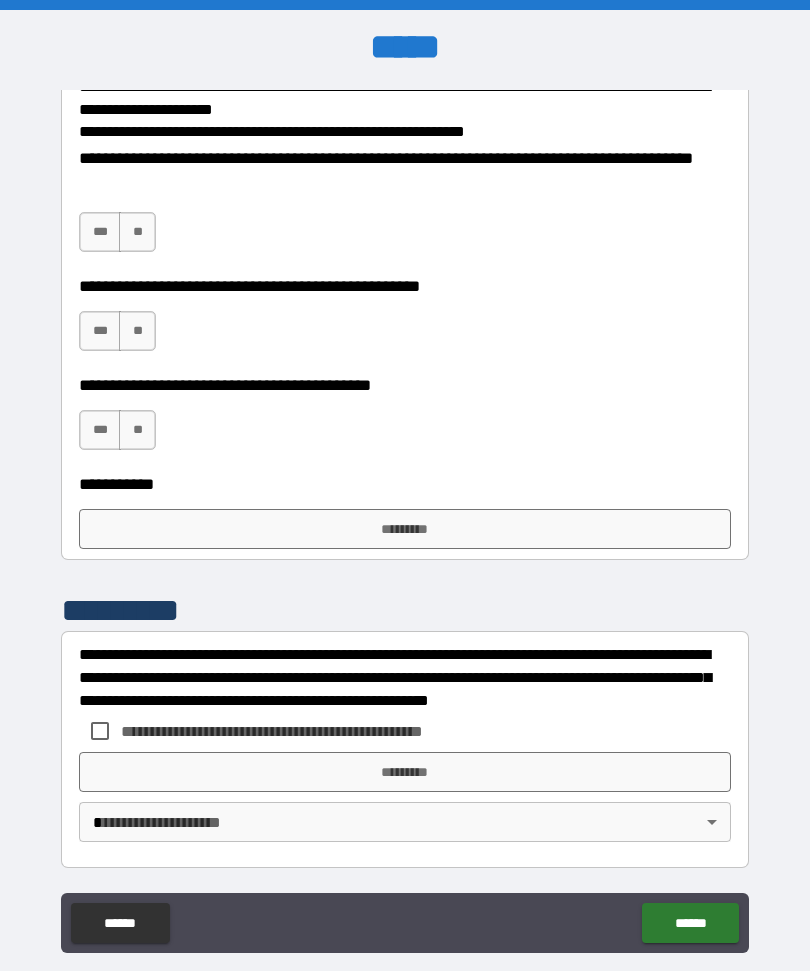 scroll, scrollTop: 3260, scrollLeft: 0, axis: vertical 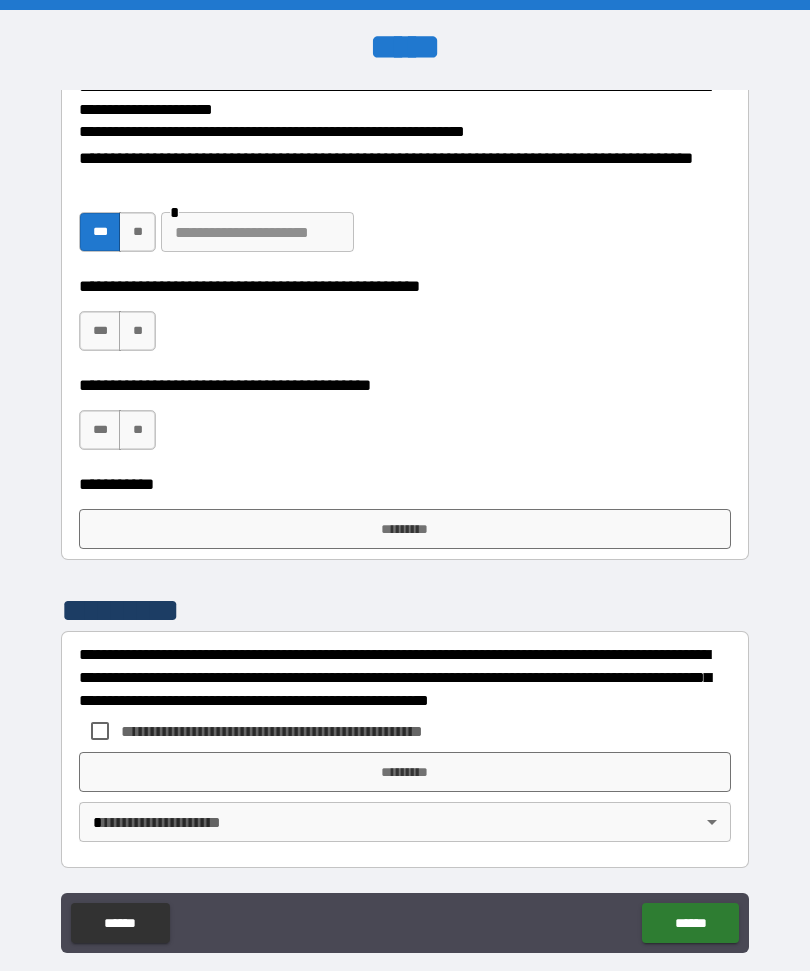 click at bounding box center (257, 232) 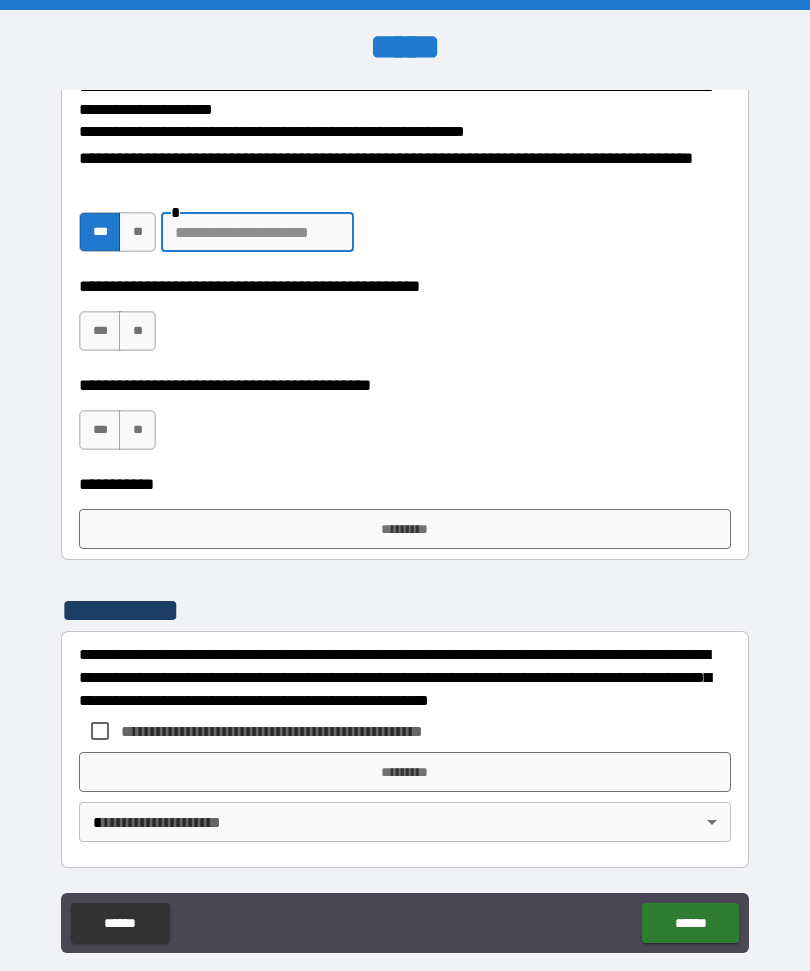 click on "**" at bounding box center [137, 232] 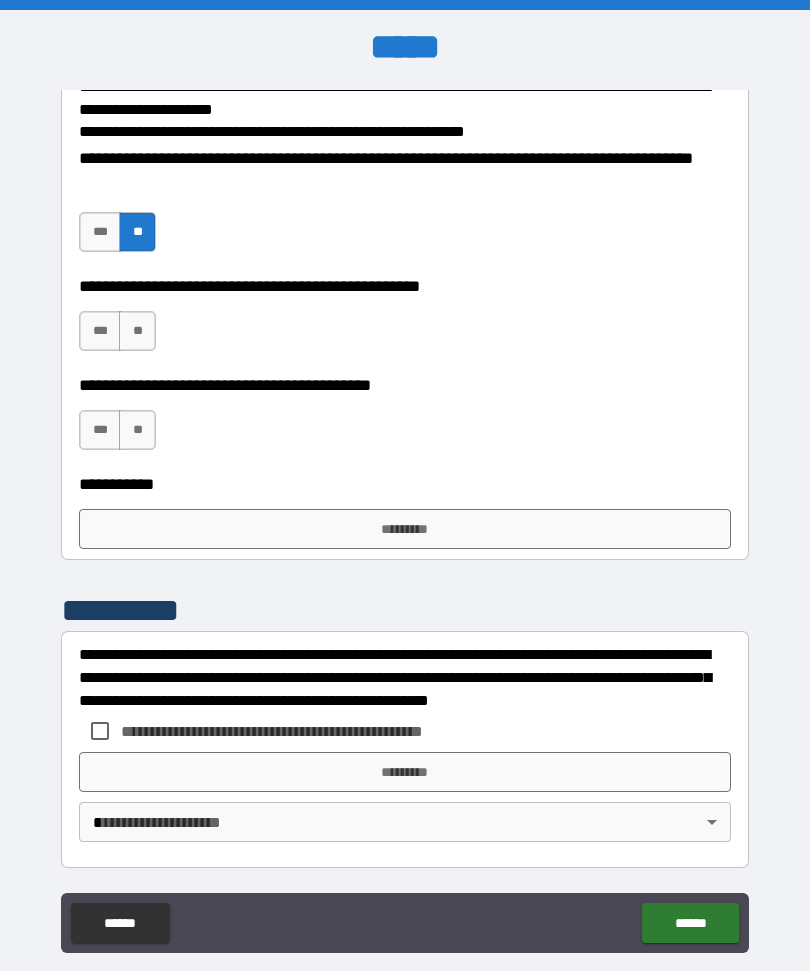 click on "***" at bounding box center [100, 331] 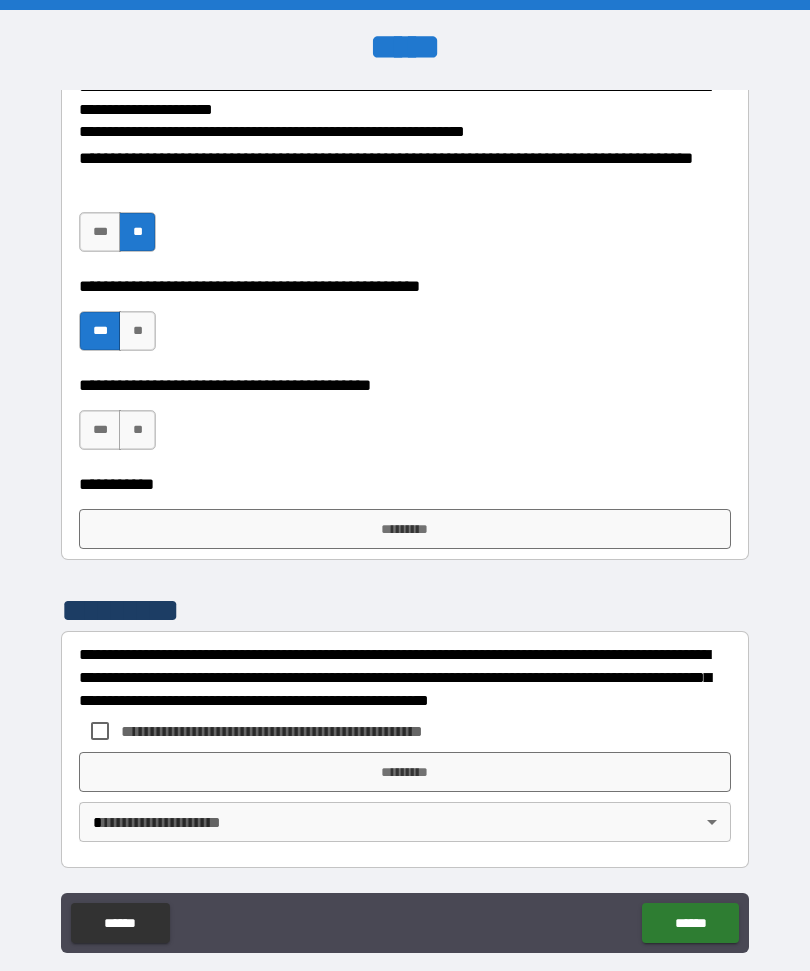 click on "**" at bounding box center (137, 430) 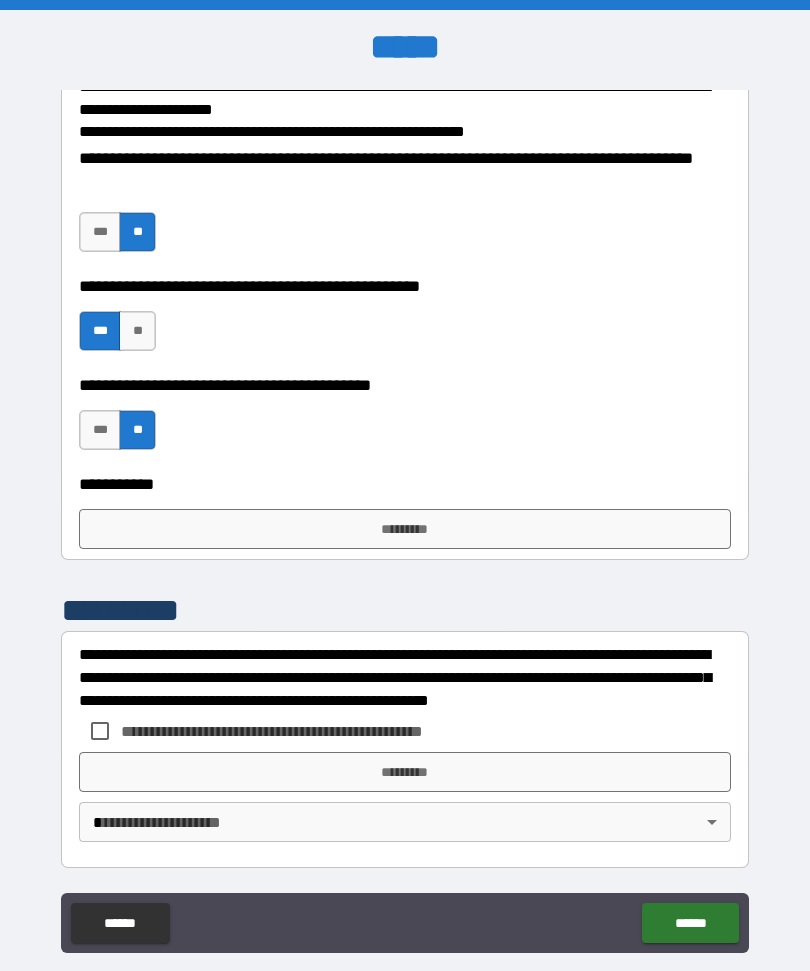 click on "*********" at bounding box center (405, 529) 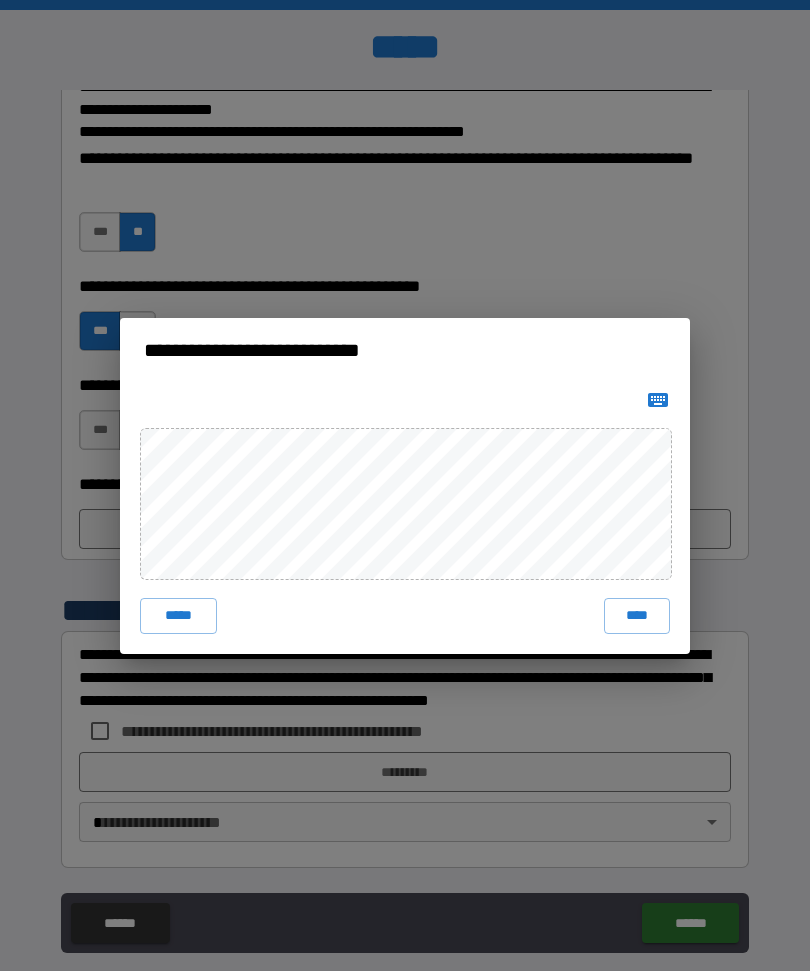click on "****" at bounding box center [637, 616] 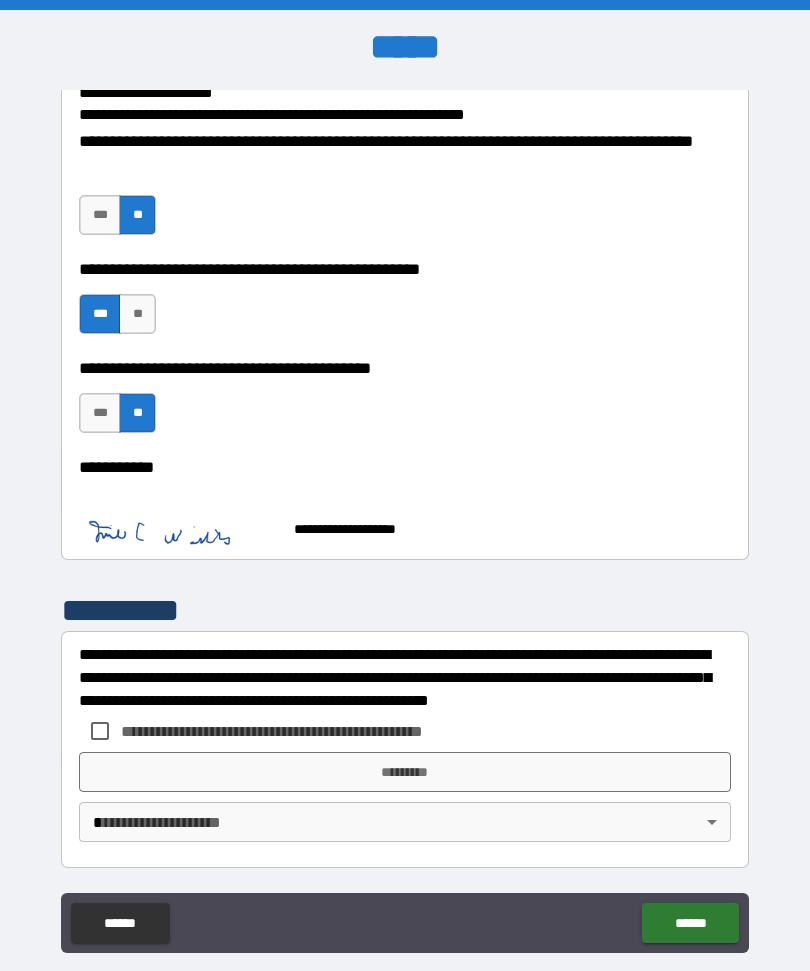 scroll, scrollTop: 3353, scrollLeft: 0, axis: vertical 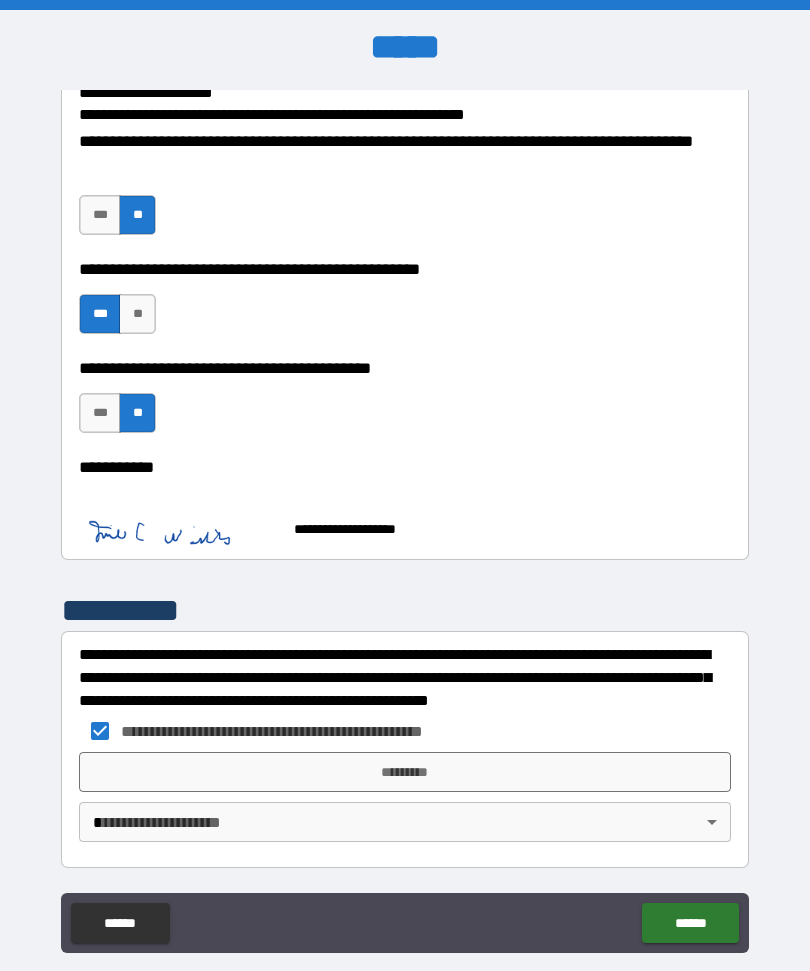 click on "*********" at bounding box center [405, 772] 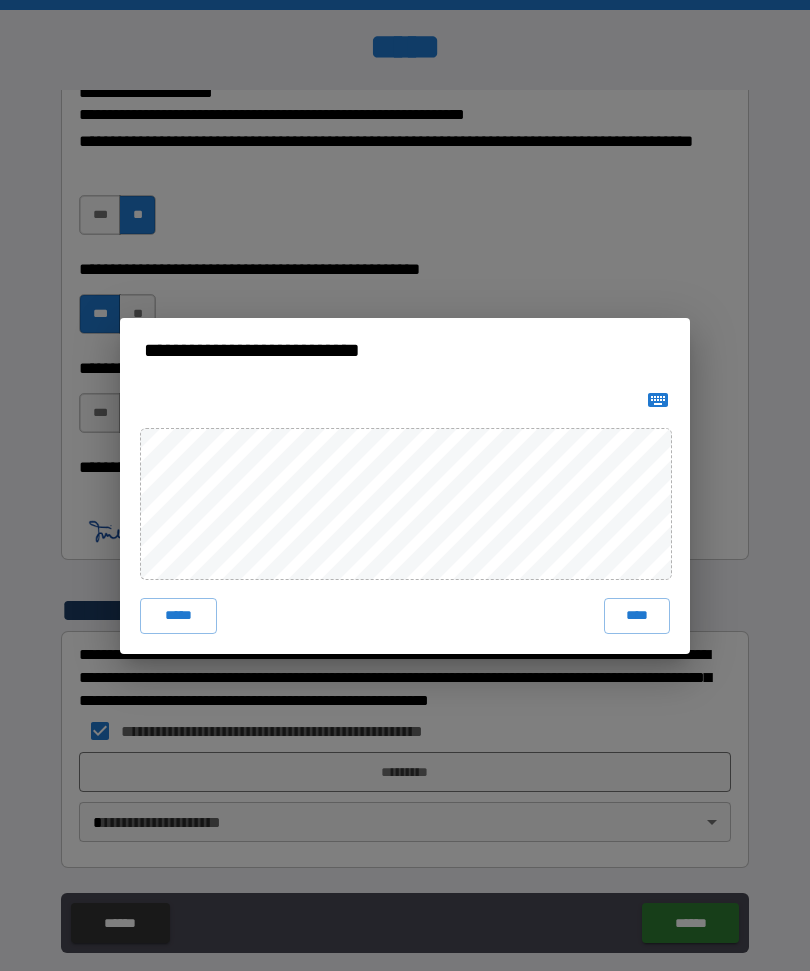 click on "****" at bounding box center (637, 616) 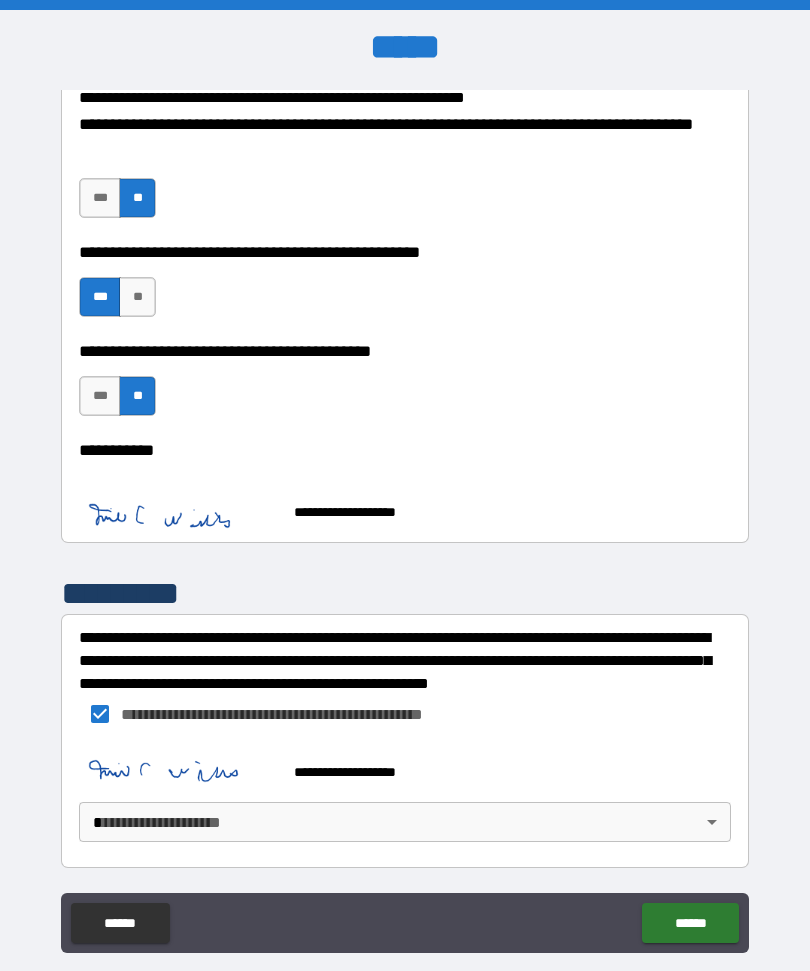 scroll, scrollTop: 3370, scrollLeft: 0, axis: vertical 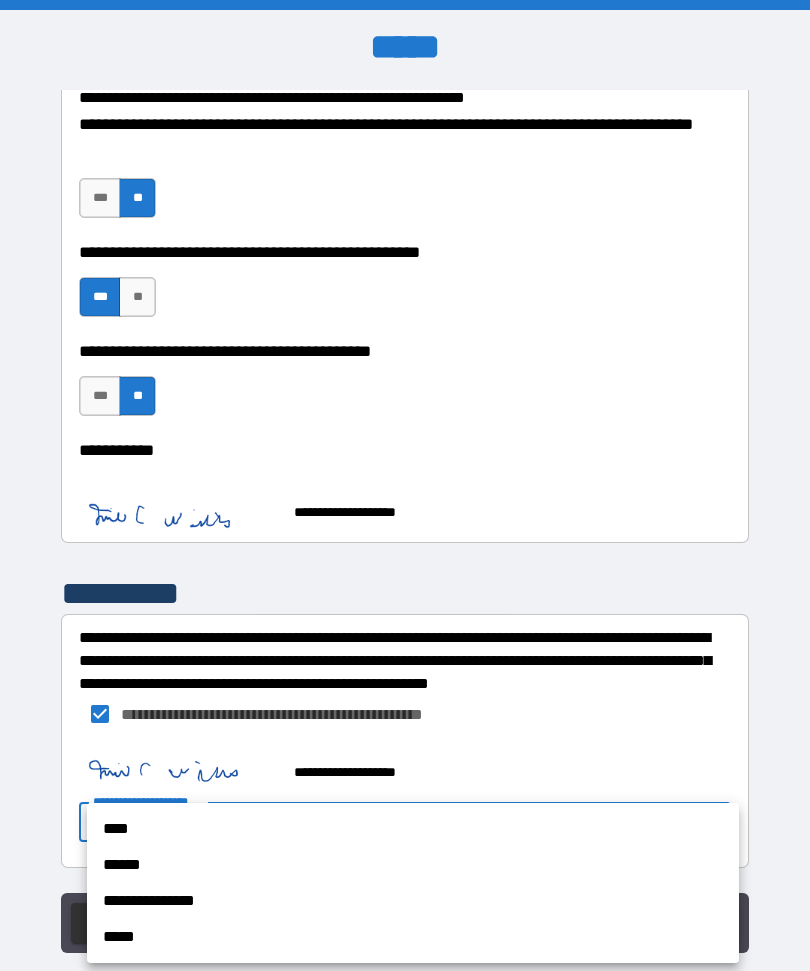 click on "****" at bounding box center [413, 829] 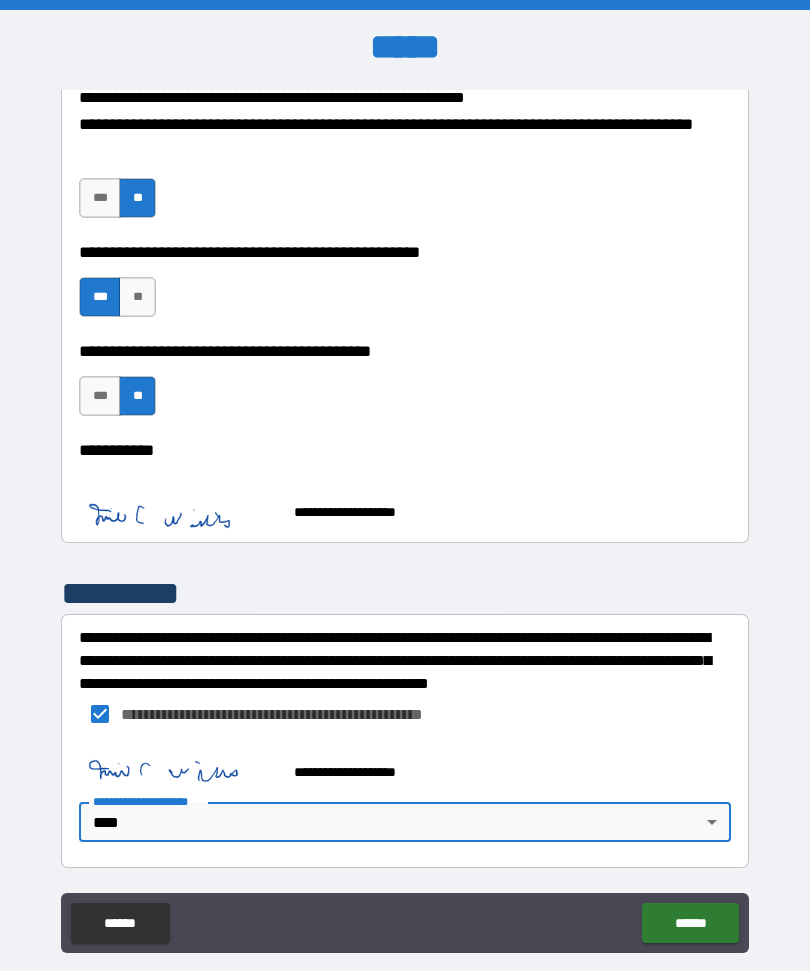 click on "******" at bounding box center (690, 923) 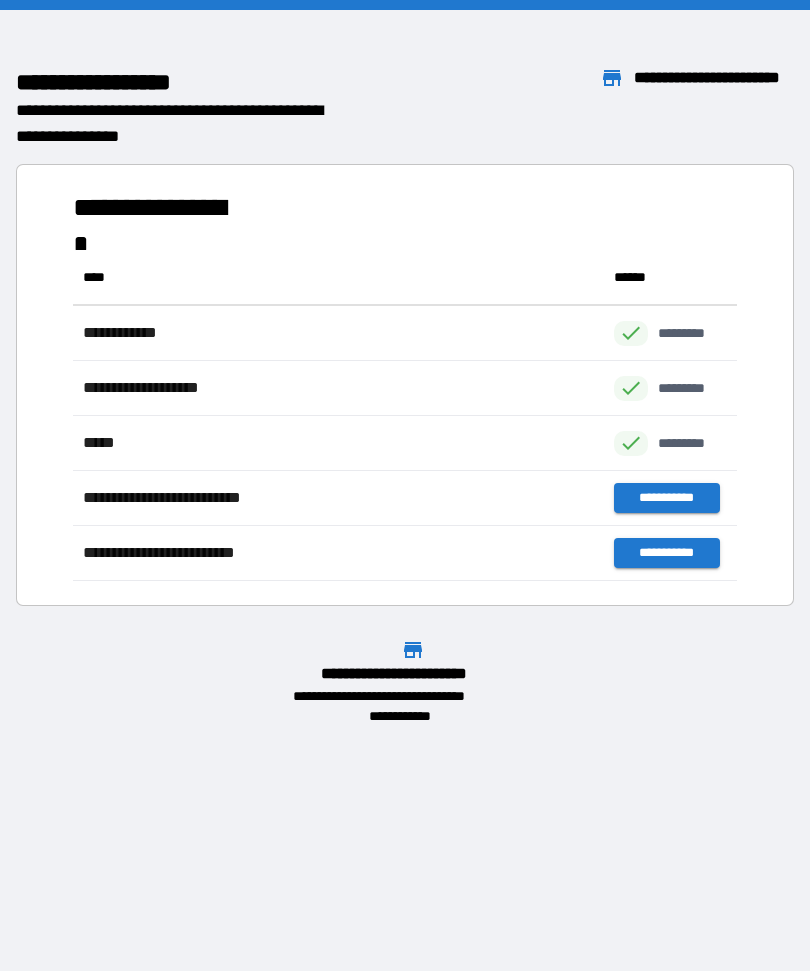 scroll, scrollTop: 1, scrollLeft: 1, axis: both 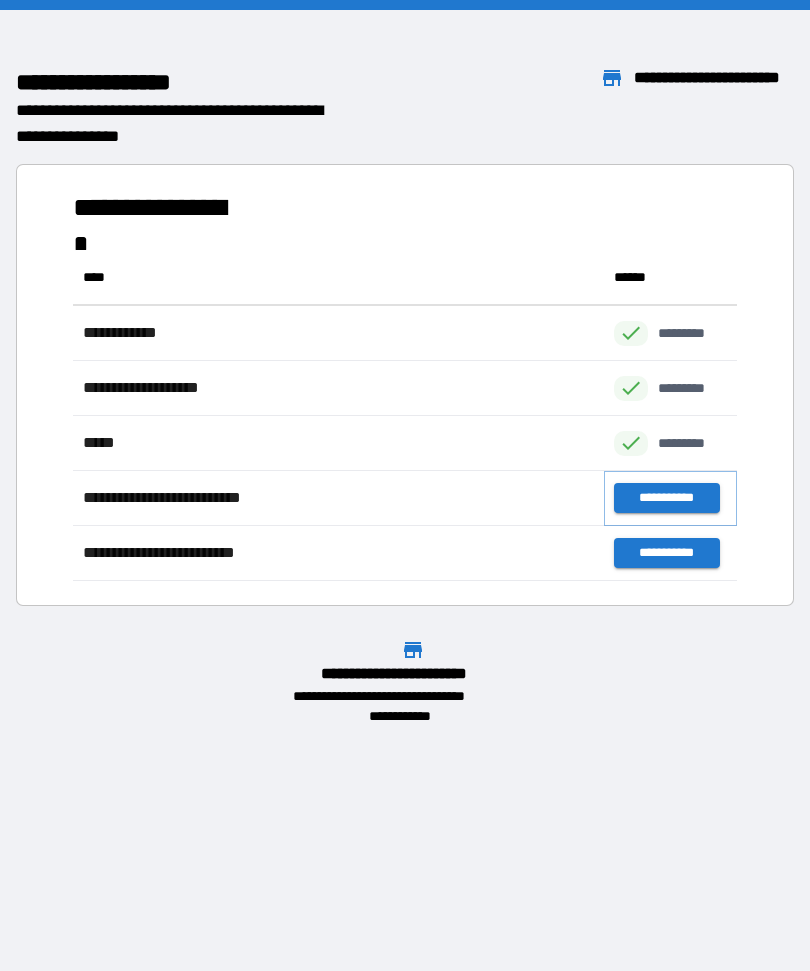 click on "**********" at bounding box center (666, 498) 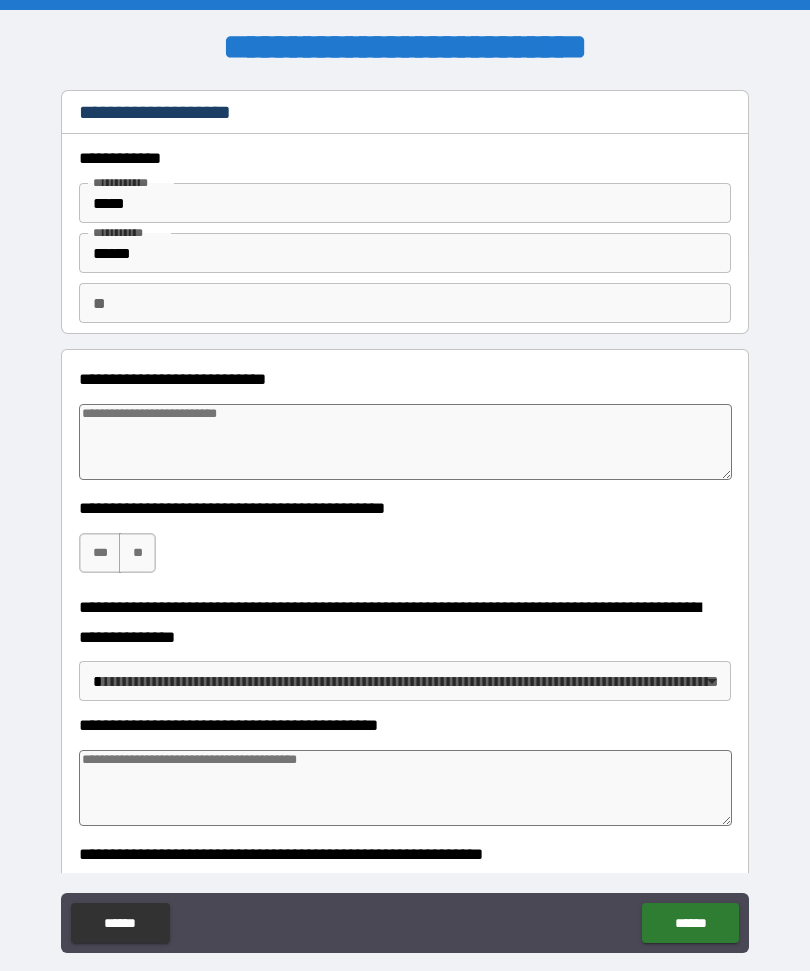 type on "*" 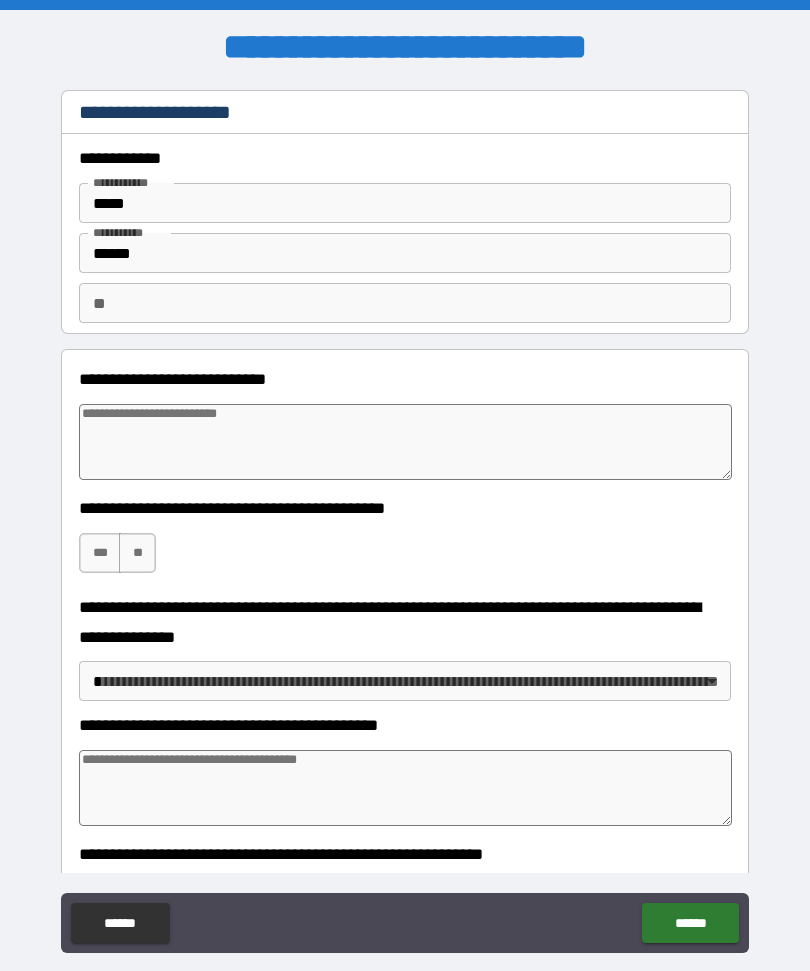type on "*" 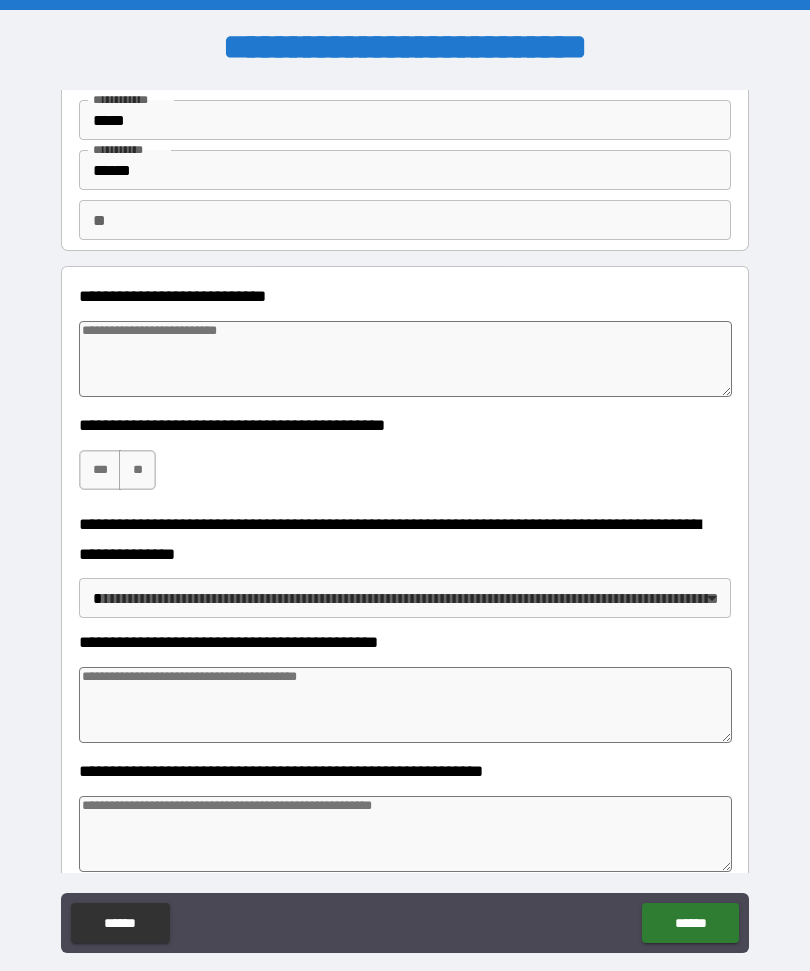 scroll, scrollTop: 104, scrollLeft: 0, axis: vertical 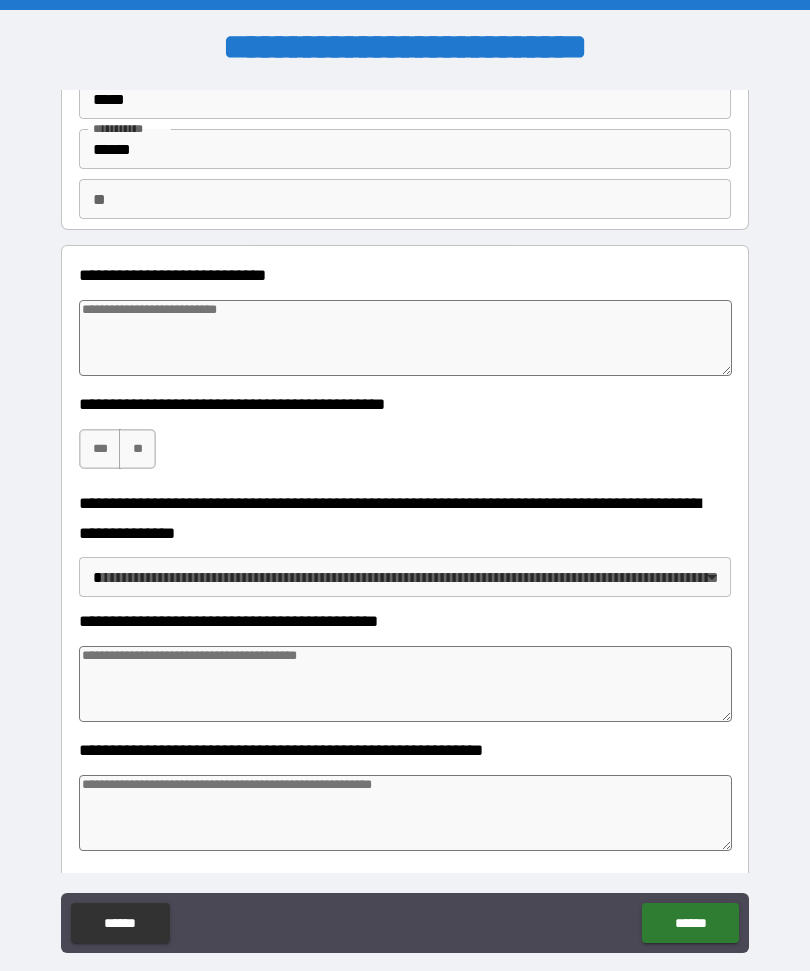 click at bounding box center [405, 338] 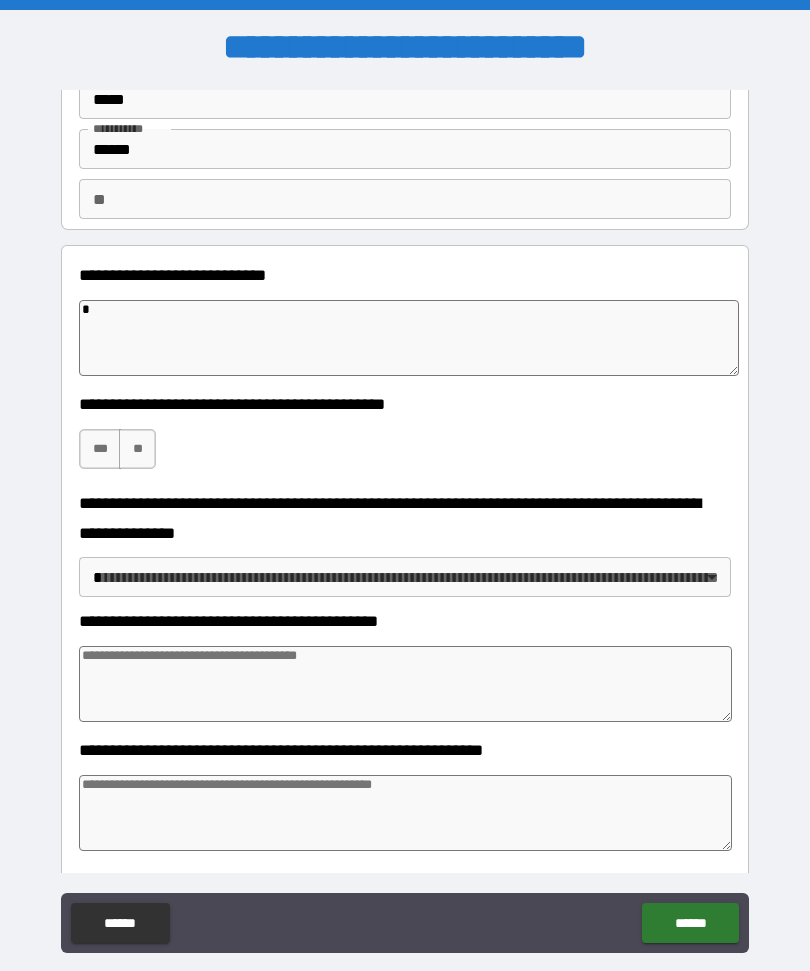 type on "*" 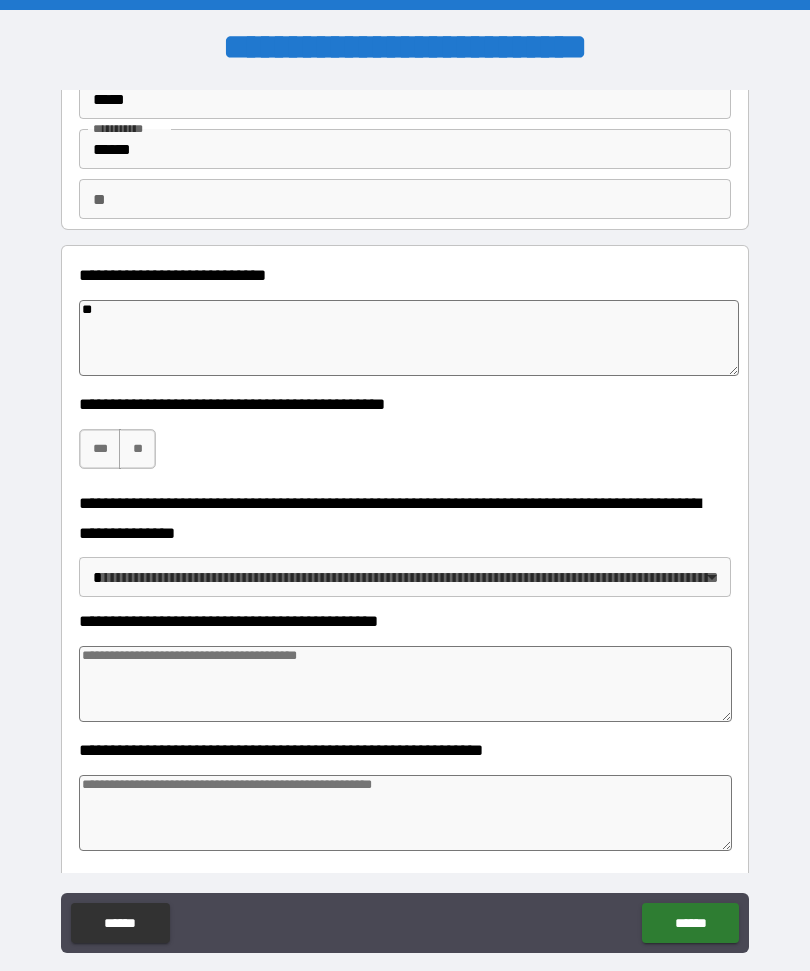 type on "*" 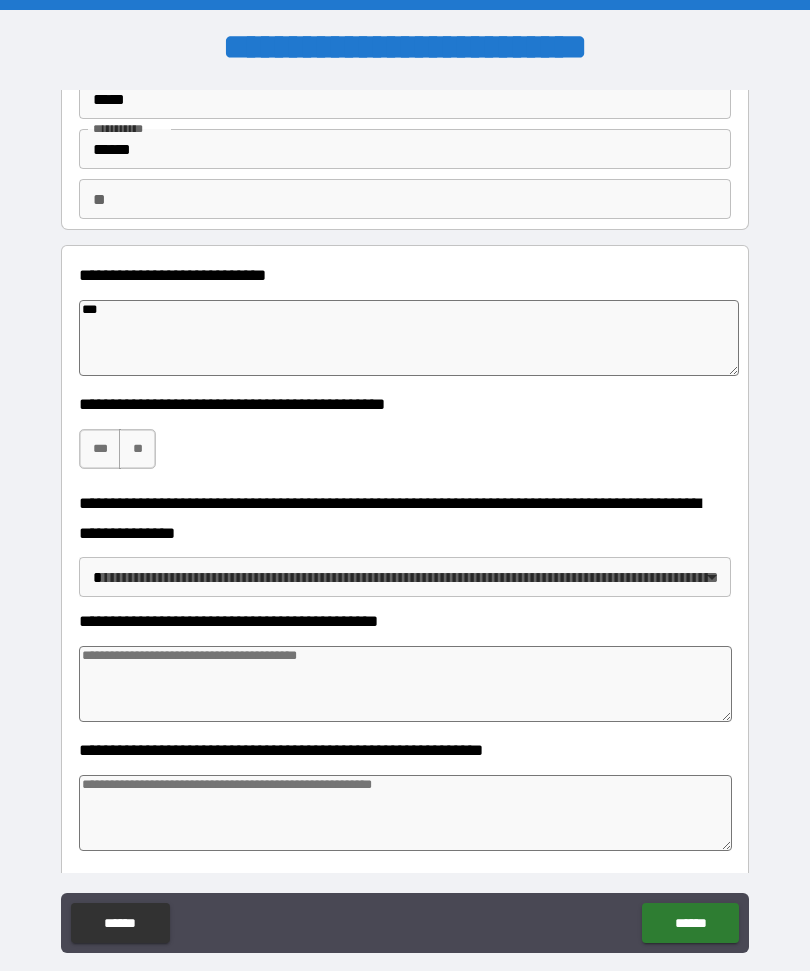 type on "*" 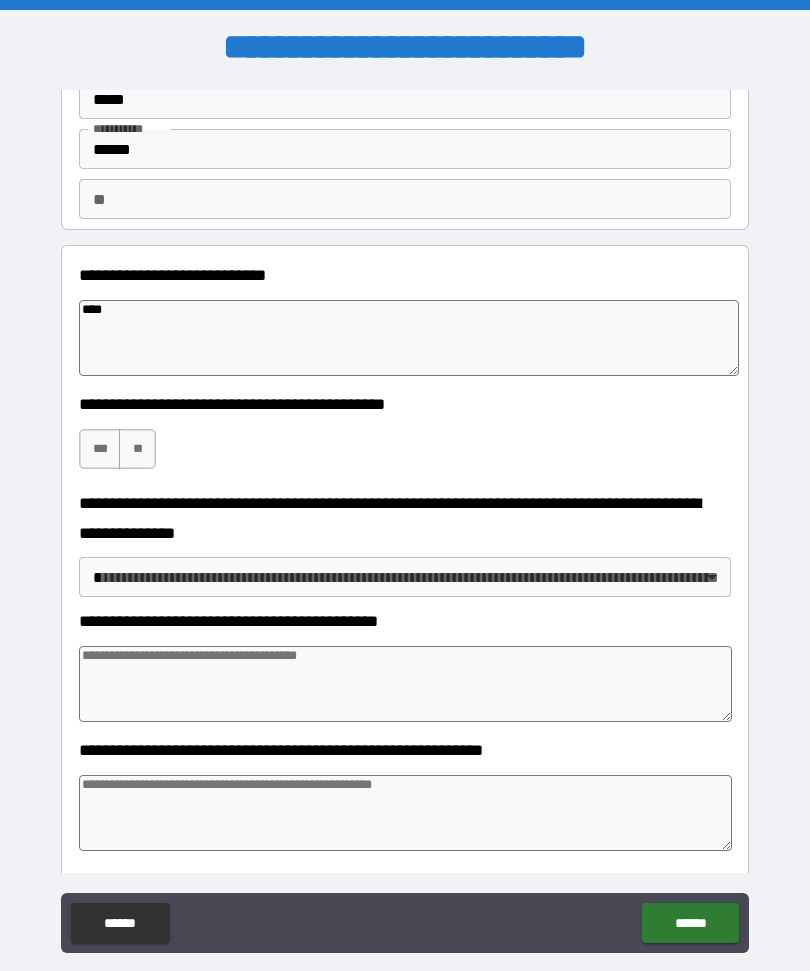 type on "*" 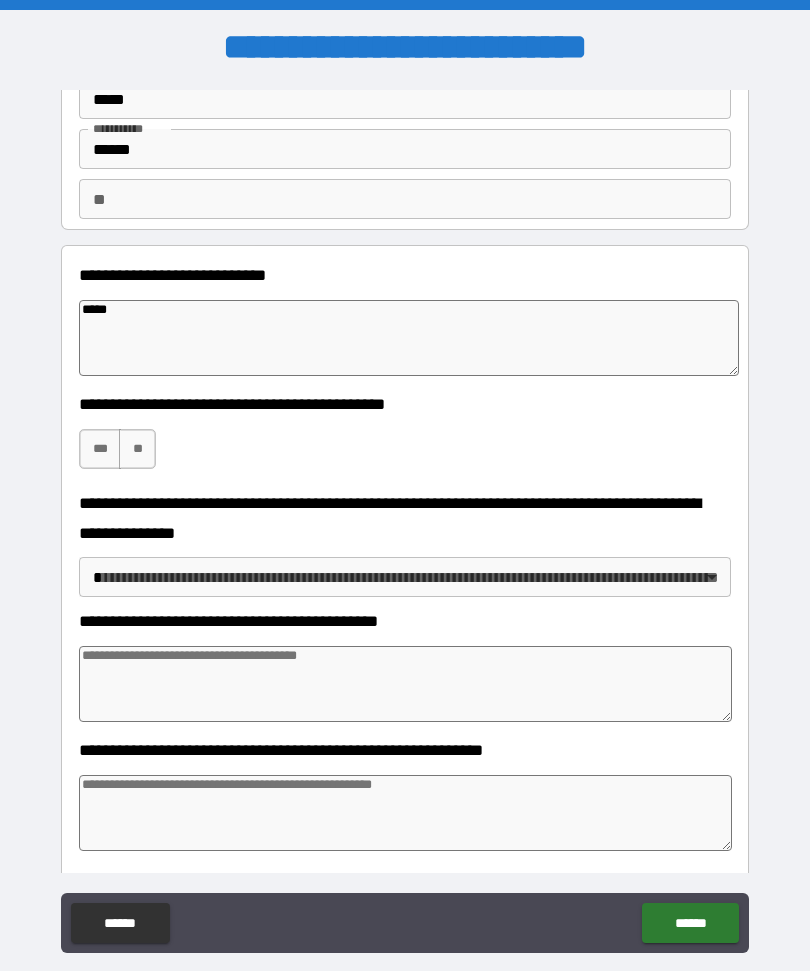 type on "*" 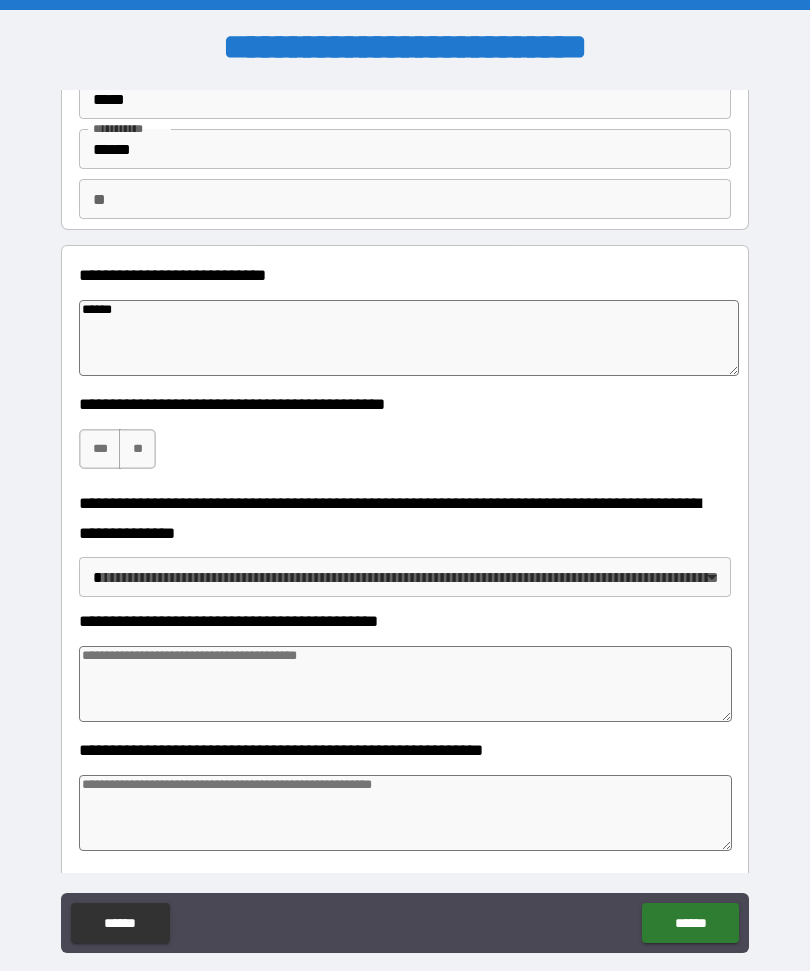 type on "*" 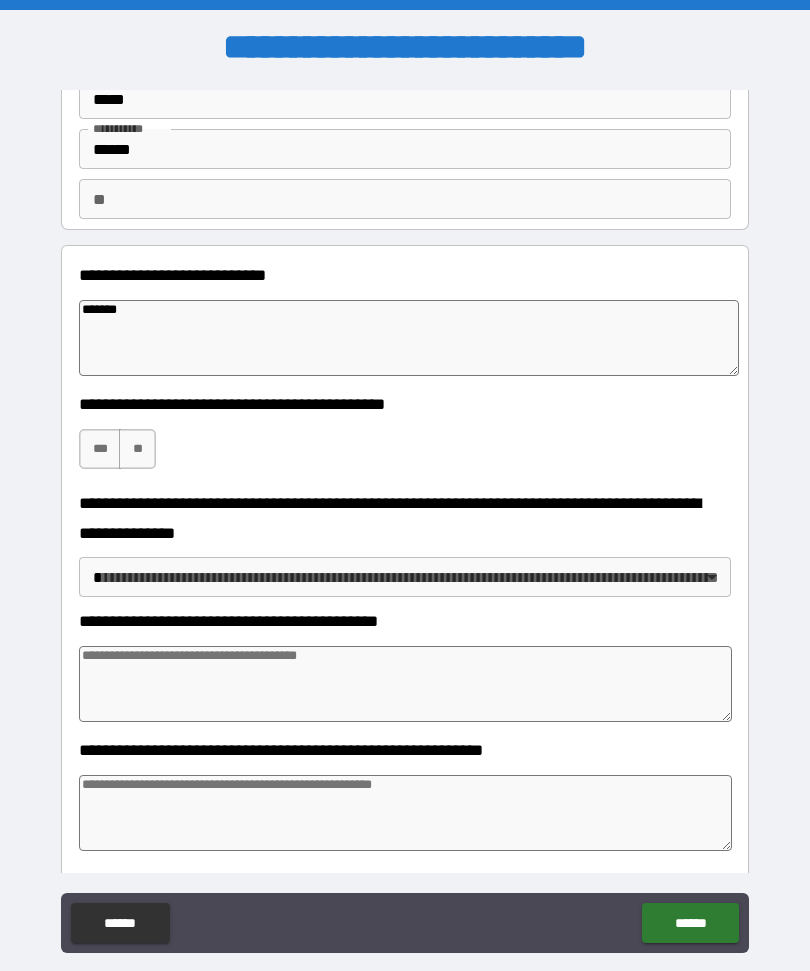 type on "*" 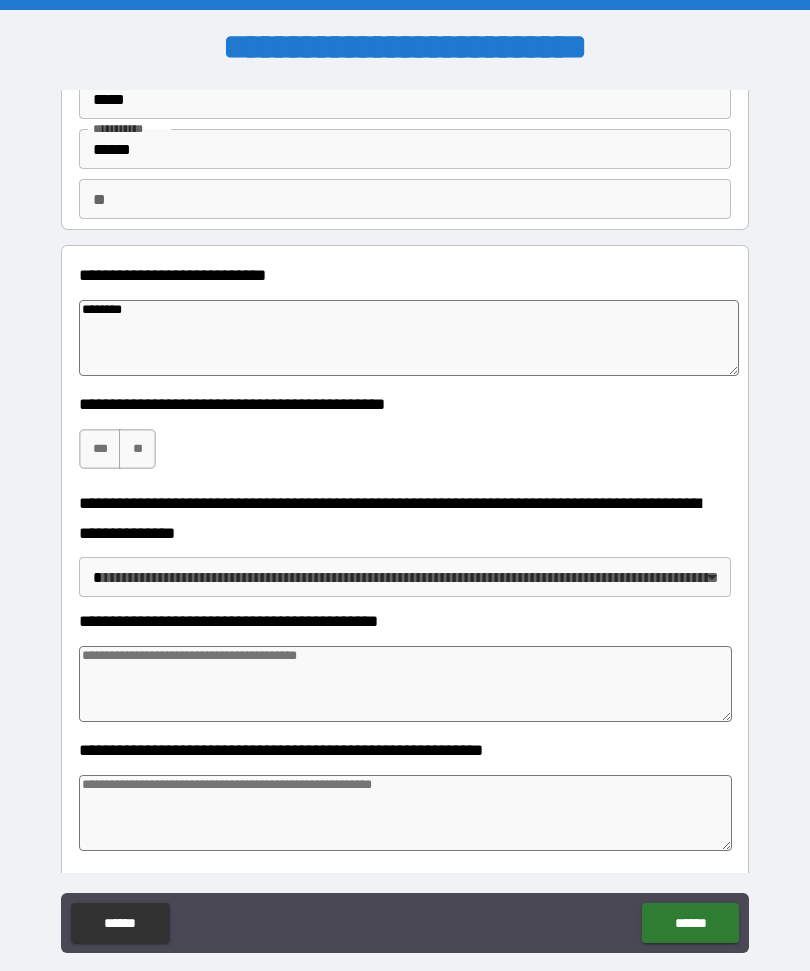 type on "*" 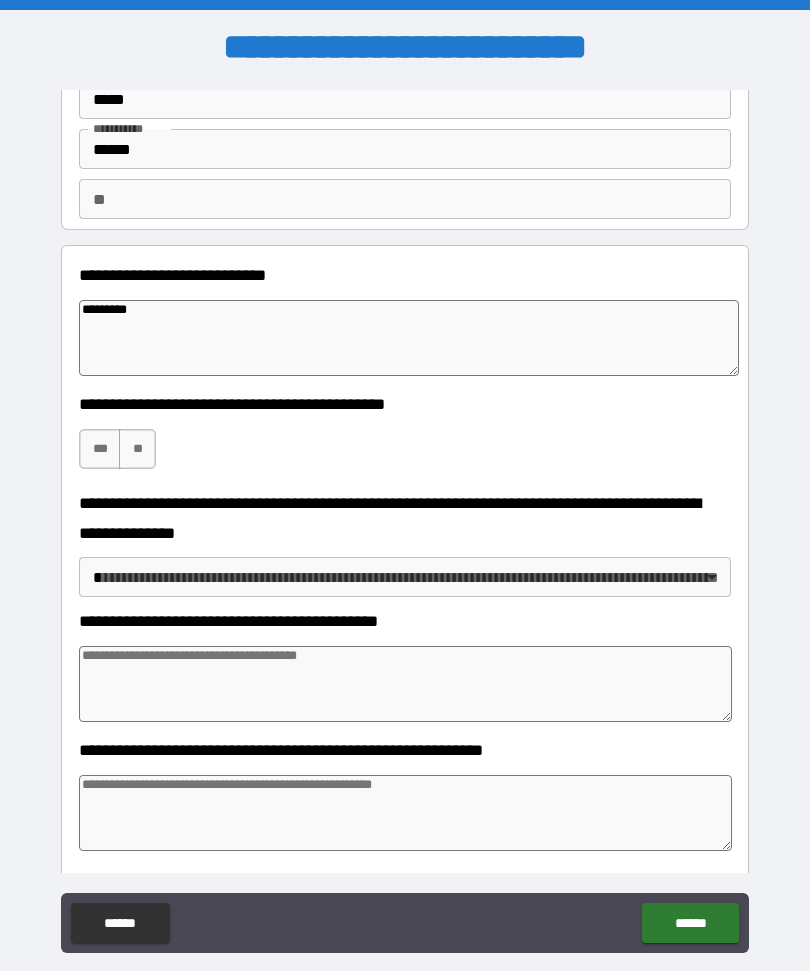 type on "*" 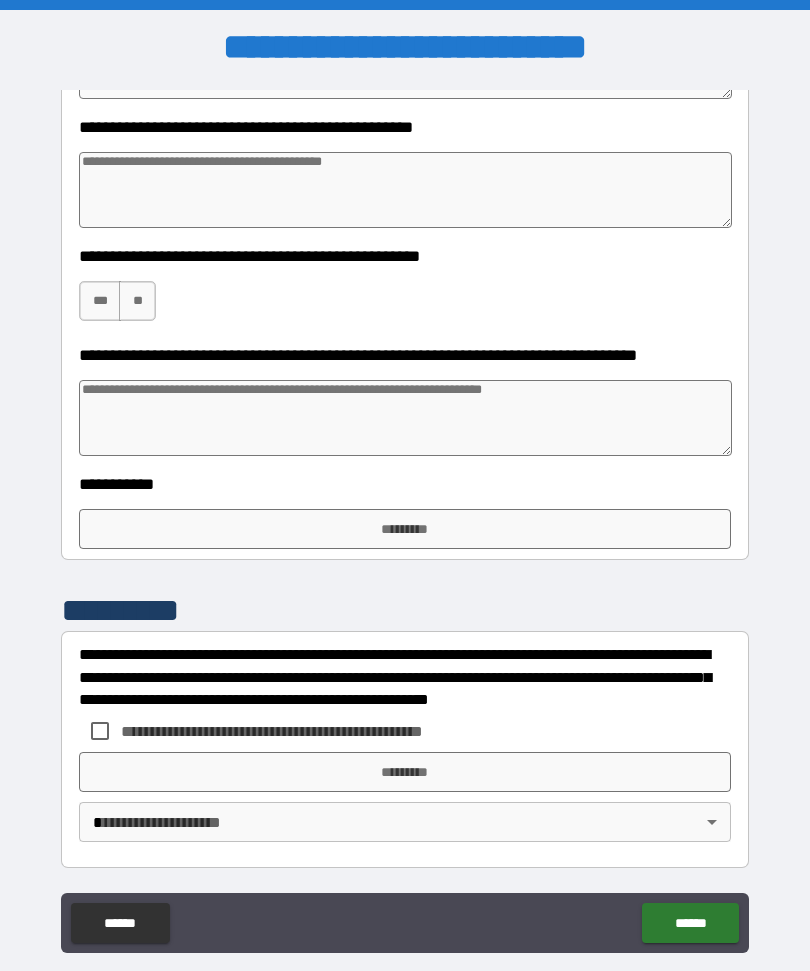 scroll, scrollTop: 1143, scrollLeft: 0, axis: vertical 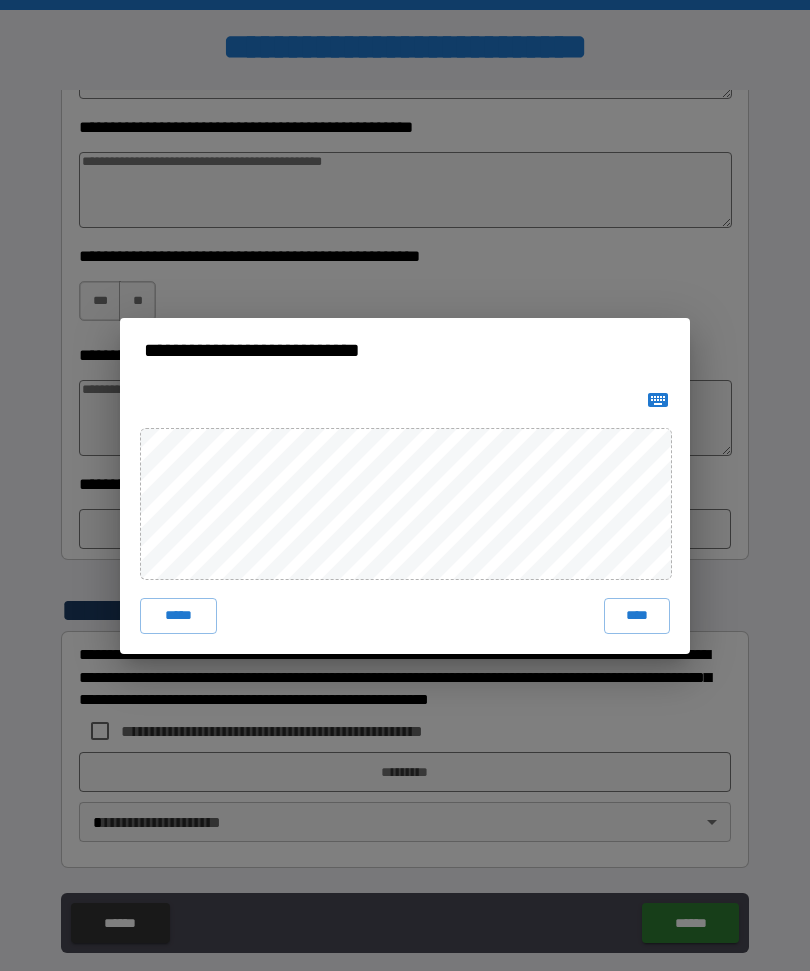 click on "****" at bounding box center [637, 616] 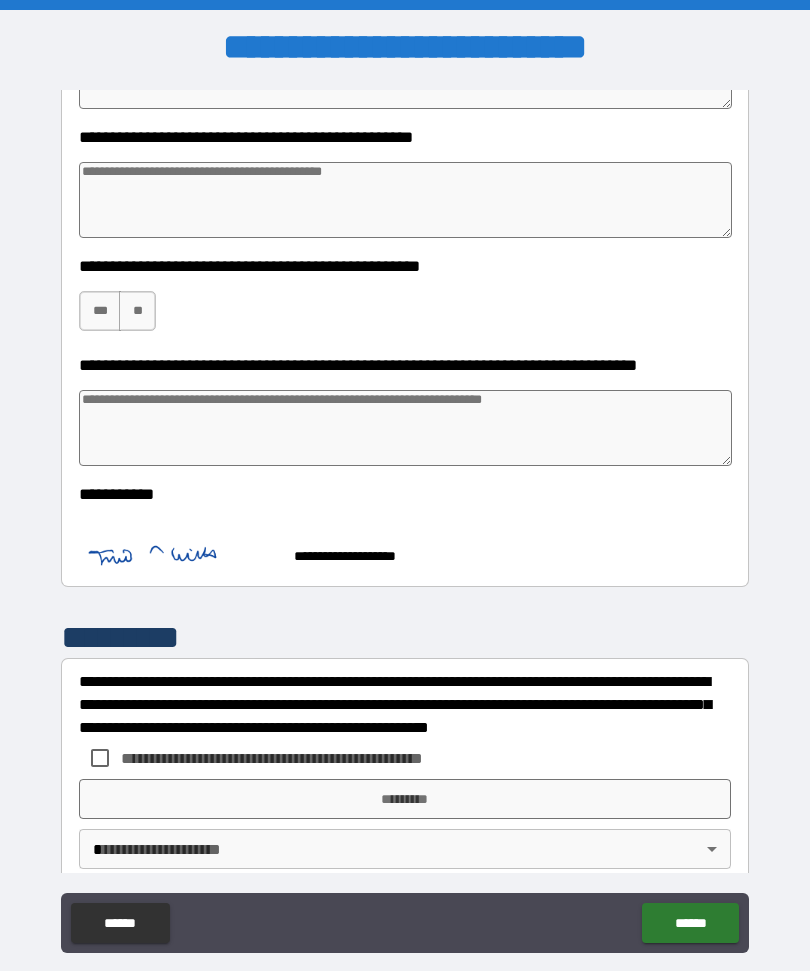 type on "*" 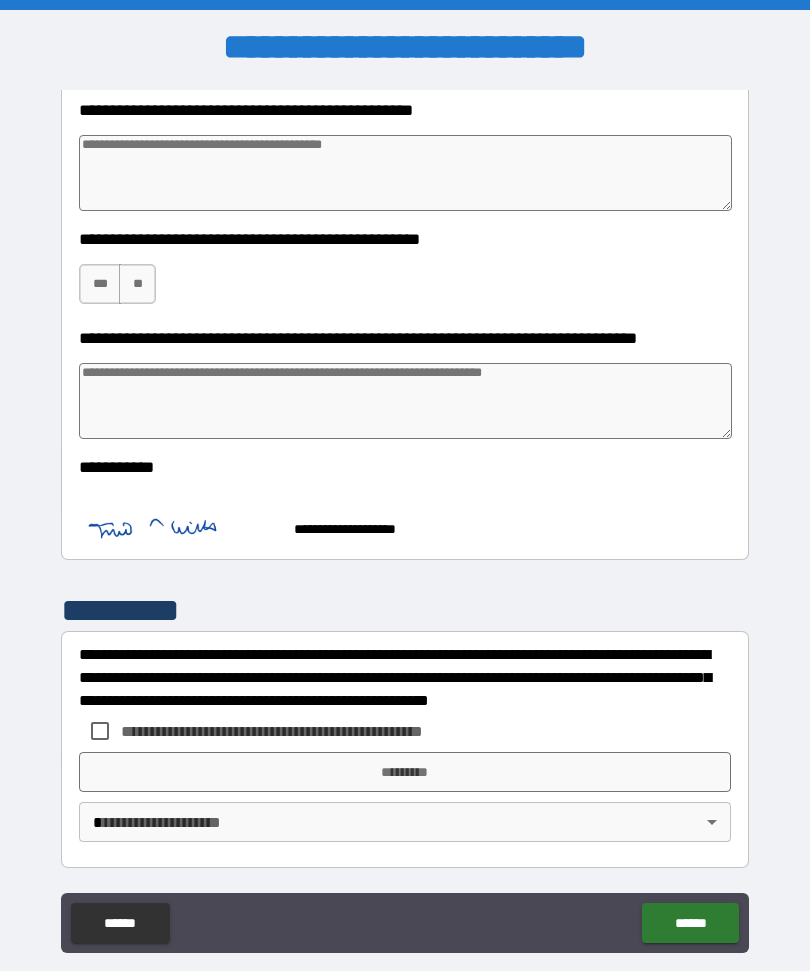 scroll, scrollTop: 1160, scrollLeft: 0, axis: vertical 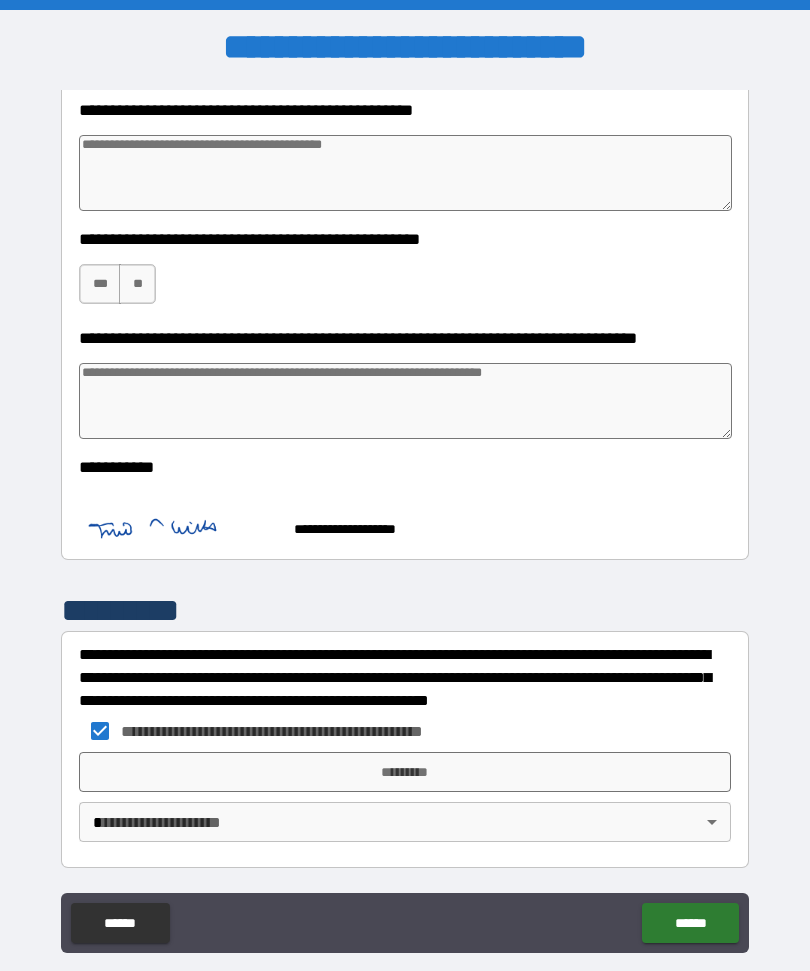 type on "*" 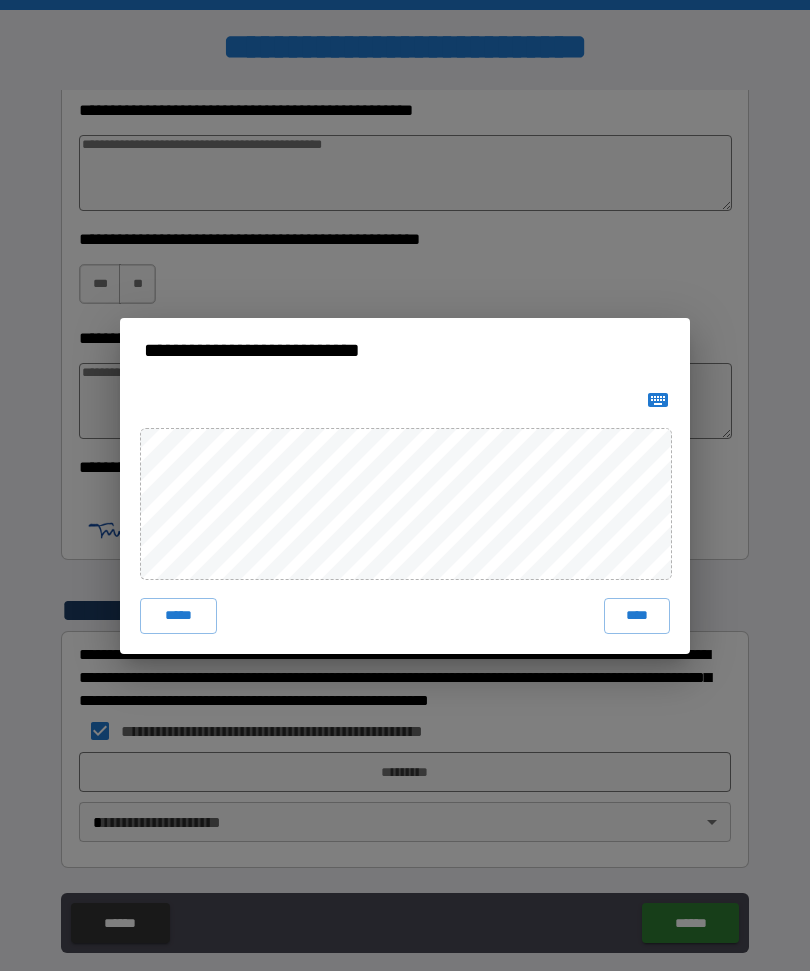 click on "****" at bounding box center [637, 616] 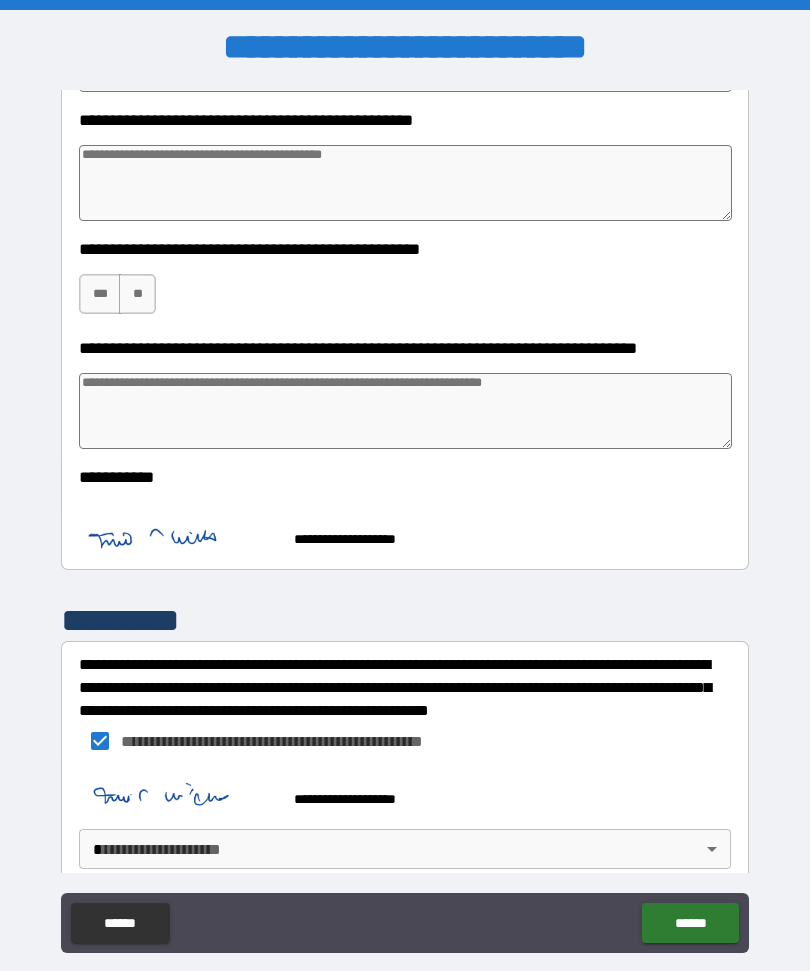 type on "*" 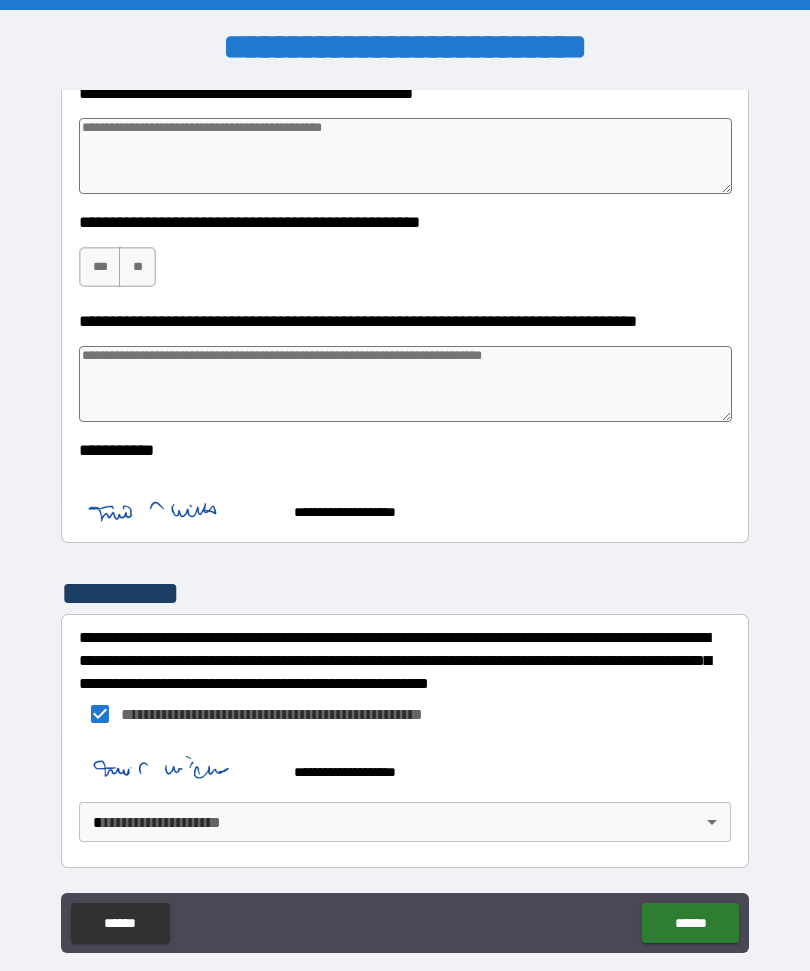scroll, scrollTop: 1177, scrollLeft: 0, axis: vertical 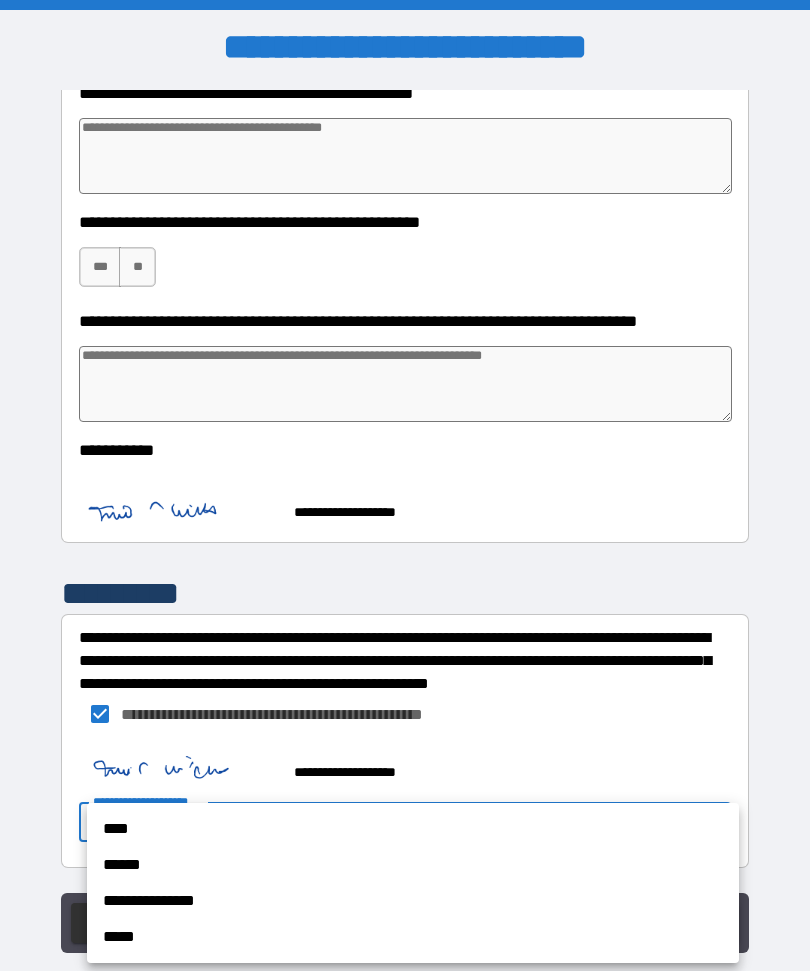 click on "****" at bounding box center (413, 829) 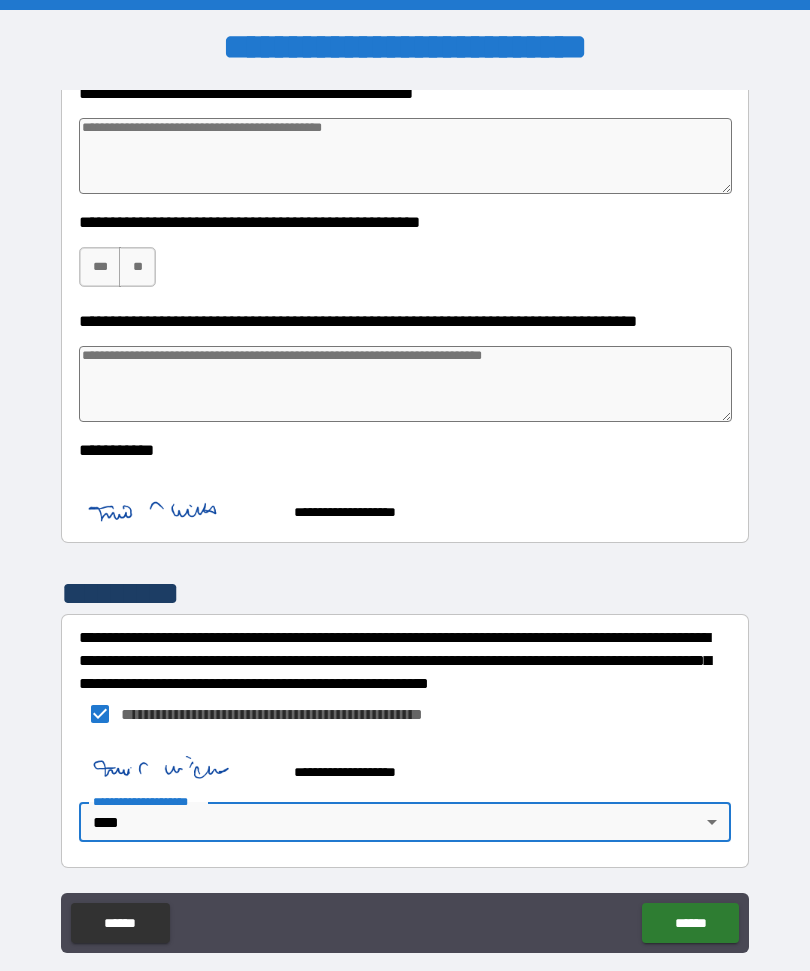 type on "*" 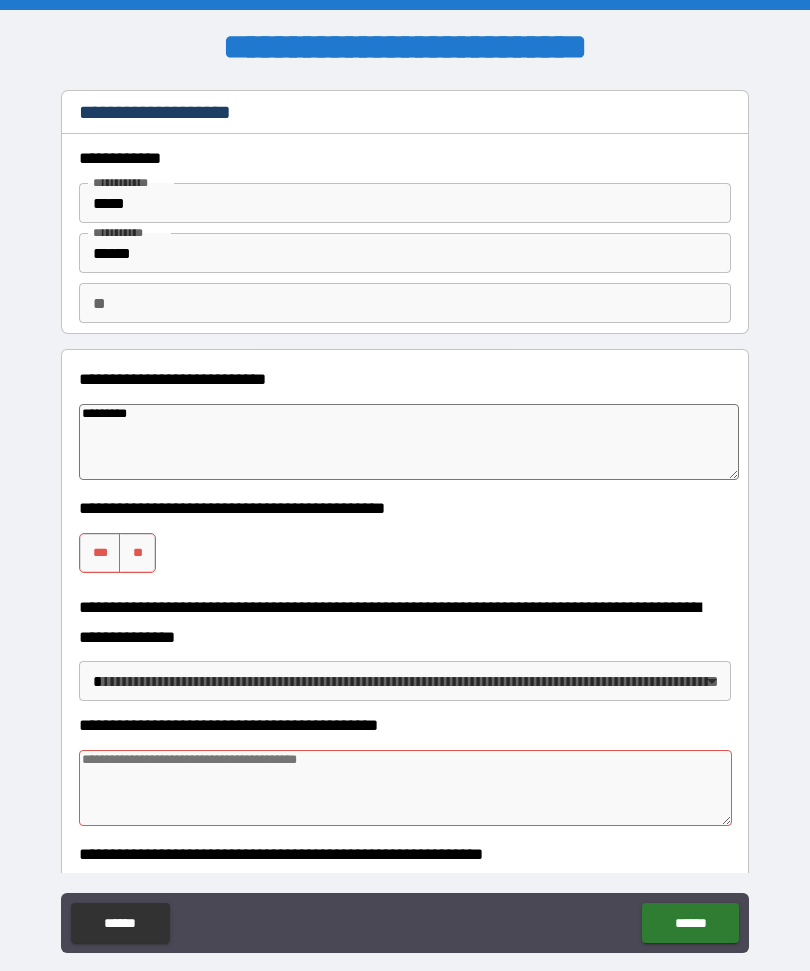scroll, scrollTop: 0, scrollLeft: 0, axis: both 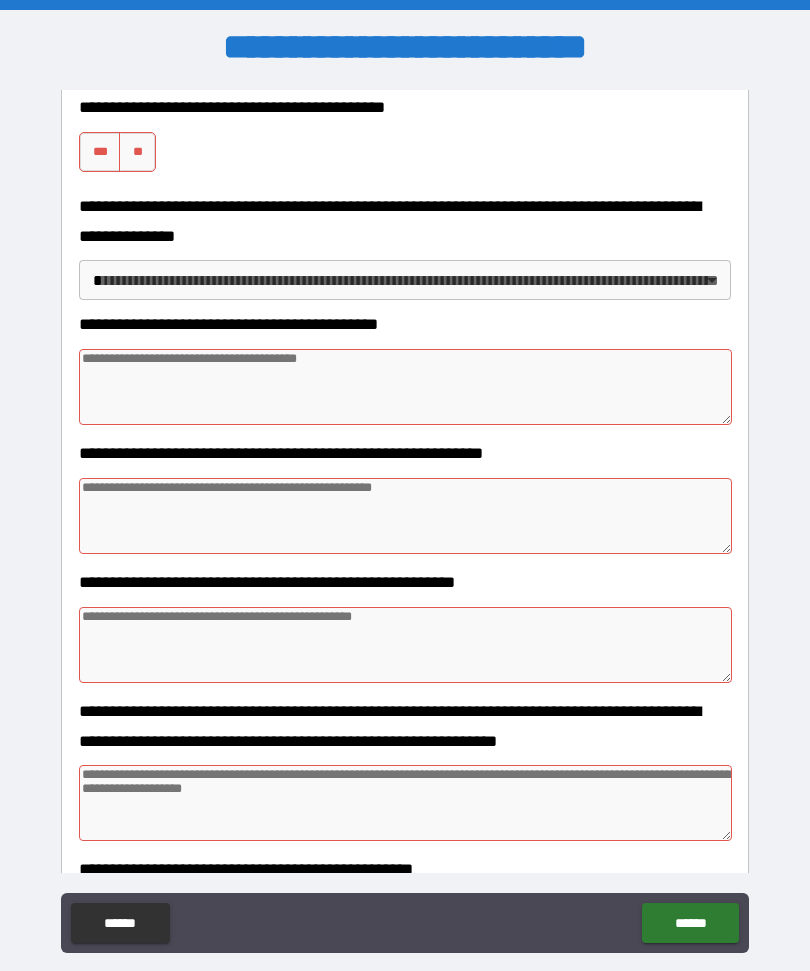 click on "******" at bounding box center [120, 923] 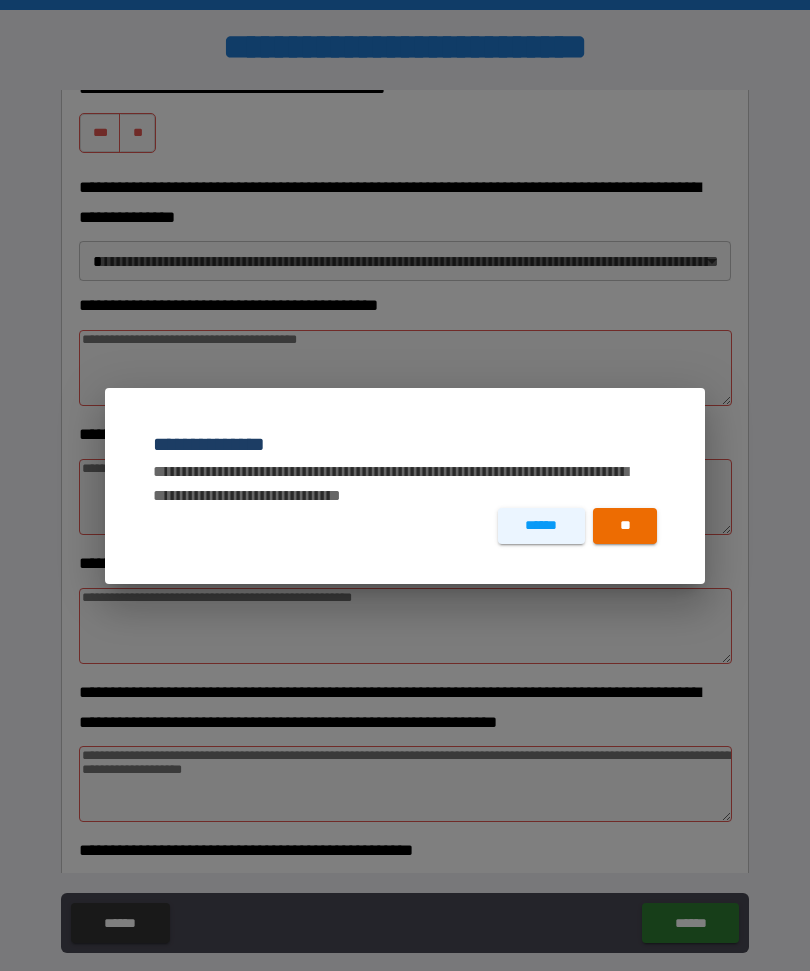 scroll, scrollTop: 422, scrollLeft: 0, axis: vertical 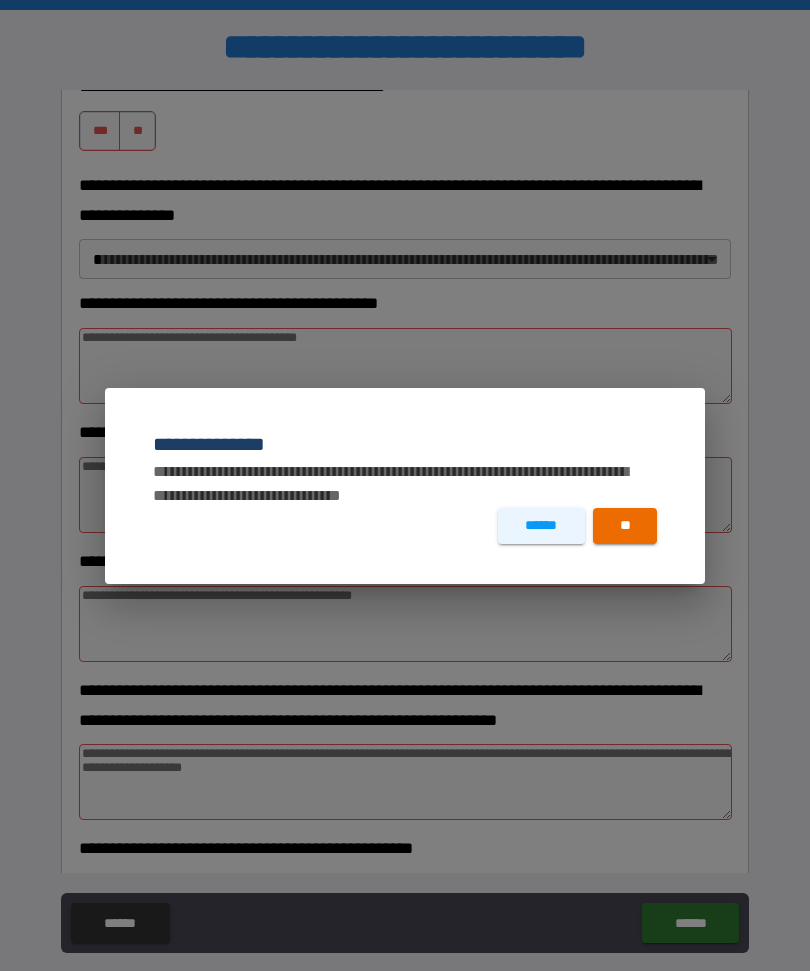 click on "**" at bounding box center [625, 526] 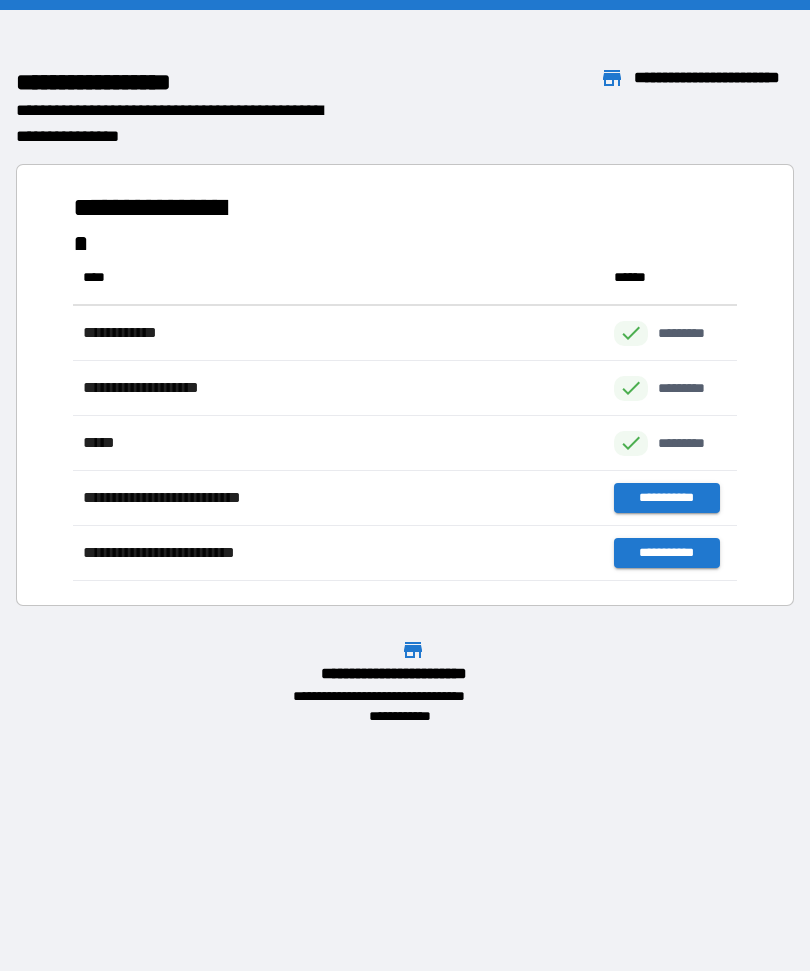 scroll, scrollTop: 1, scrollLeft: 1, axis: both 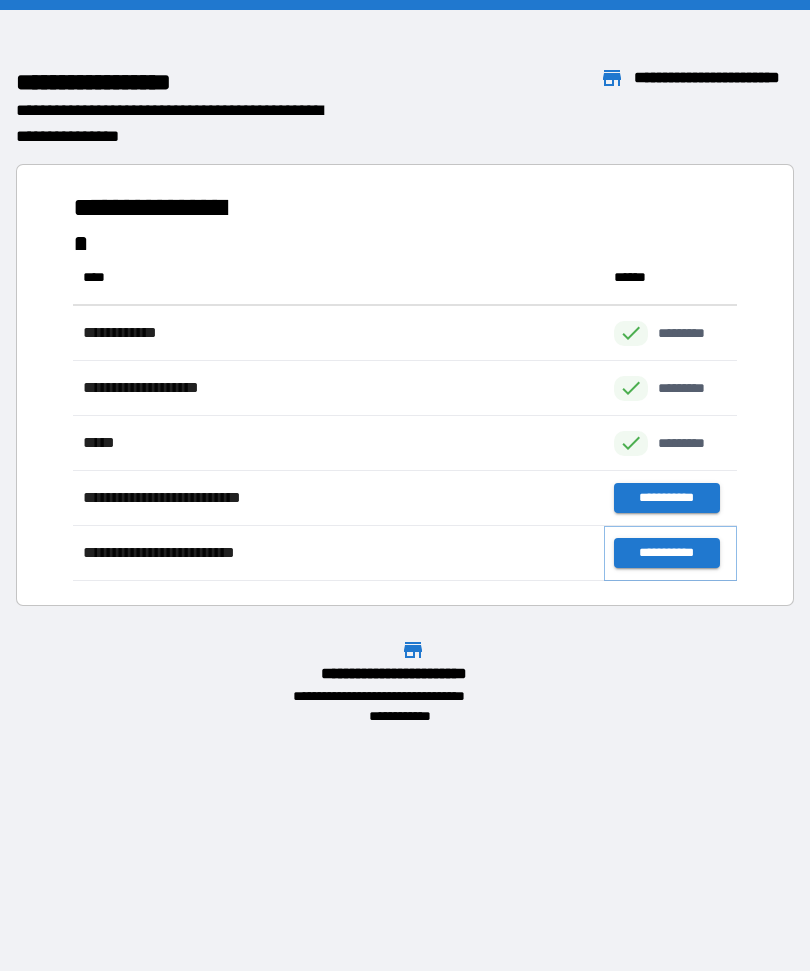 click on "**********" at bounding box center [666, 553] 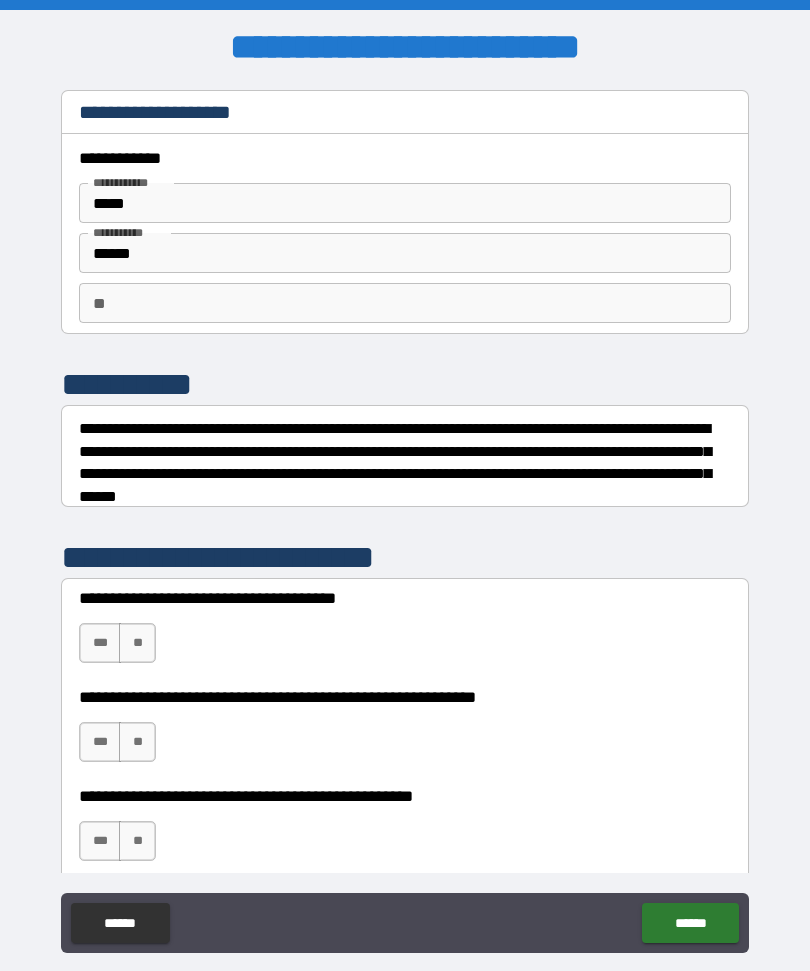 click on "**" at bounding box center (405, 303) 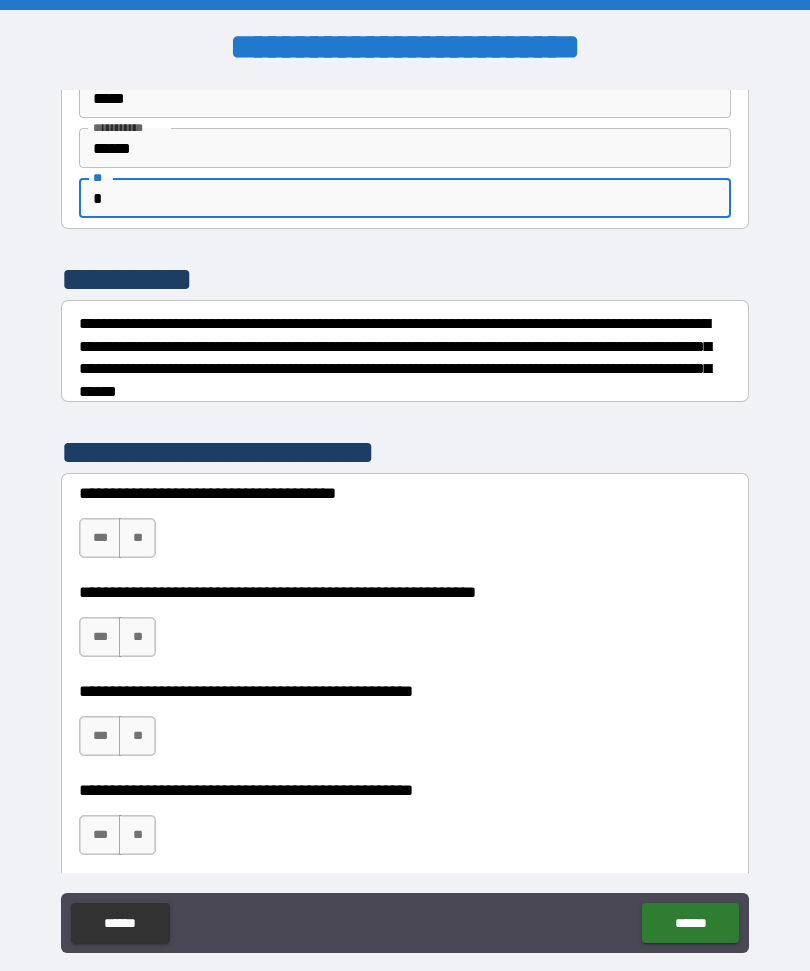 scroll, scrollTop: 121, scrollLeft: 0, axis: vertical 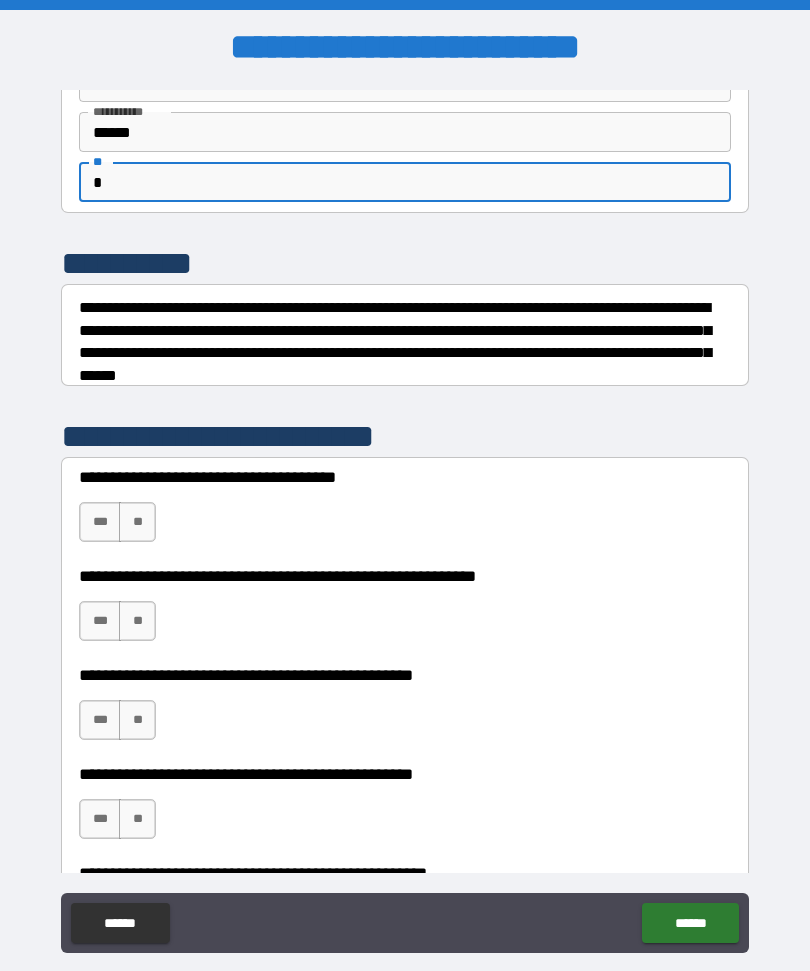 click on "**" at bounding box center [137, 522] 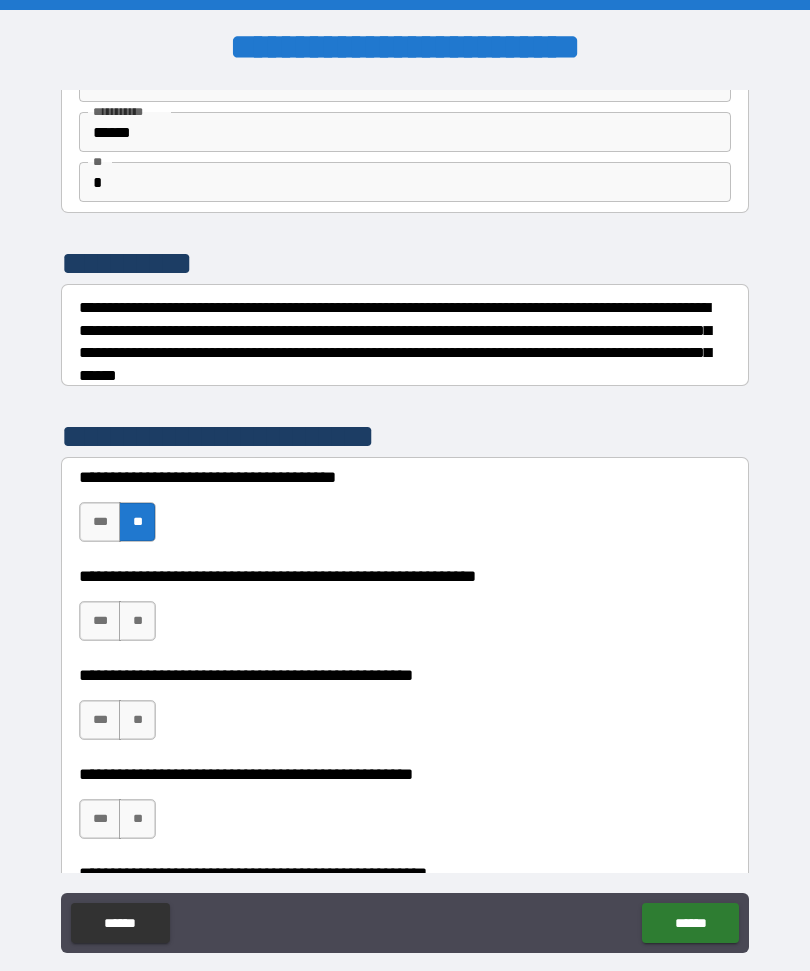 click on "***" at bounding box center [100, 621] 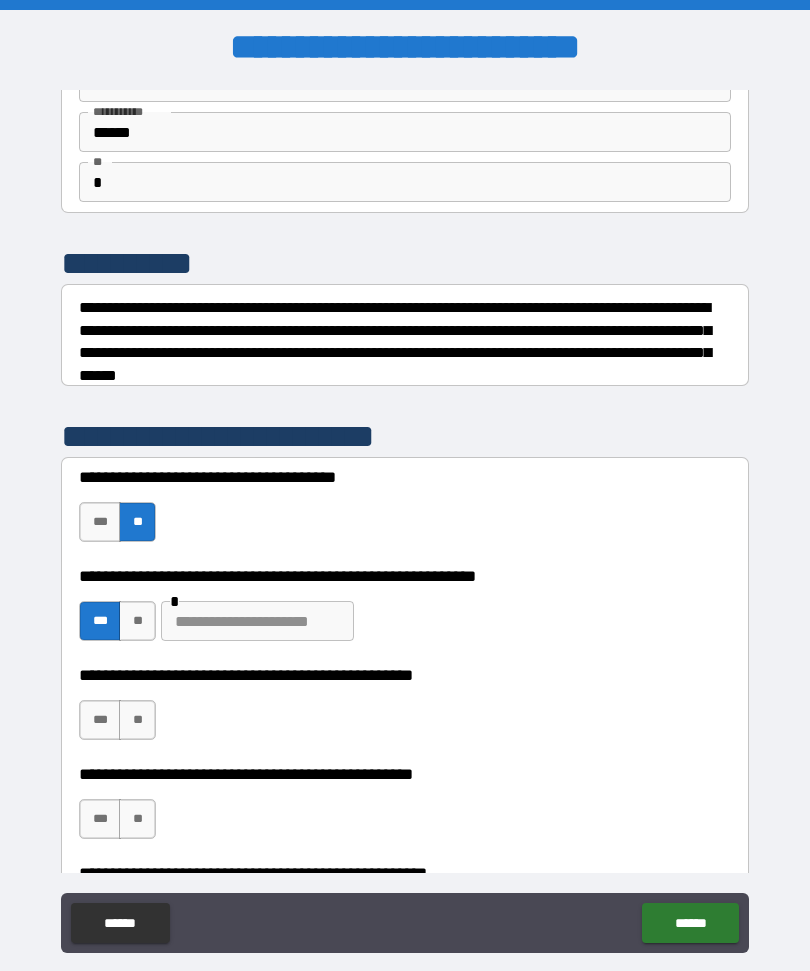 click on "**" at bounding box center (137, 720) 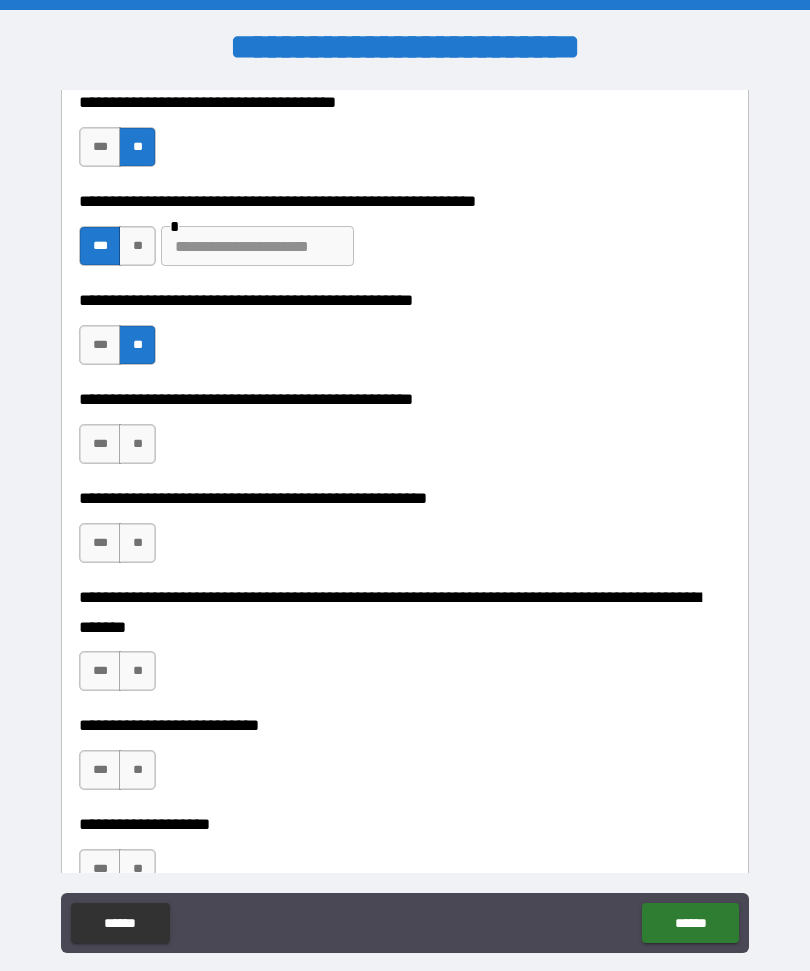 scroll, scrollTop: 497, scrollLeft: 0, axis: vertical 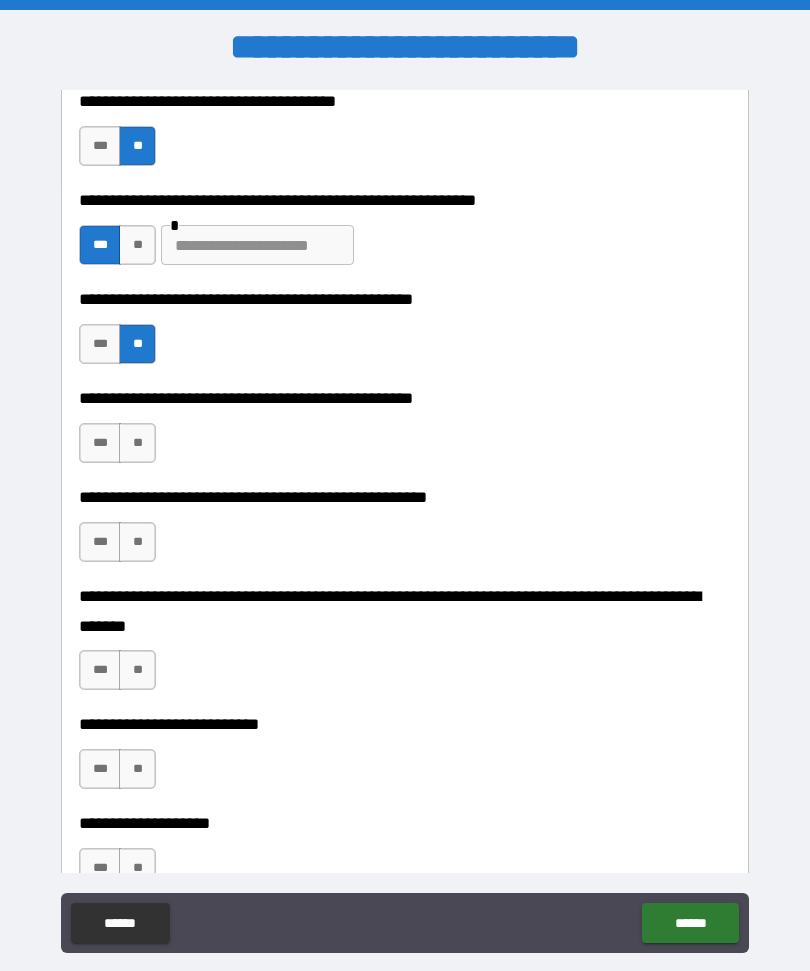 click on "***" at bounding box center (100, 443) 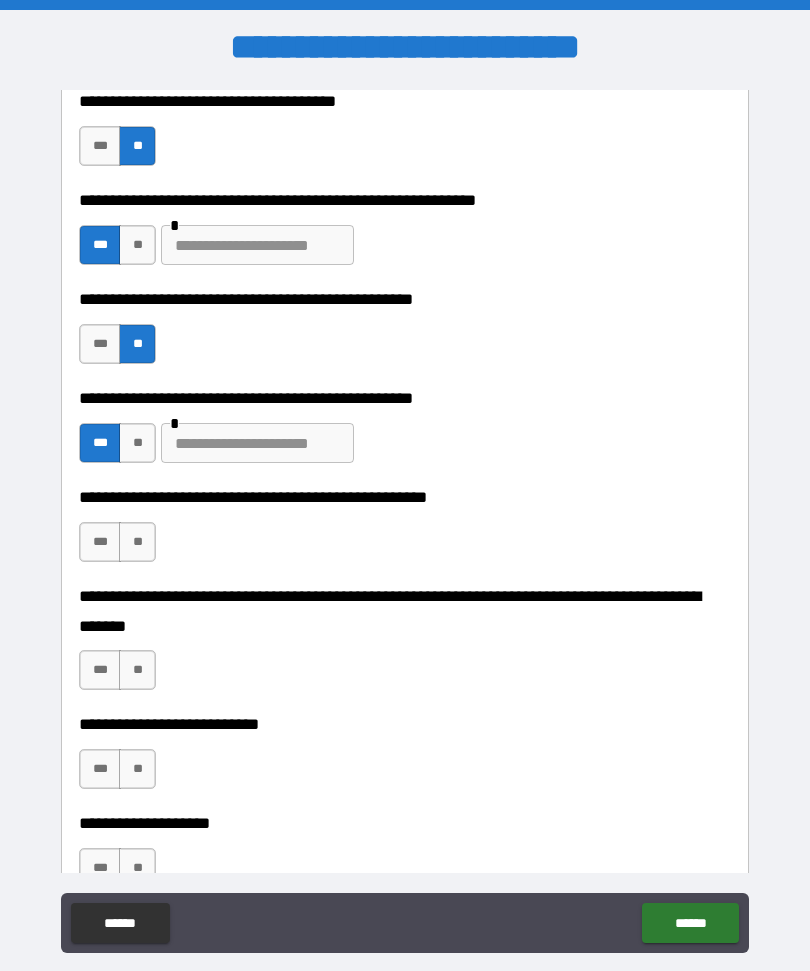 click on "**" at bounding box center [137, 542] 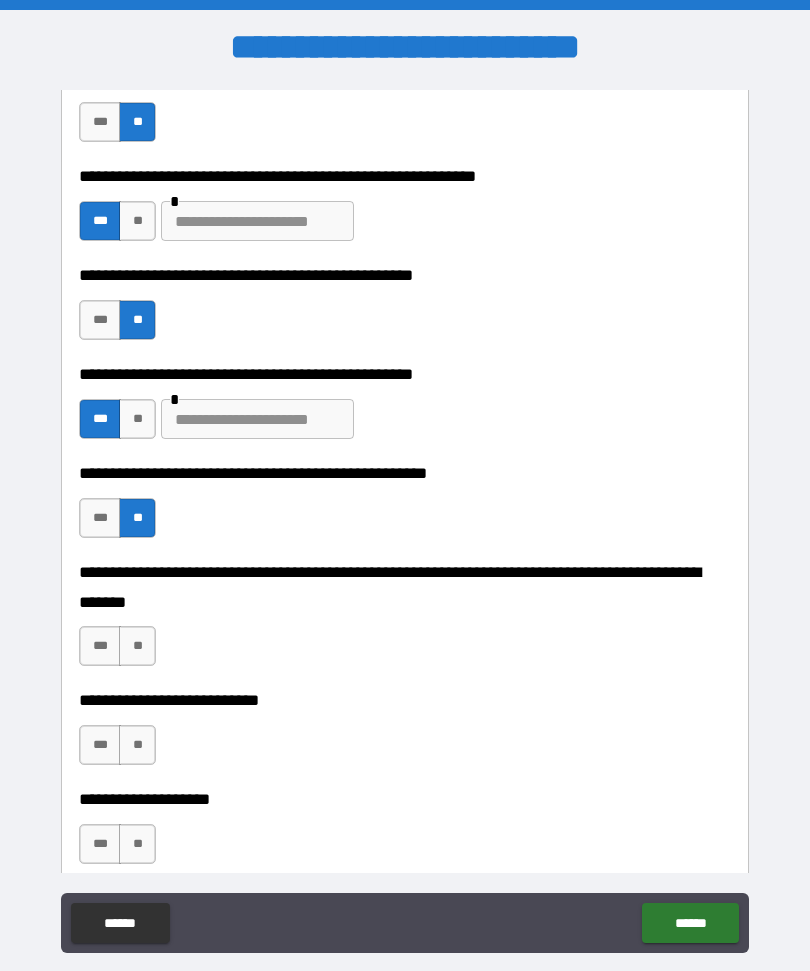scroll, scrollTop: 540, scrollLeft: 0, axis: vertical 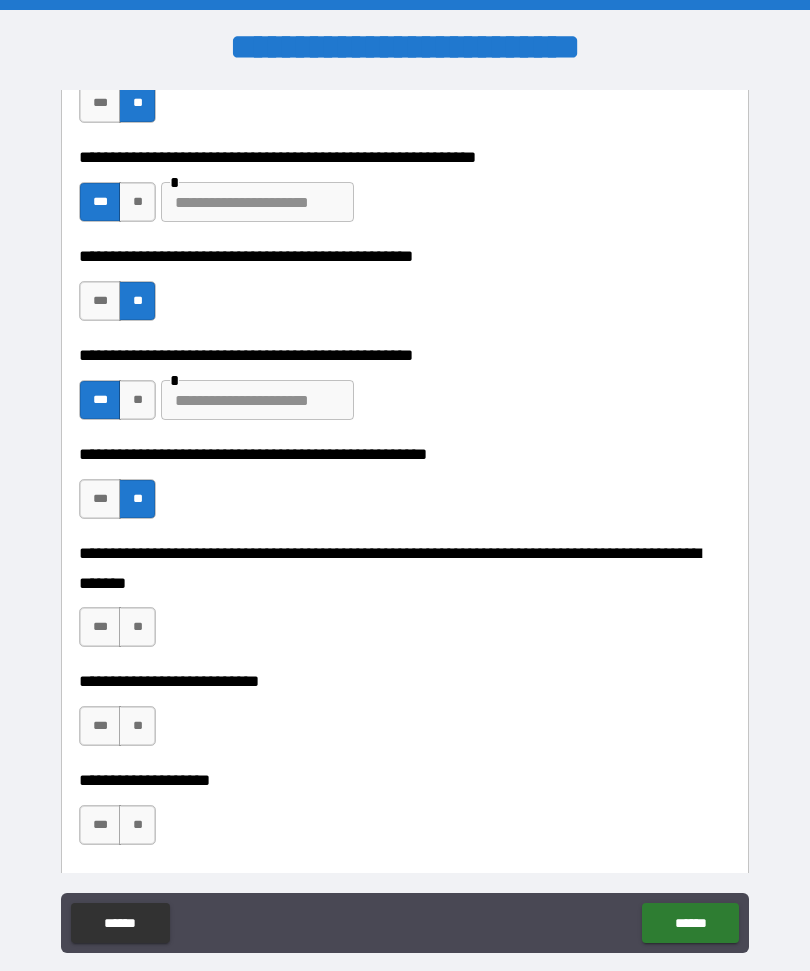 click on "**" at bounding box center (137, 627) 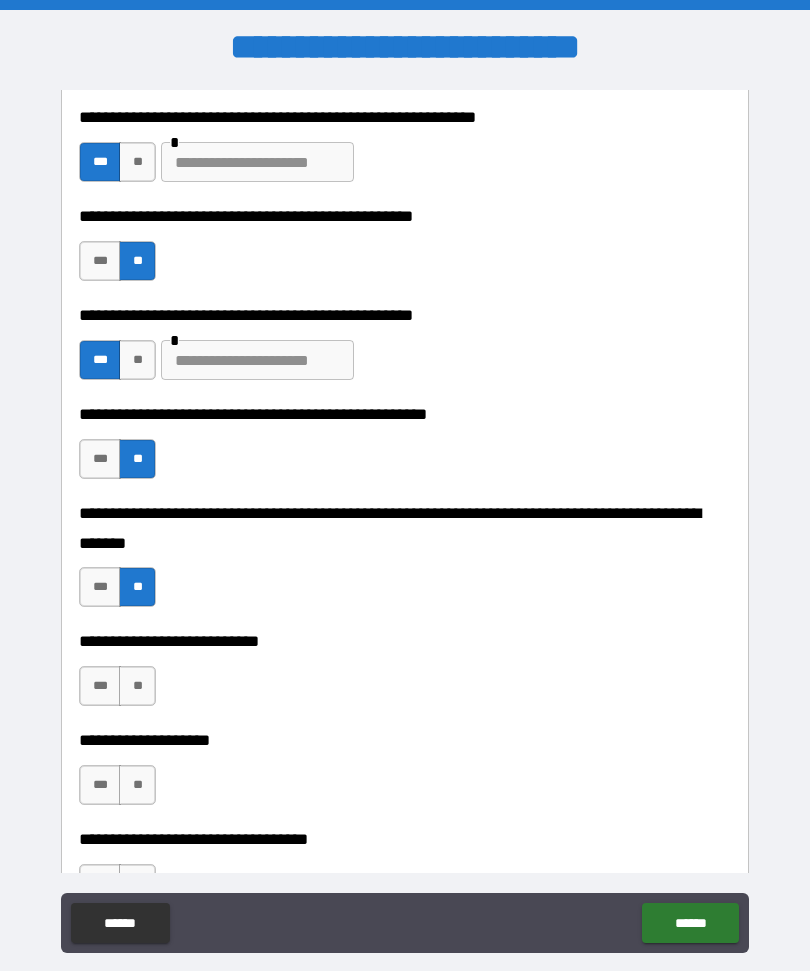 scroll, scrollTop: 591, scrollLeft: 0, axis: vertical 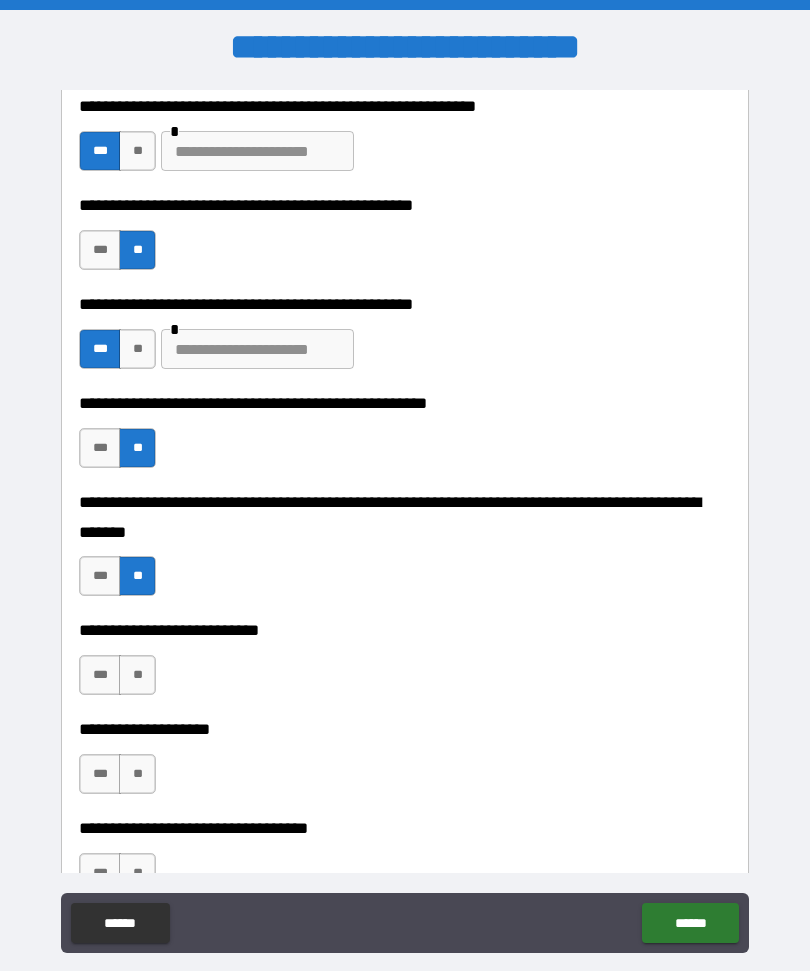 click on "**" at bounding box center (137, 675) 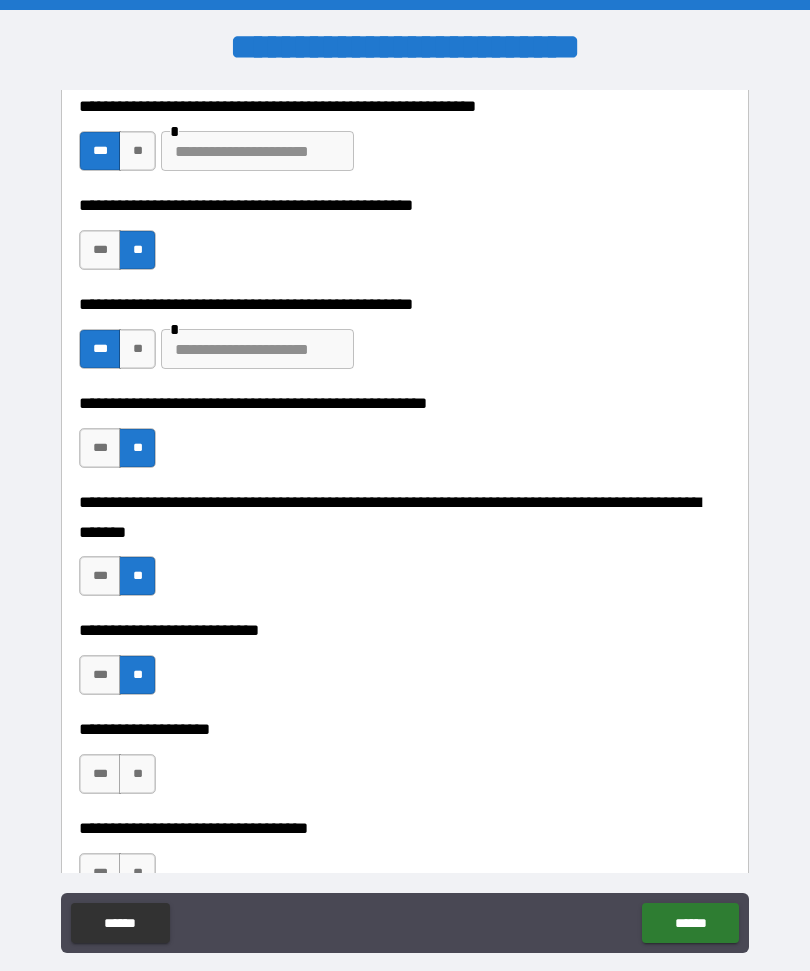 click on "**" at bounding box center [137, 774] 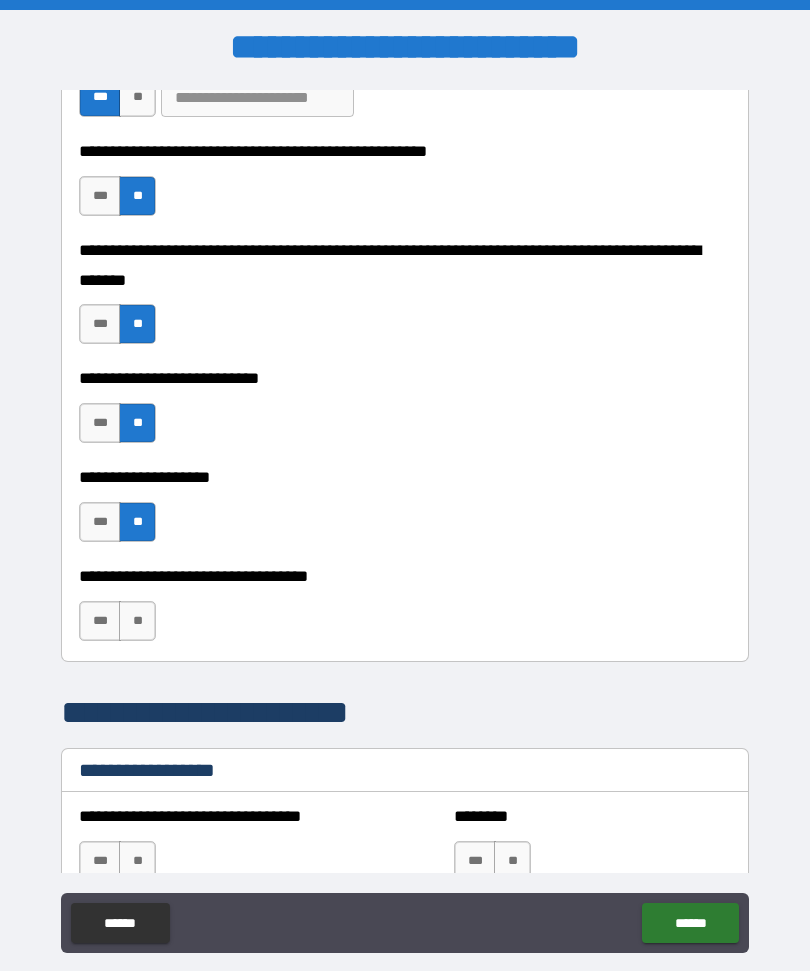 scroll, scrollTop: 845, scrollLeft: 0, axis: vertical 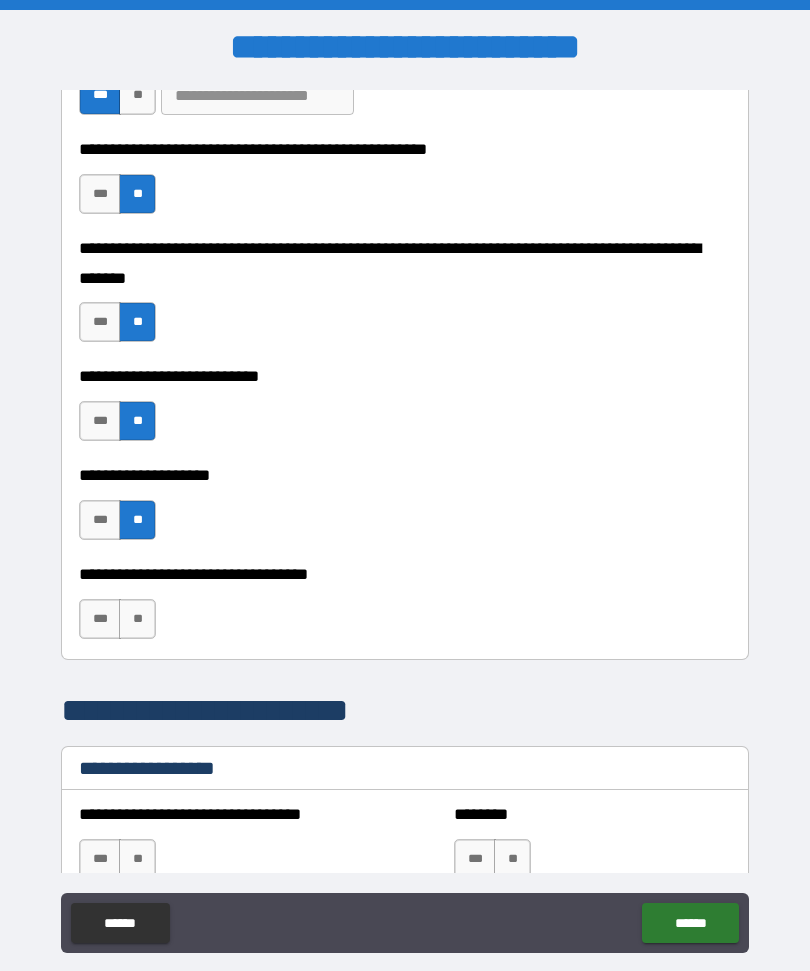 click on "**" at bounding box center [137, 619] 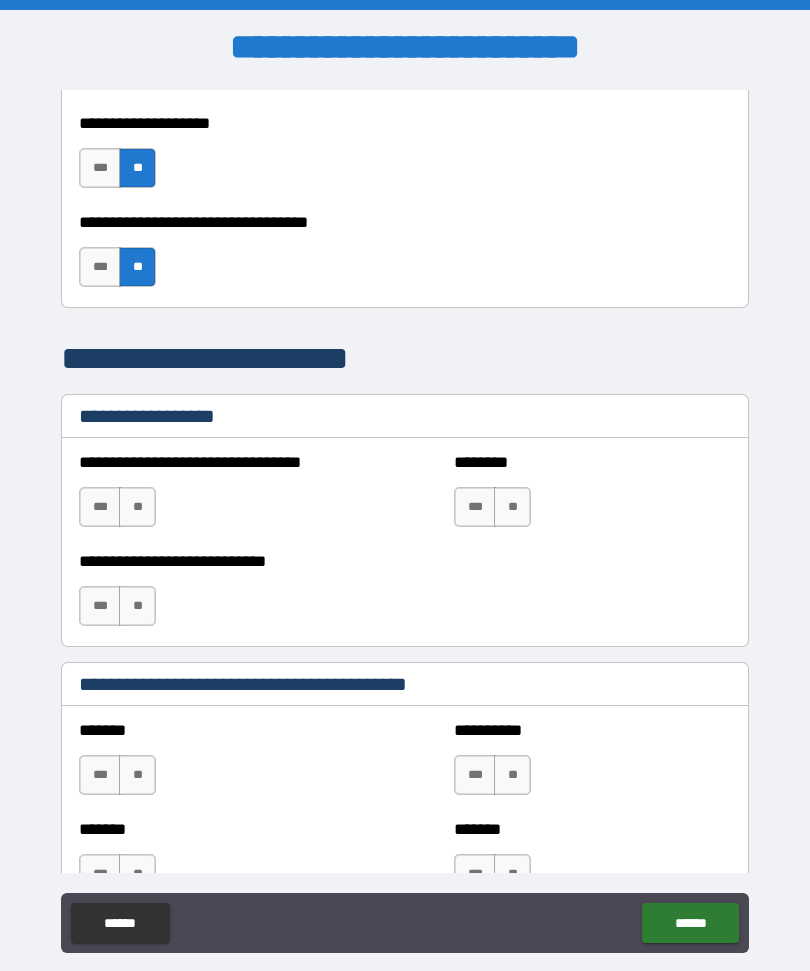 scroll, scrollTop: 1215, scrollLeft: 0, axis: vertical 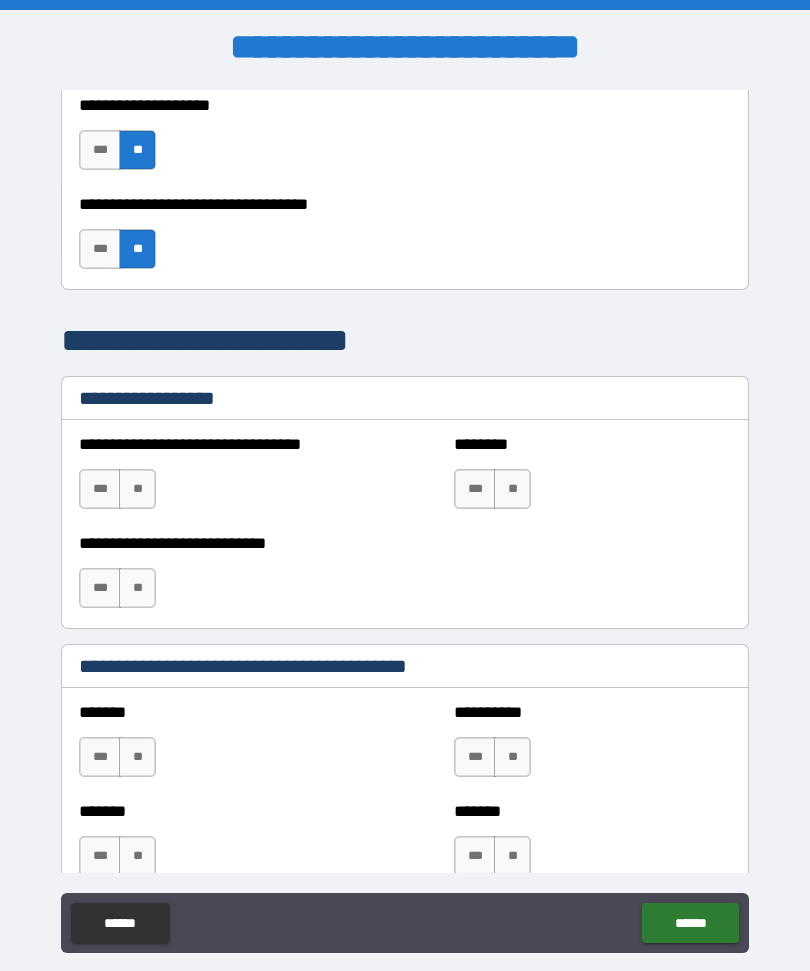 click on "**" at bounding box center [137, 489] 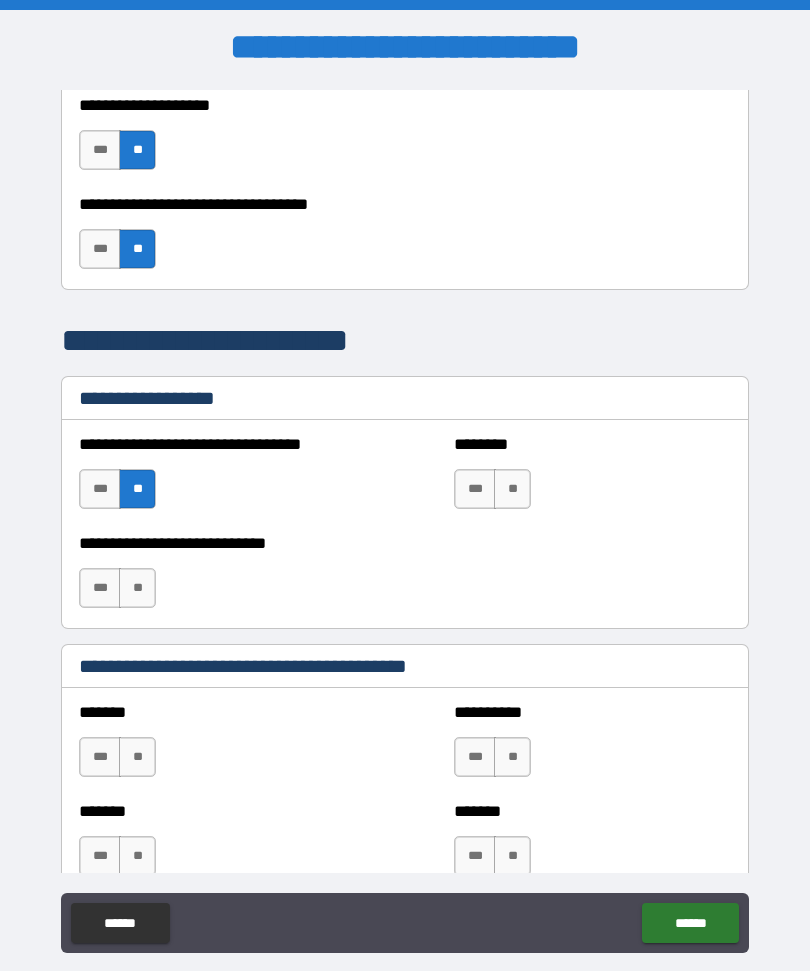 click on "**" at bounding box center [137, 588] 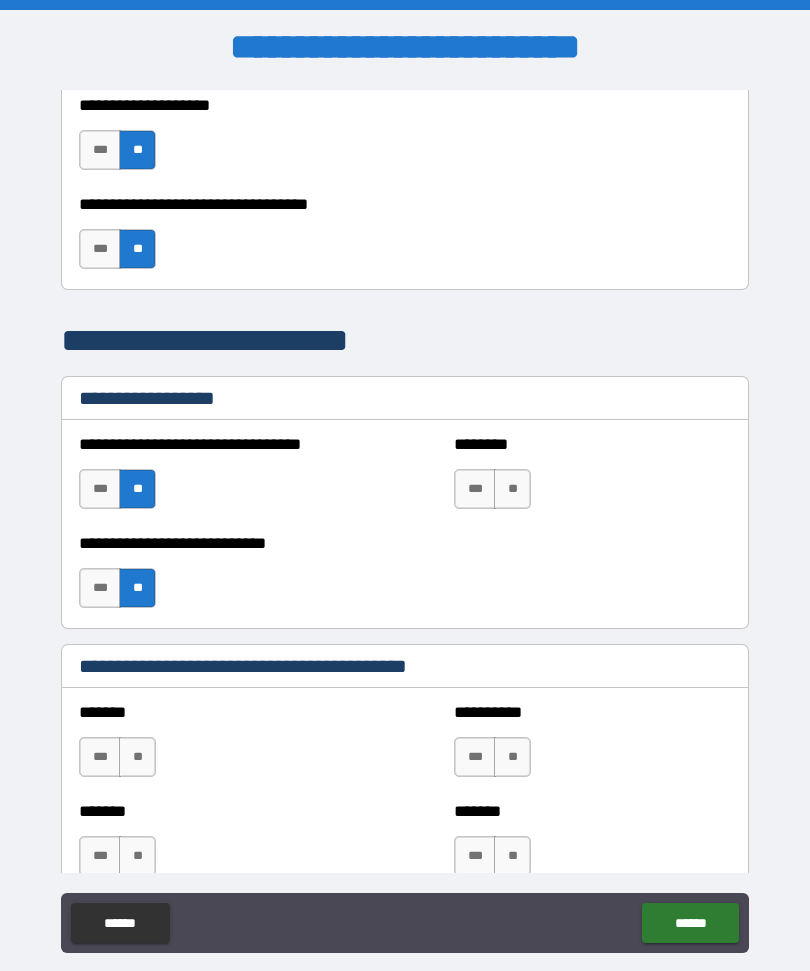 click on "**" at bounding box center [512, 489] 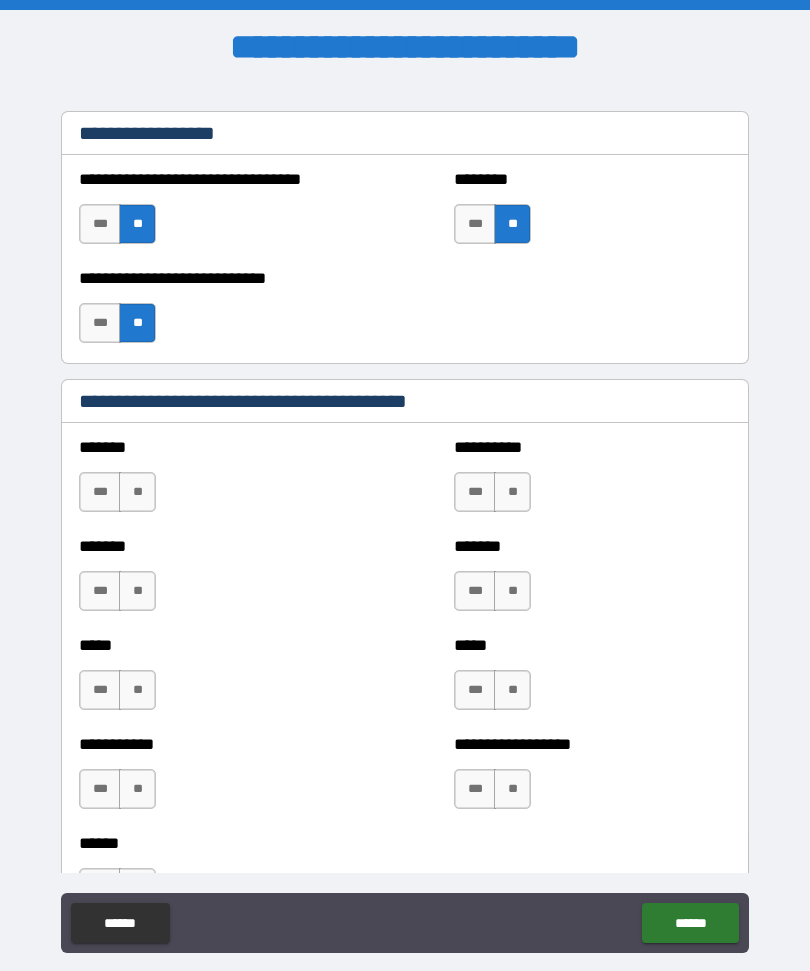 scroll, scrollTop: 1484, scrollLeft: 0, axis: vertical 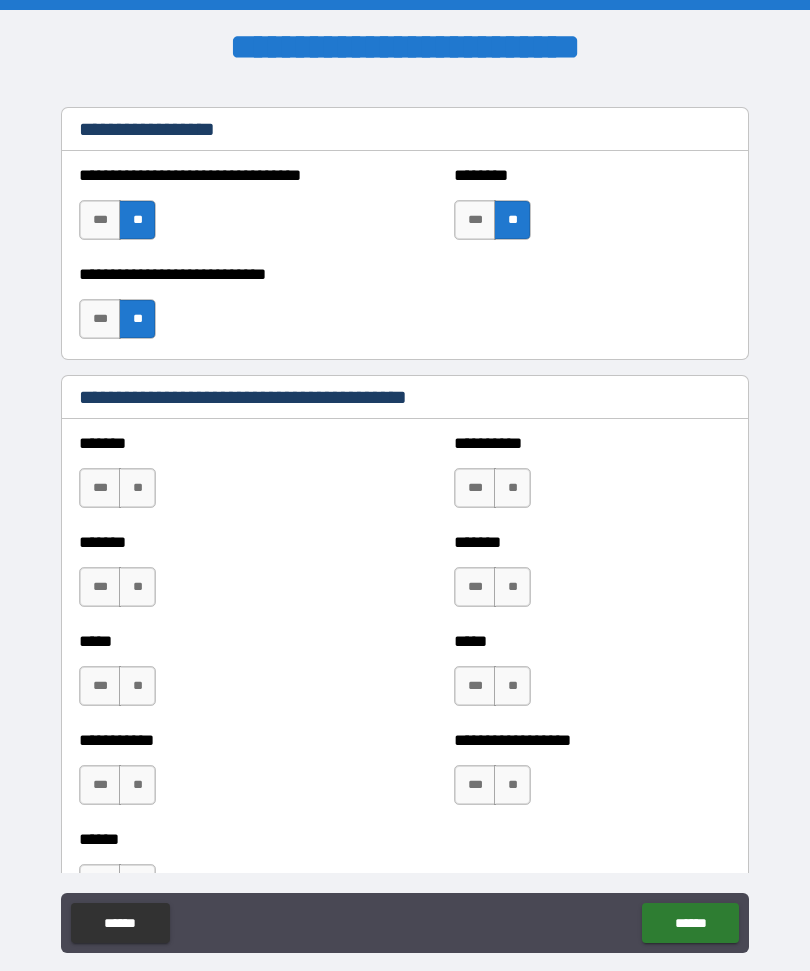 click on "**" at bounding box center [137, 488] 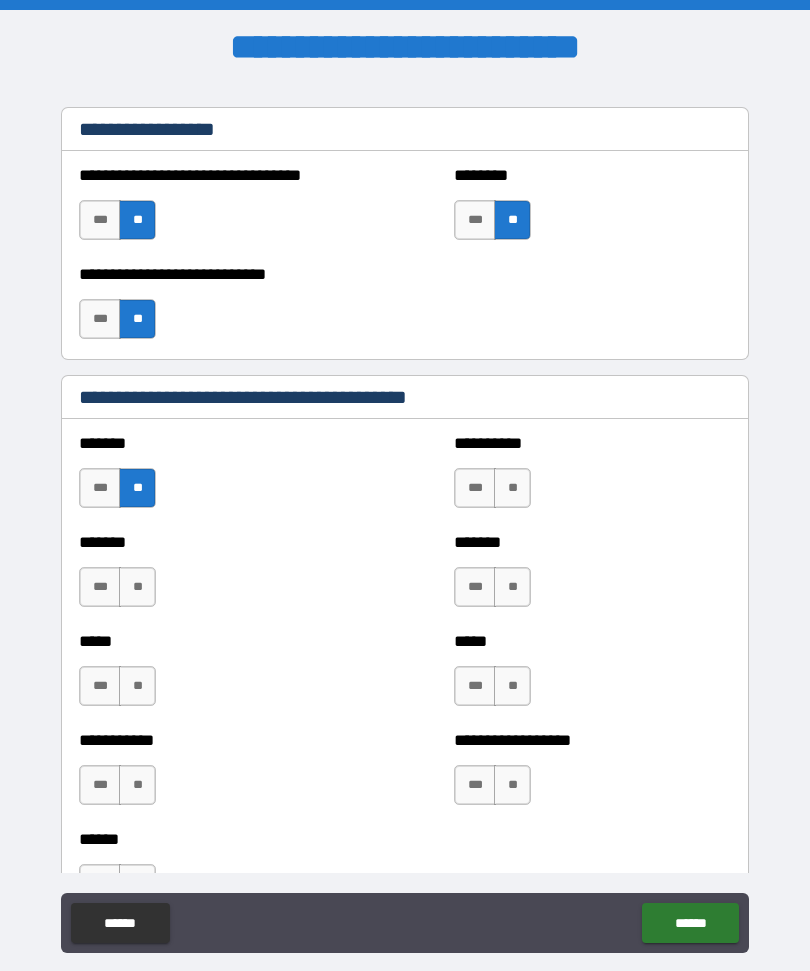 click on "**" at bounding box center (137, 587) 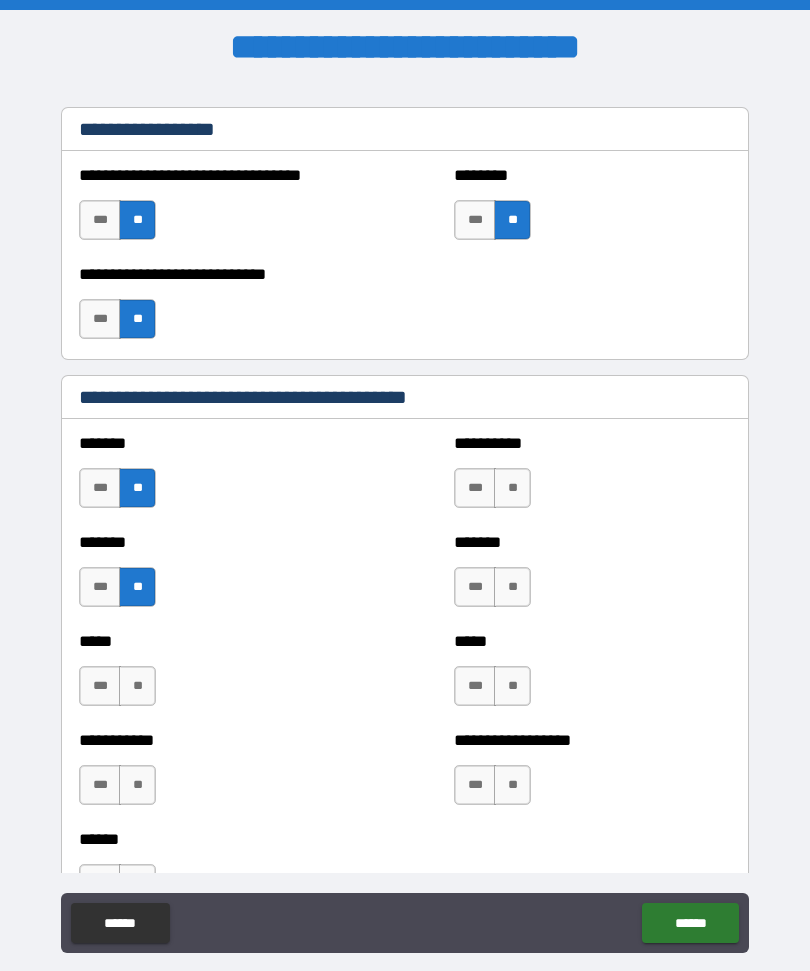 click on "**" at bounding box center [137, 686] 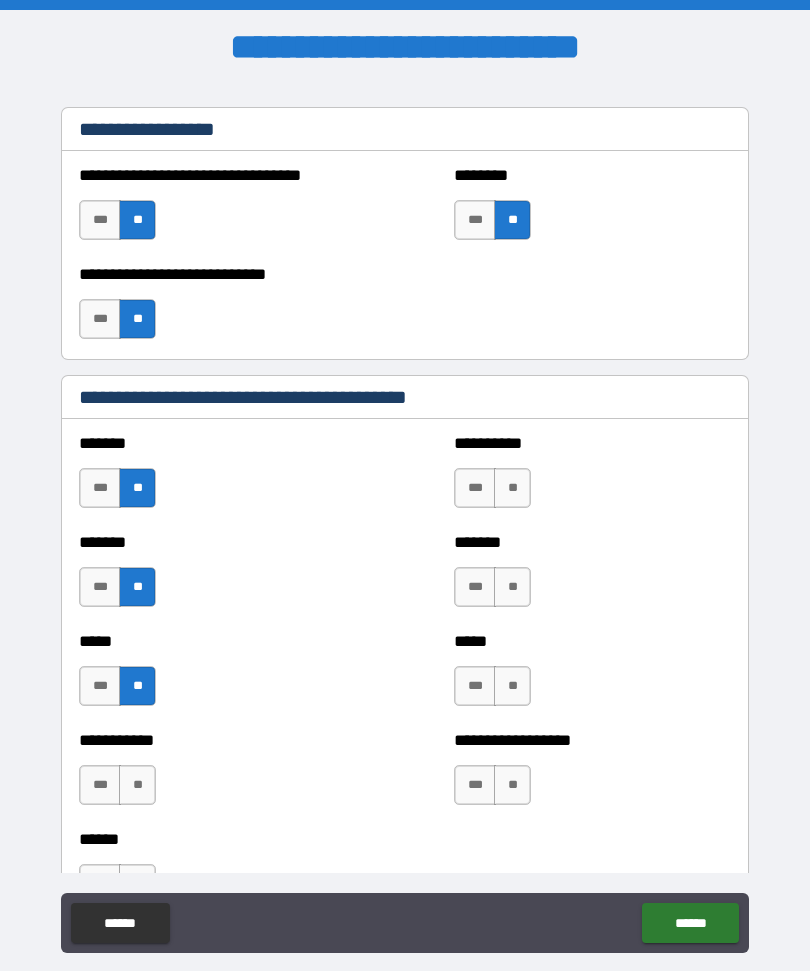 click on "**" at bounding box center (137, 785) 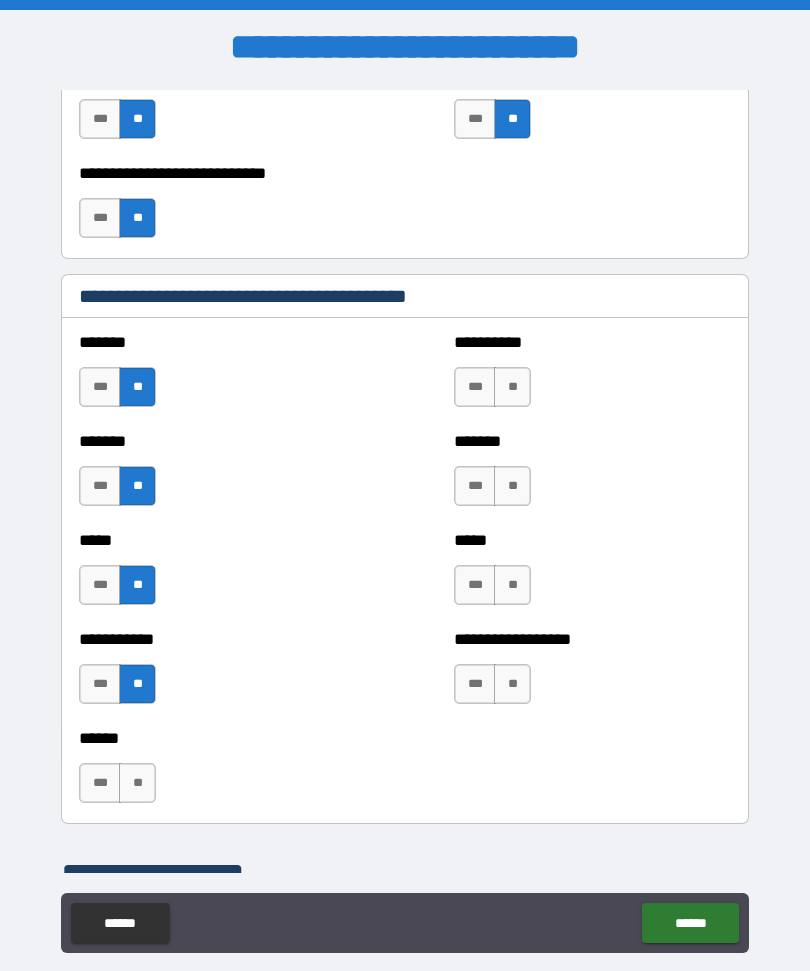 scroll, scrollTop: 1586, scrollLeft: 0, axis: vertical 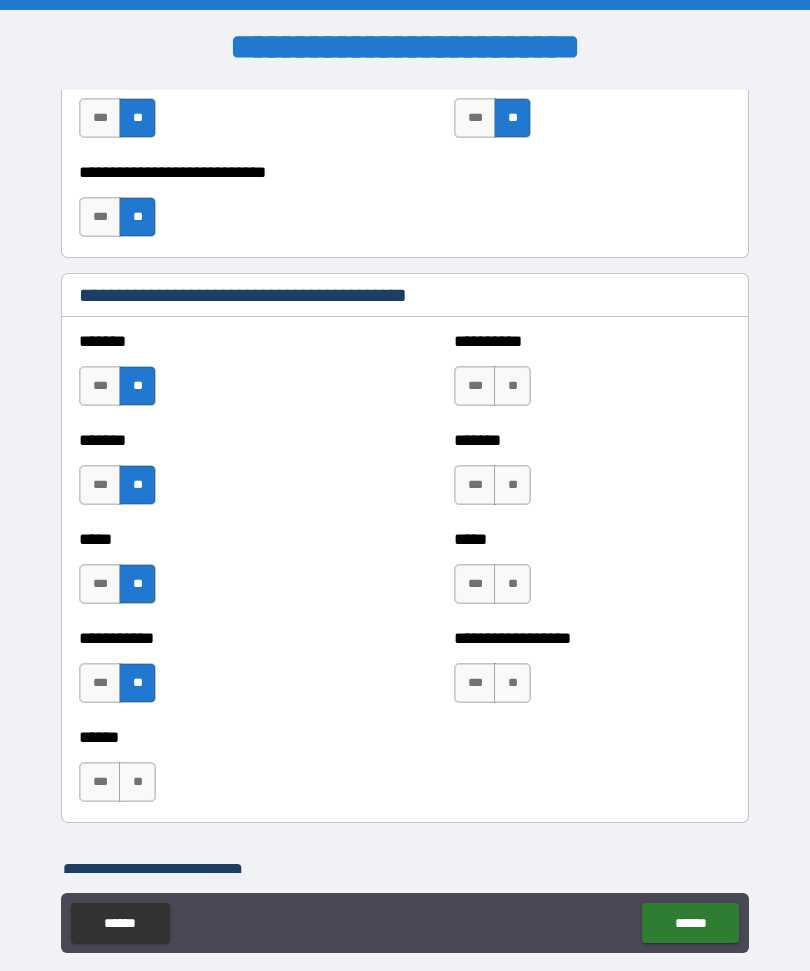click on "**" at bounding box center [512, 386] 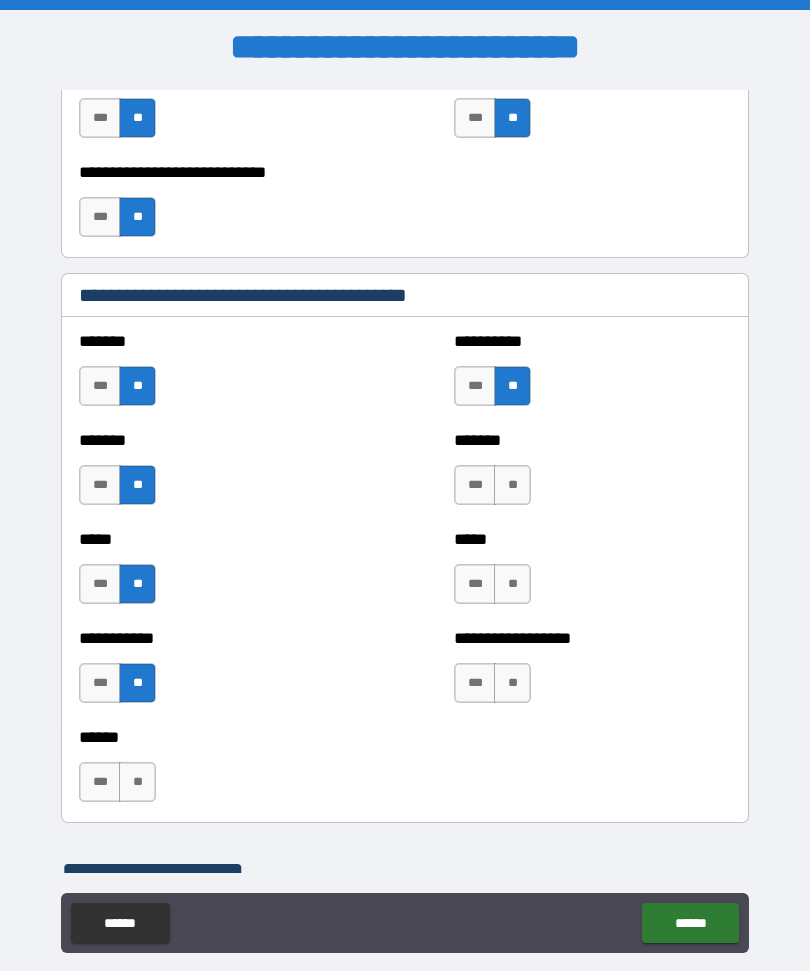 click on "**" at bounding box center [512, 485] 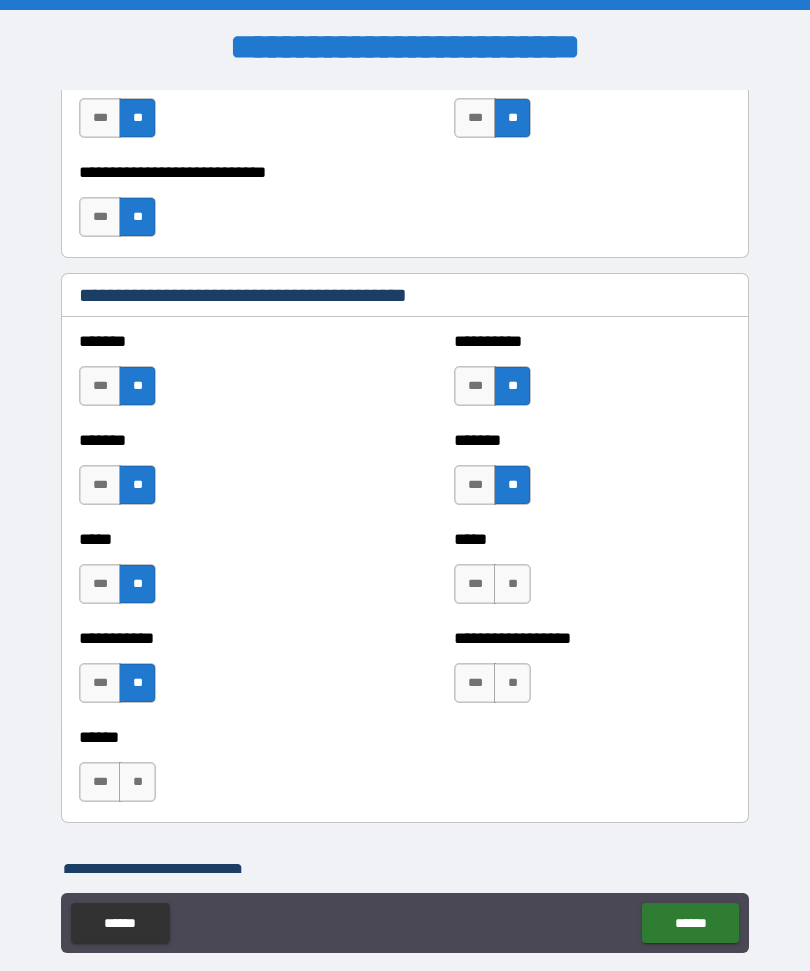 click on "**" at bounding box center [512, 584] 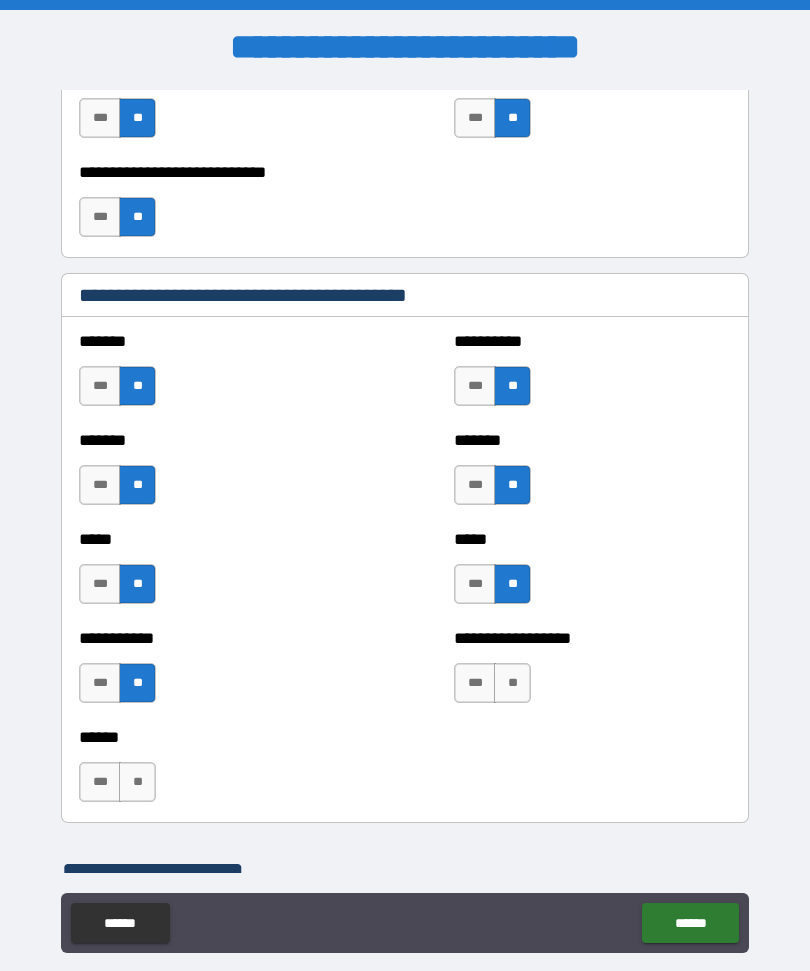 click on "**" at bounding box center [512, 683] 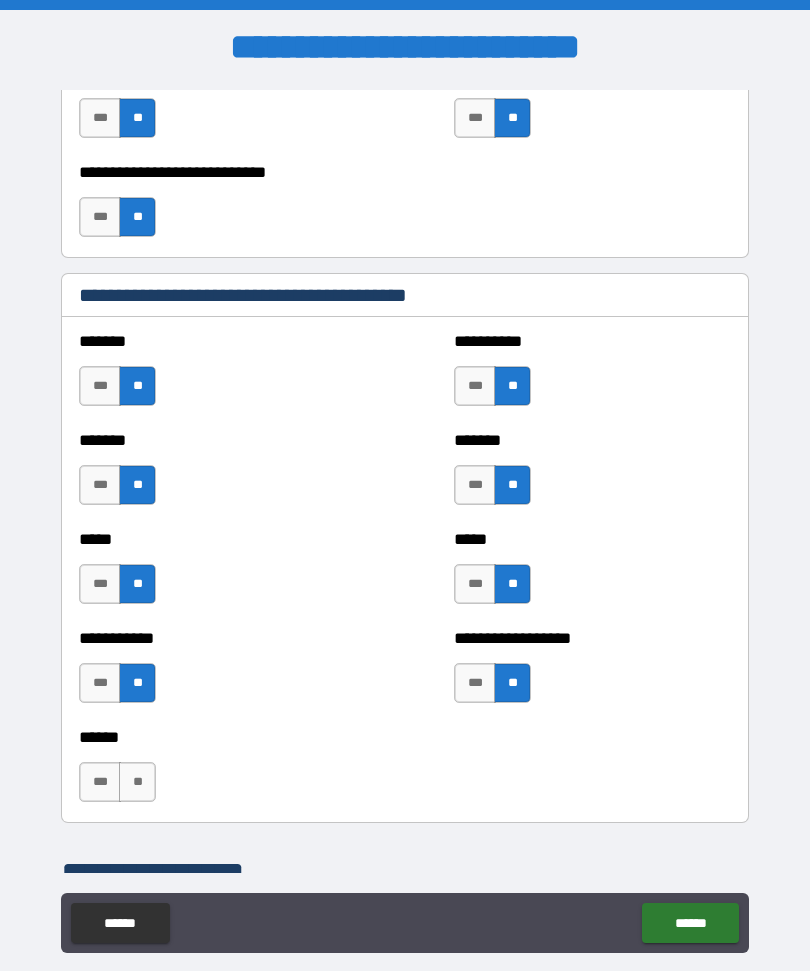 click on "***" at bounding box center [100, 782] 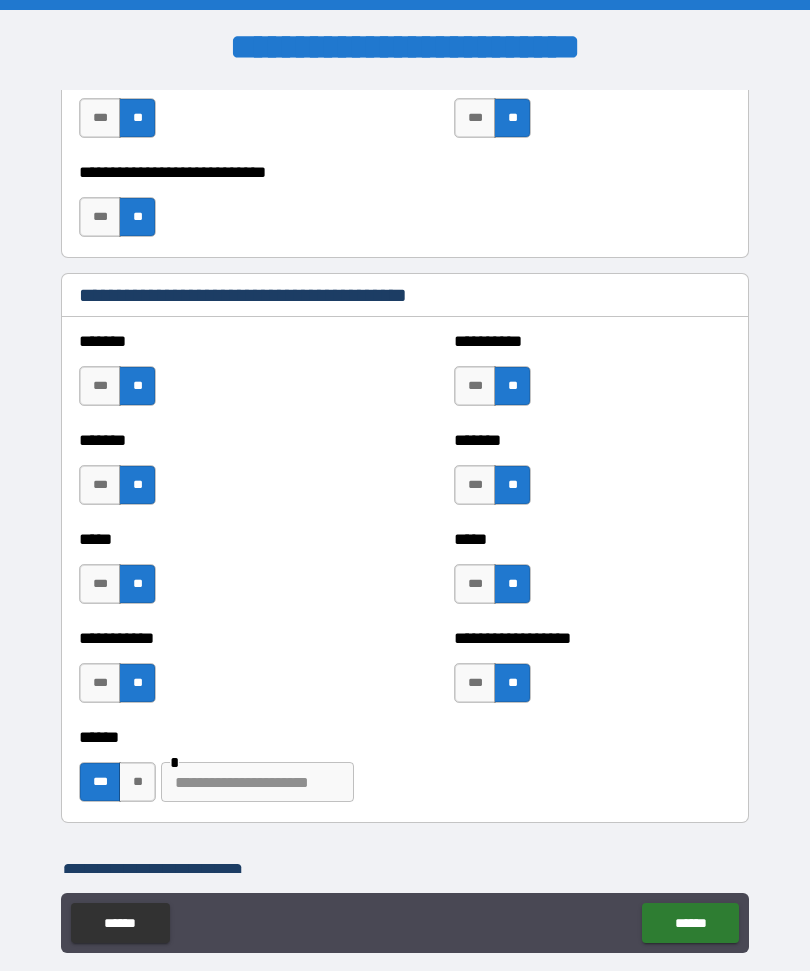 click at bounding box center [257, 782] 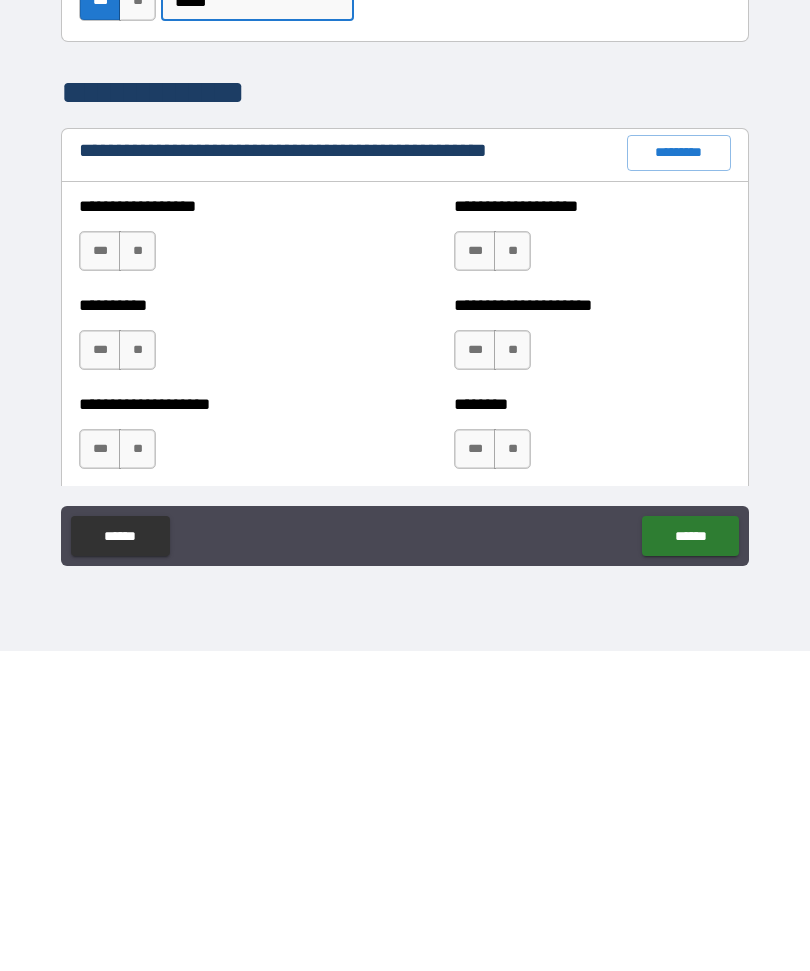 scroll, scrollTop: 1983, scrollLeft: 0, axis: vertical 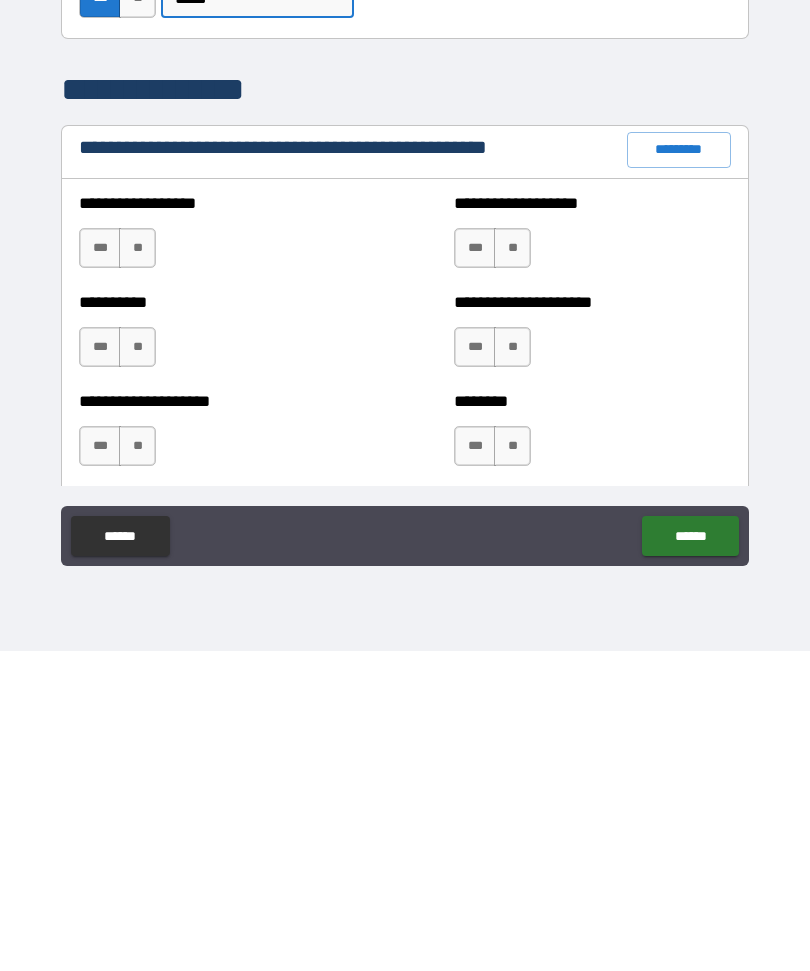 click on "**" at bounding box center (137, 568) 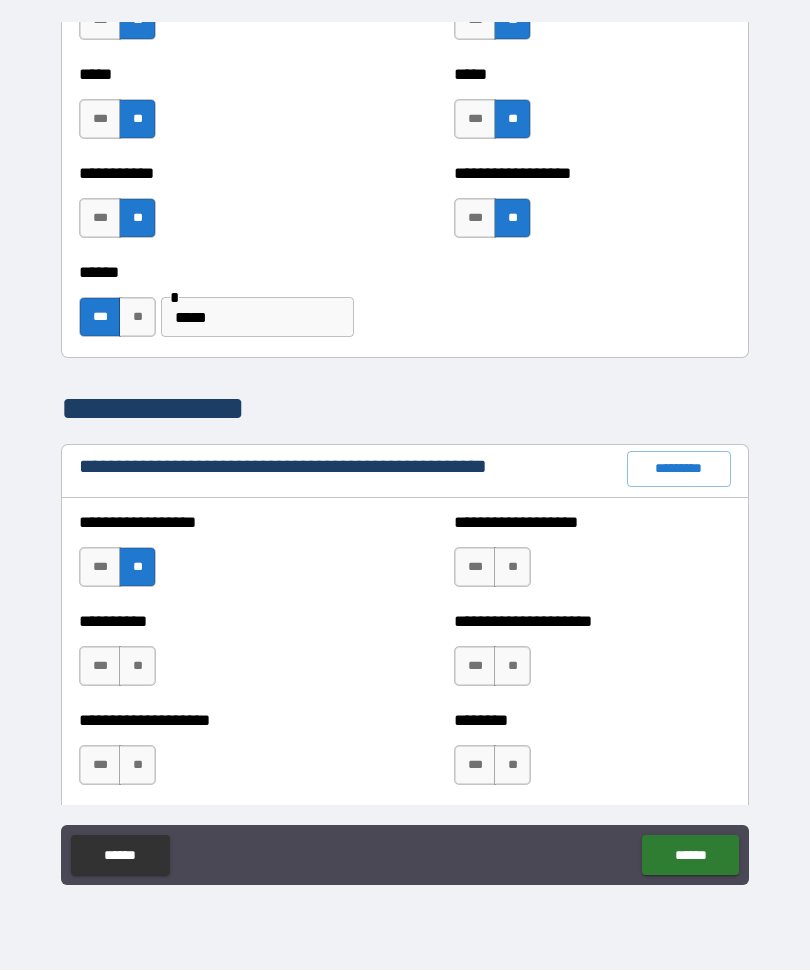 click on "**" at bounding box center [137, 667] 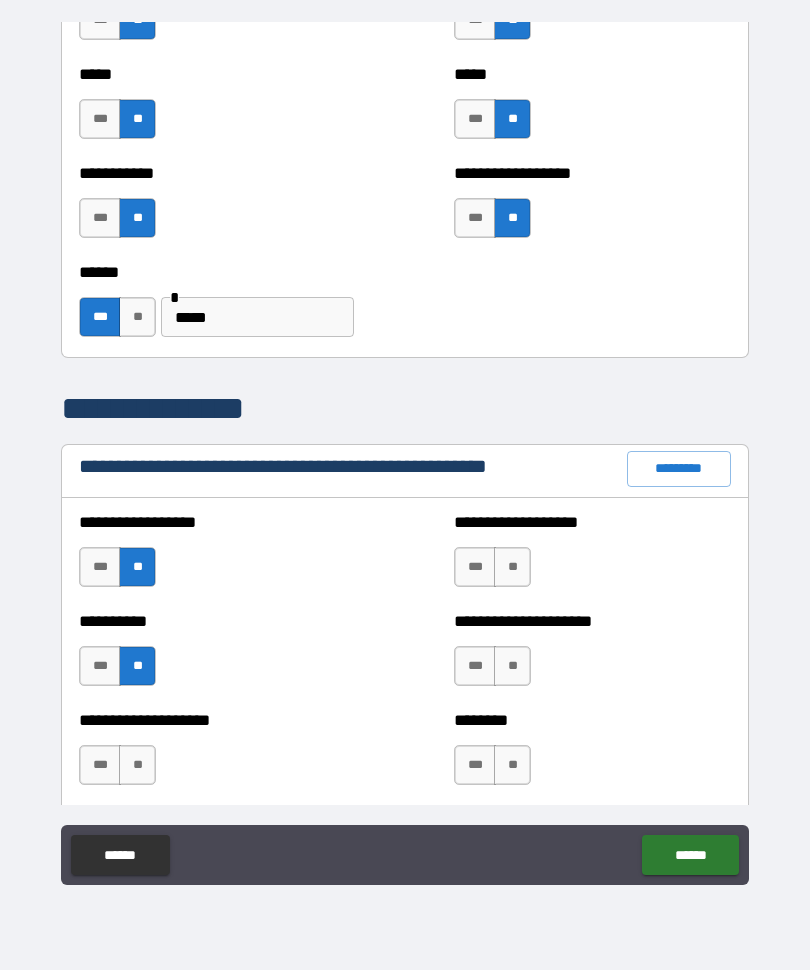 click on "**" at bounding box center (137, 766) 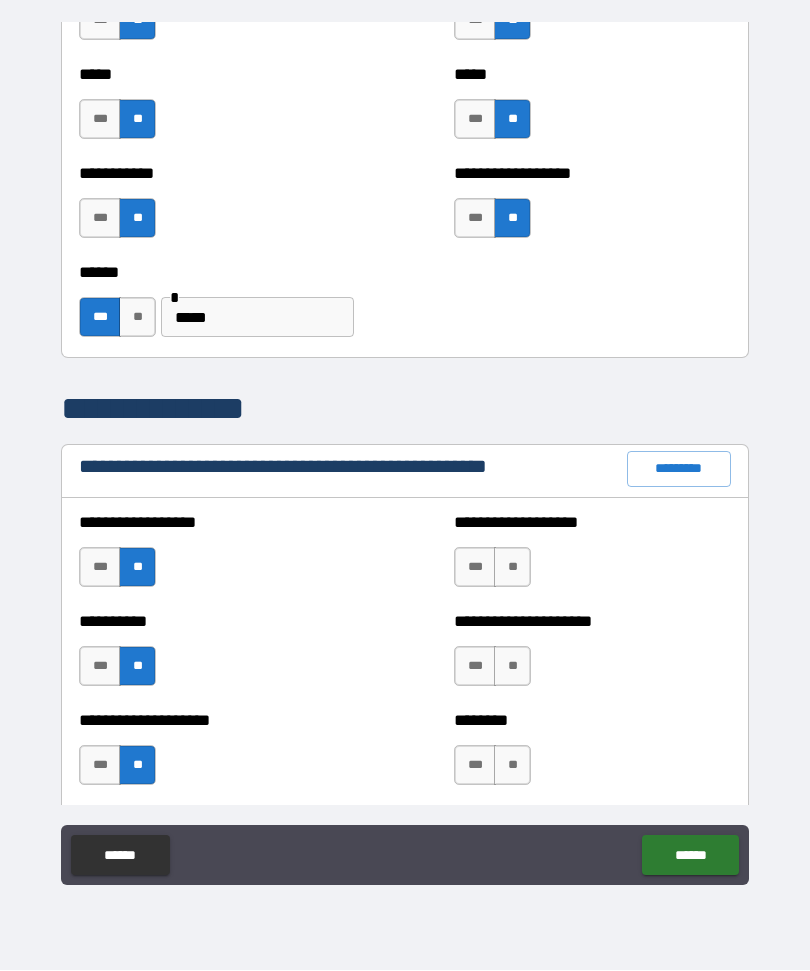 click on "**" at bounding box center (512, 568) 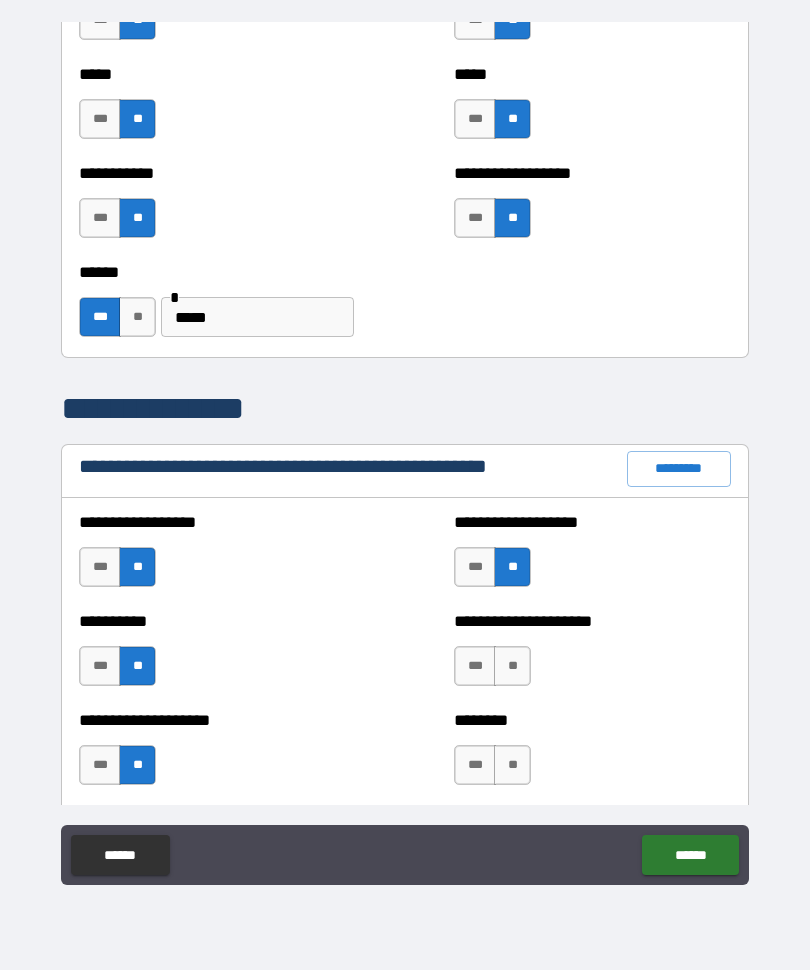 click on "**" at bounding box center (512, 667) 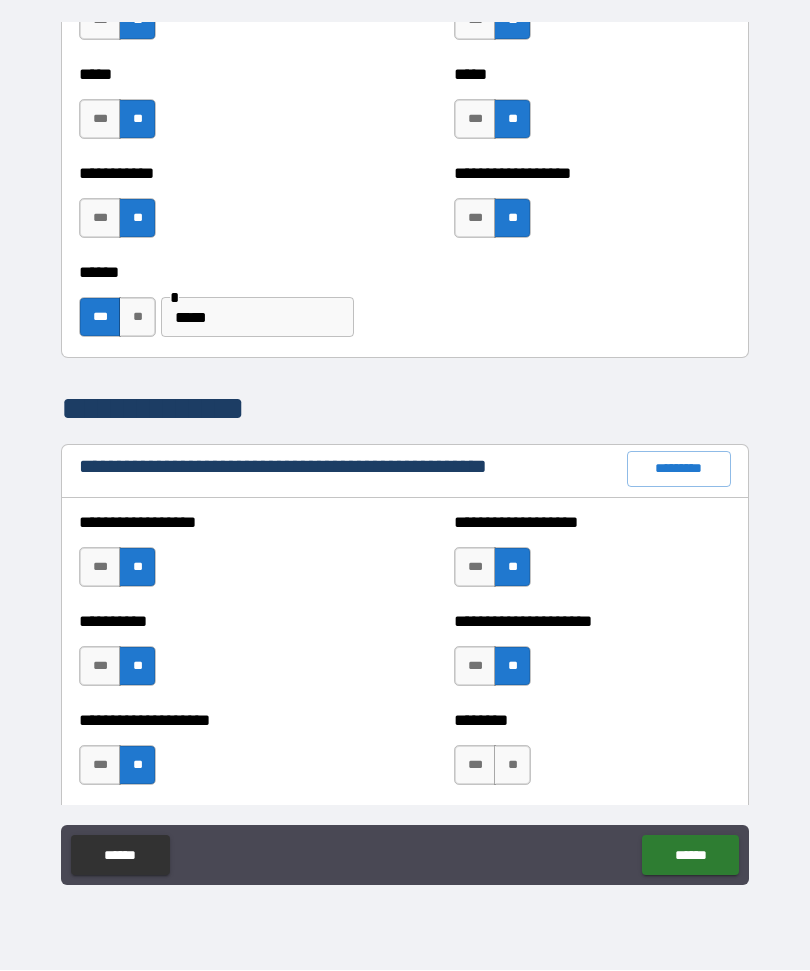 click on "**" at bounding box center (512, 766) 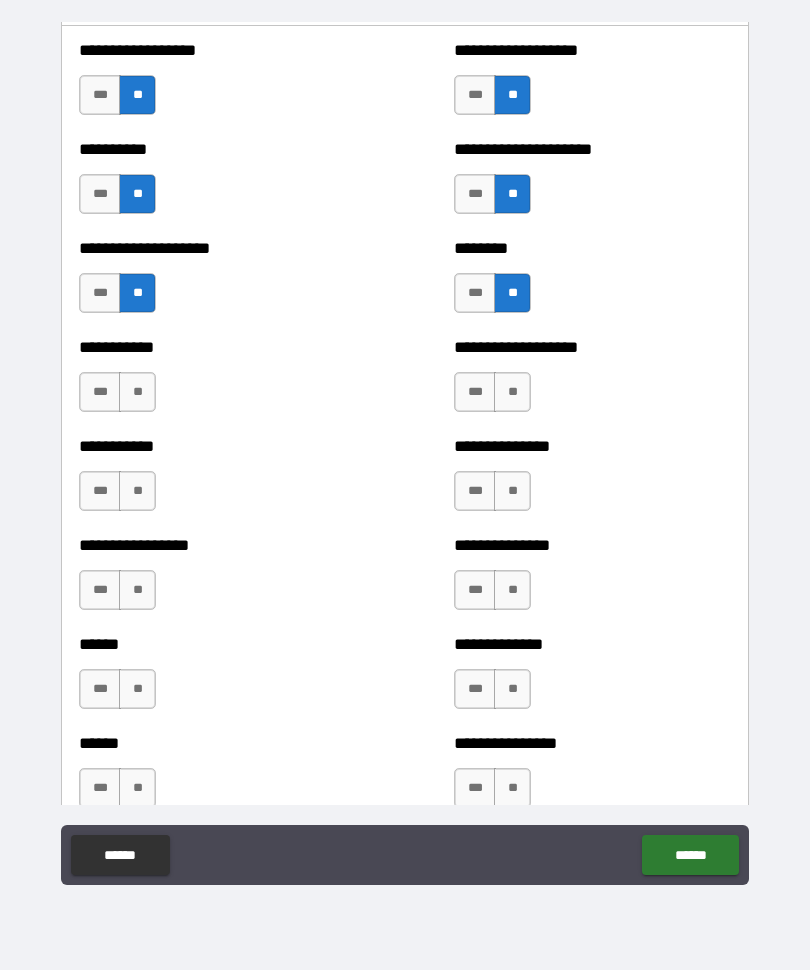 scroll, scrollTop: 2477, scrollLeft: 0, axis: vertical 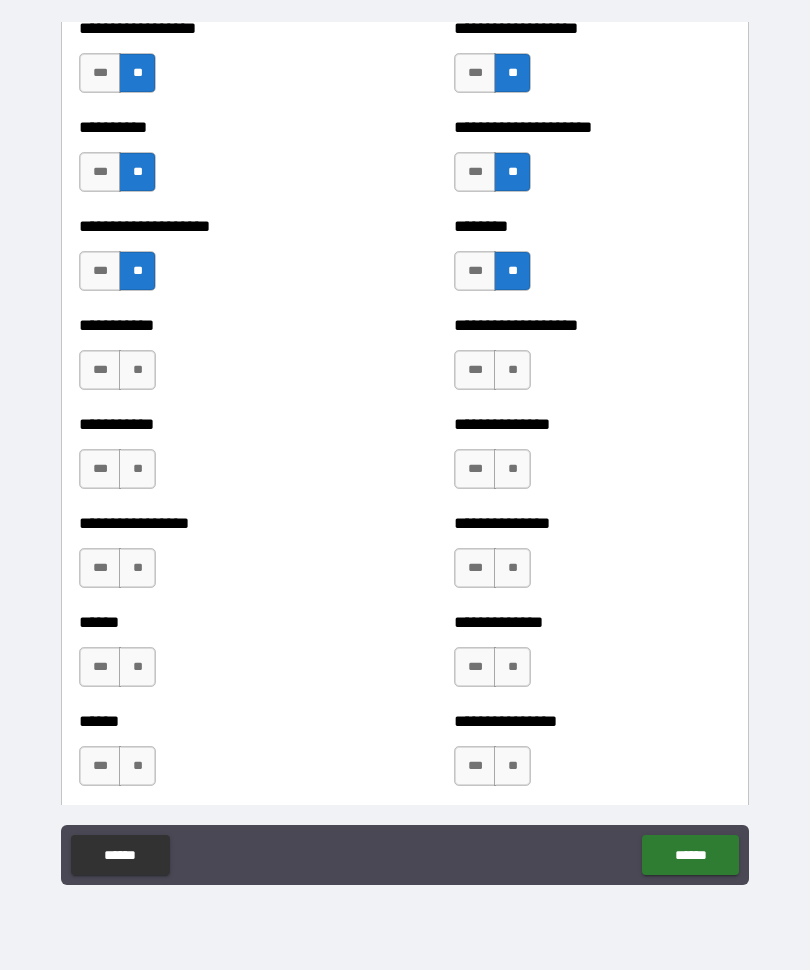 click on "**" at bounding box center (137, 371) 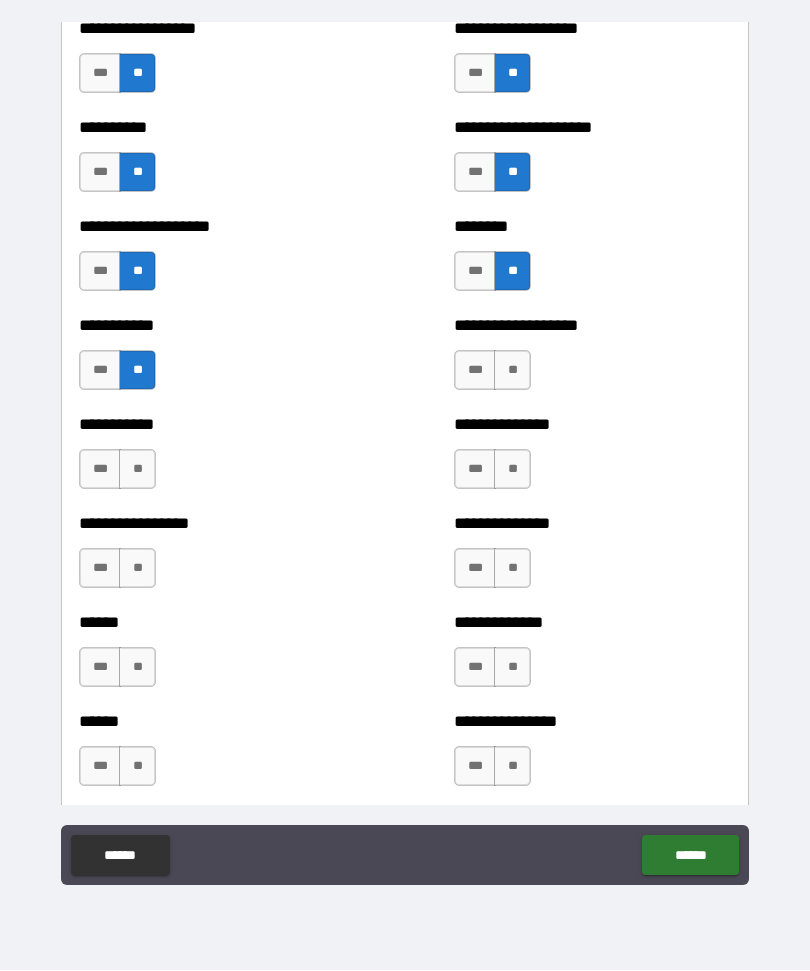 click on "**" at bounding box center [137, 470] 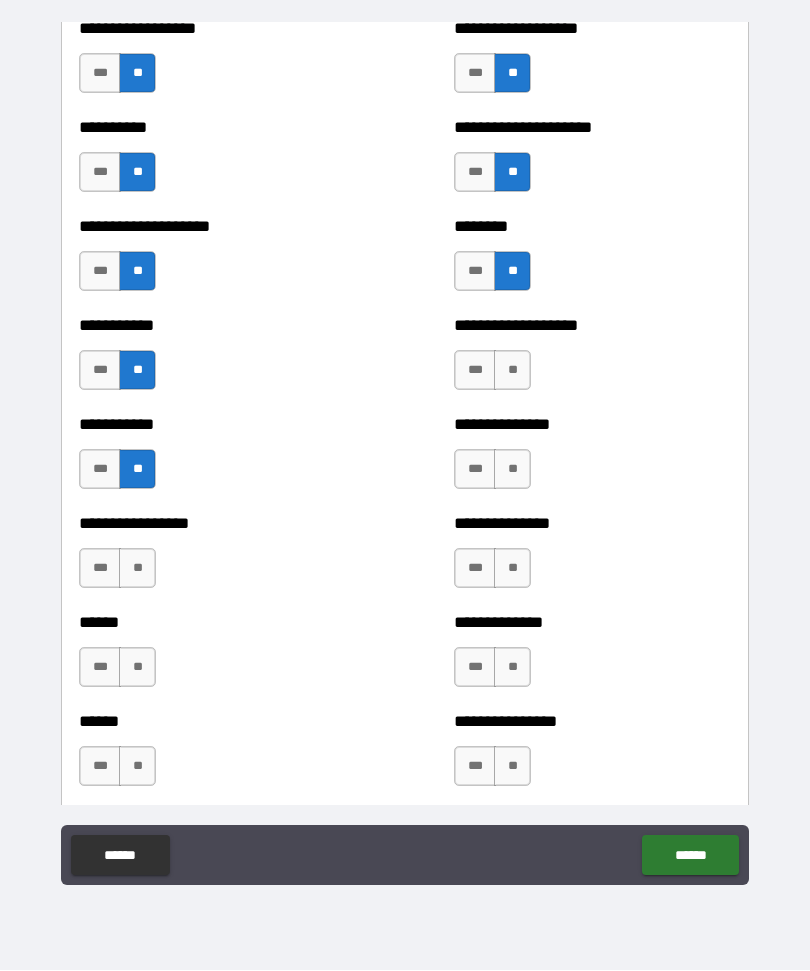 click on "**" at bounding box center (137, 569) 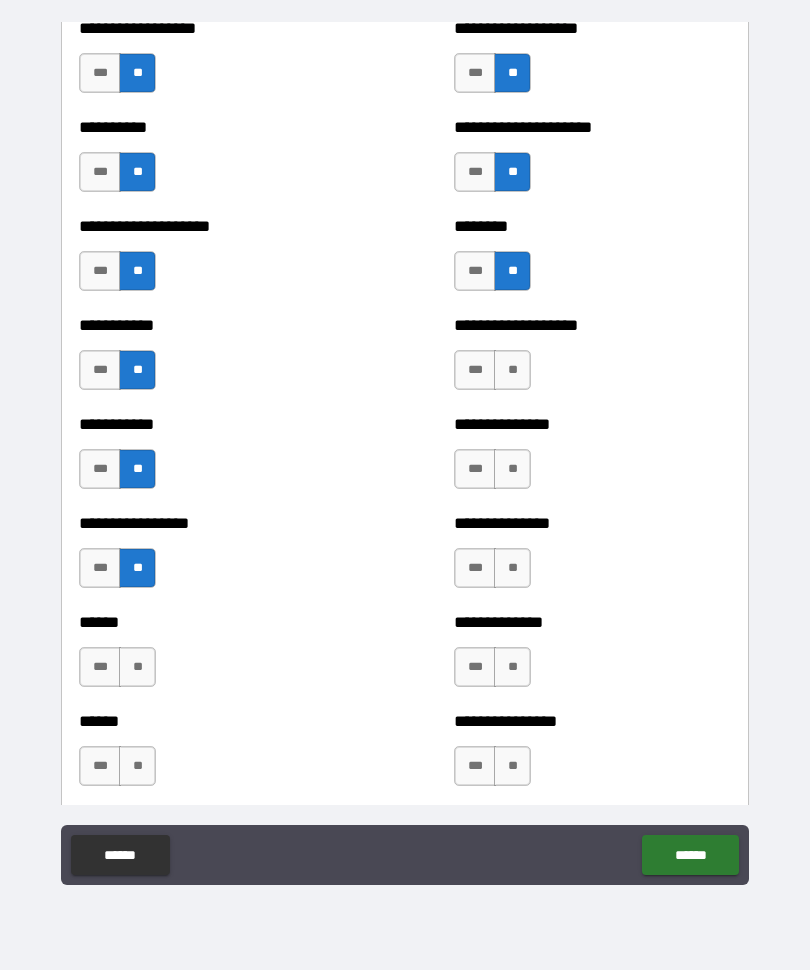 click on "**" at bounding box center [137, 668] 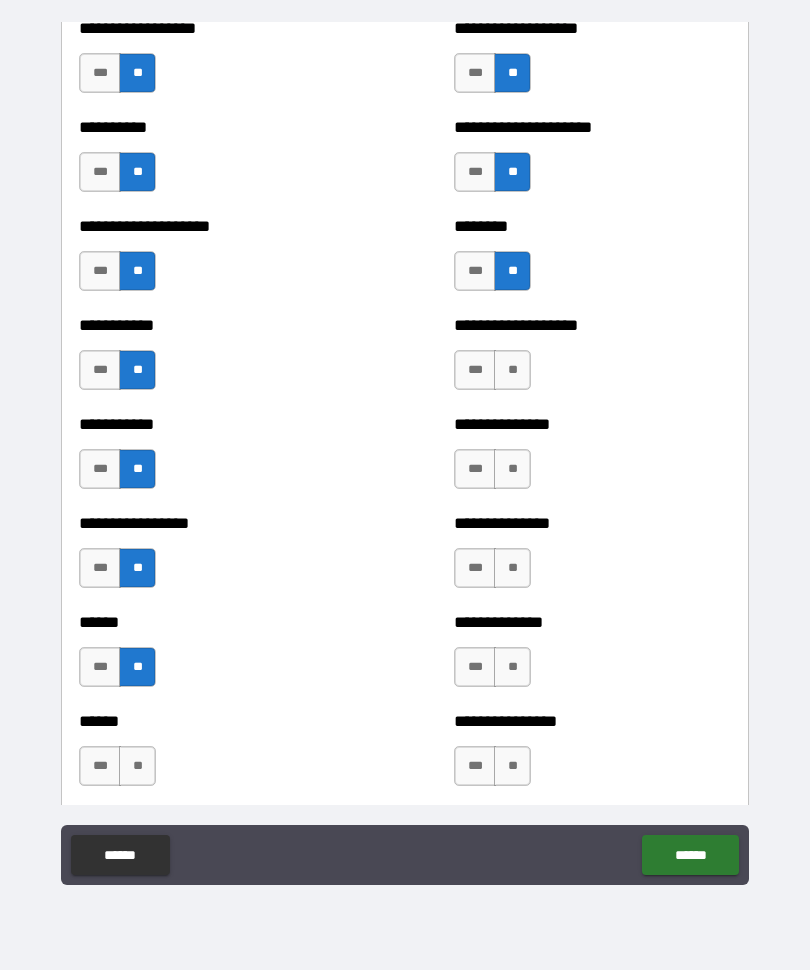 click on "**" at bounding box center [137, 767] 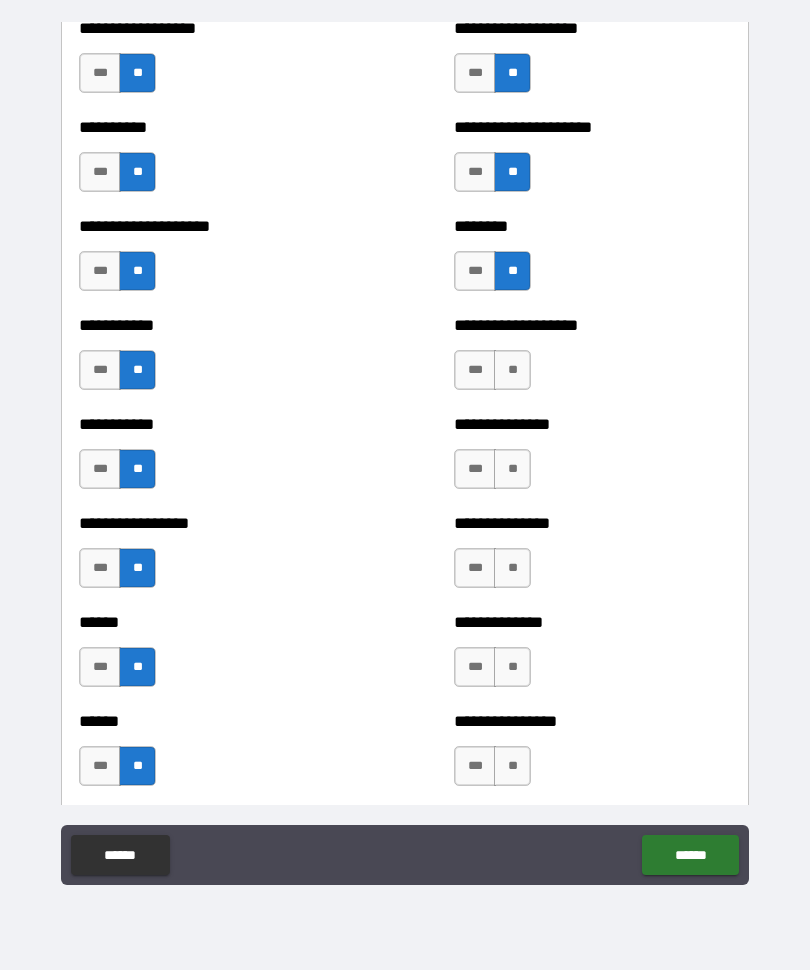 click on "***" at bounding box center (100, 767) 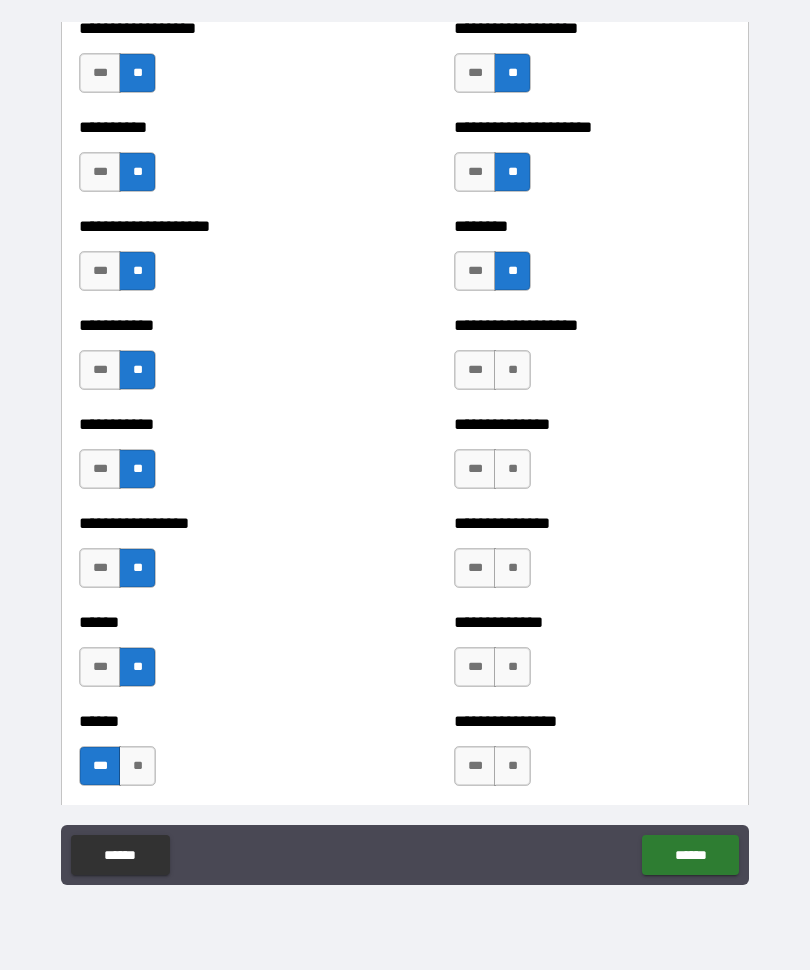click on "**" at bounding box center [512, 371] 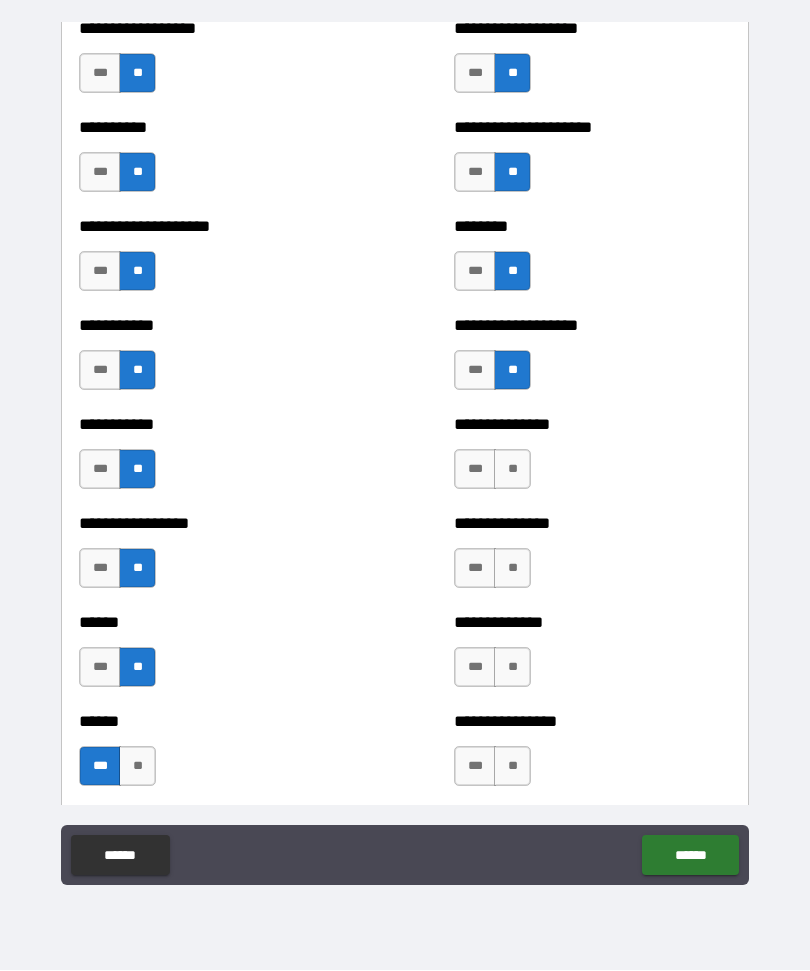 click on "**" at bounding box center (512, 470) 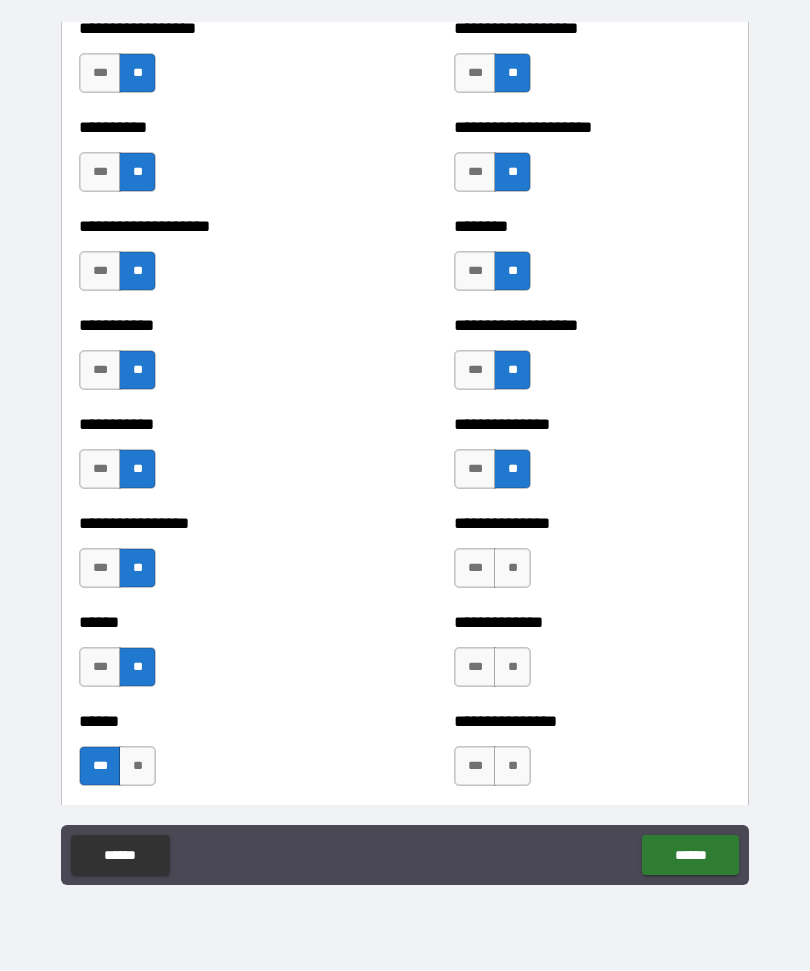 click on "**" at bounding box center (512, 569) 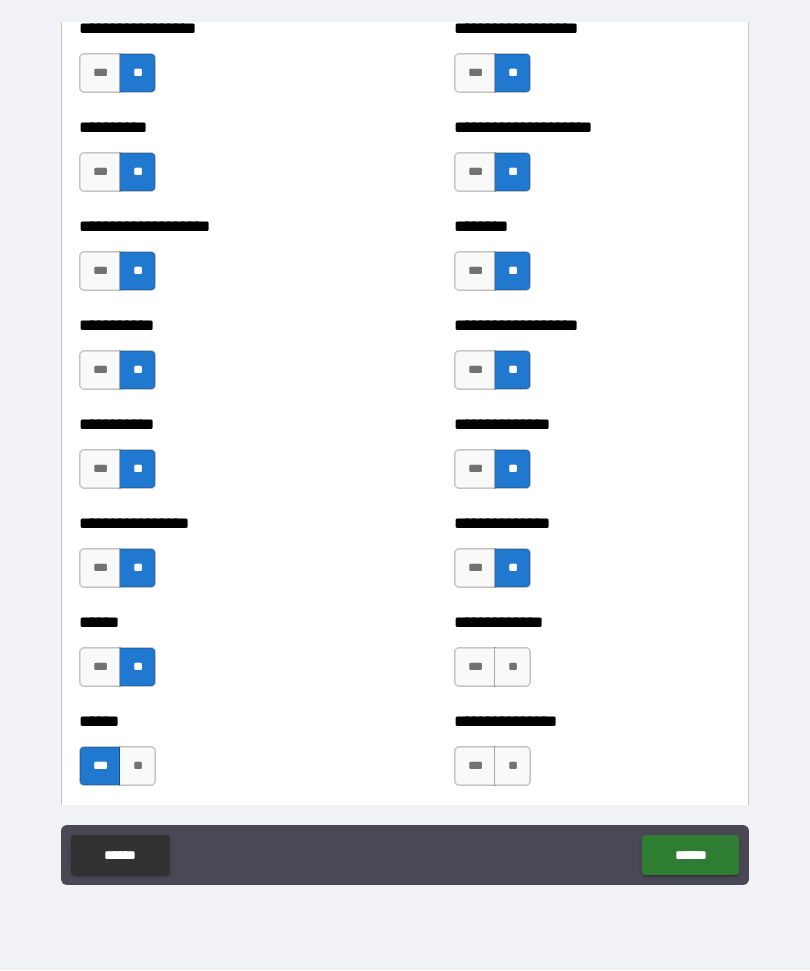 click on "**" at bounding box center (512, 668) 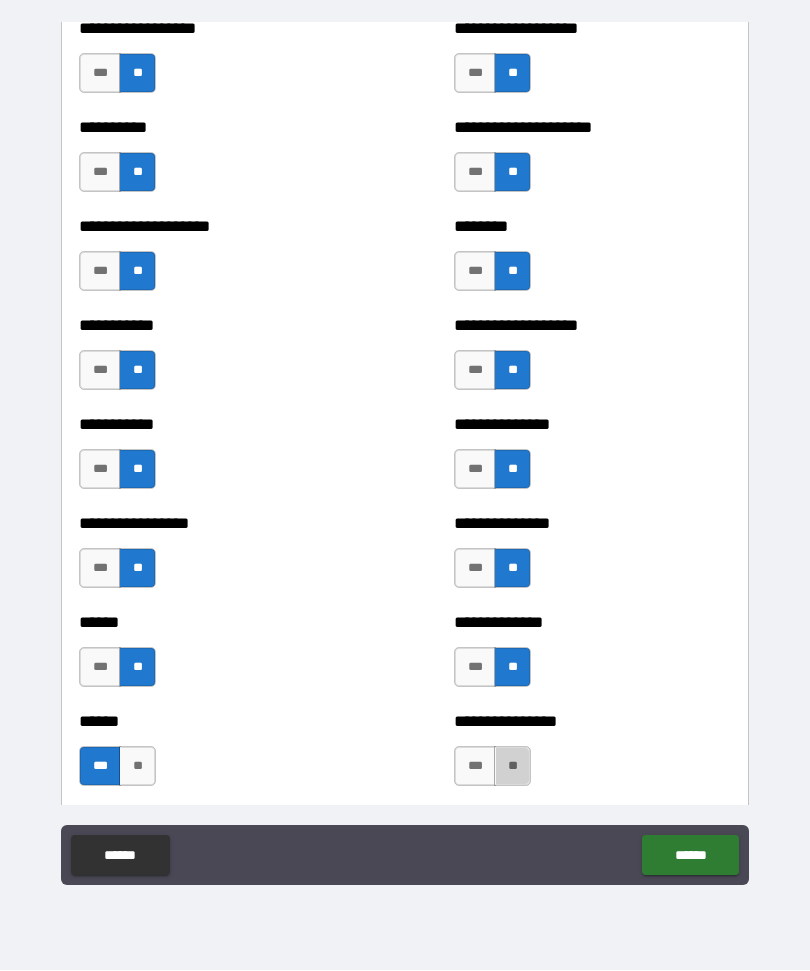click on "**" at bounding box center (512, 767) 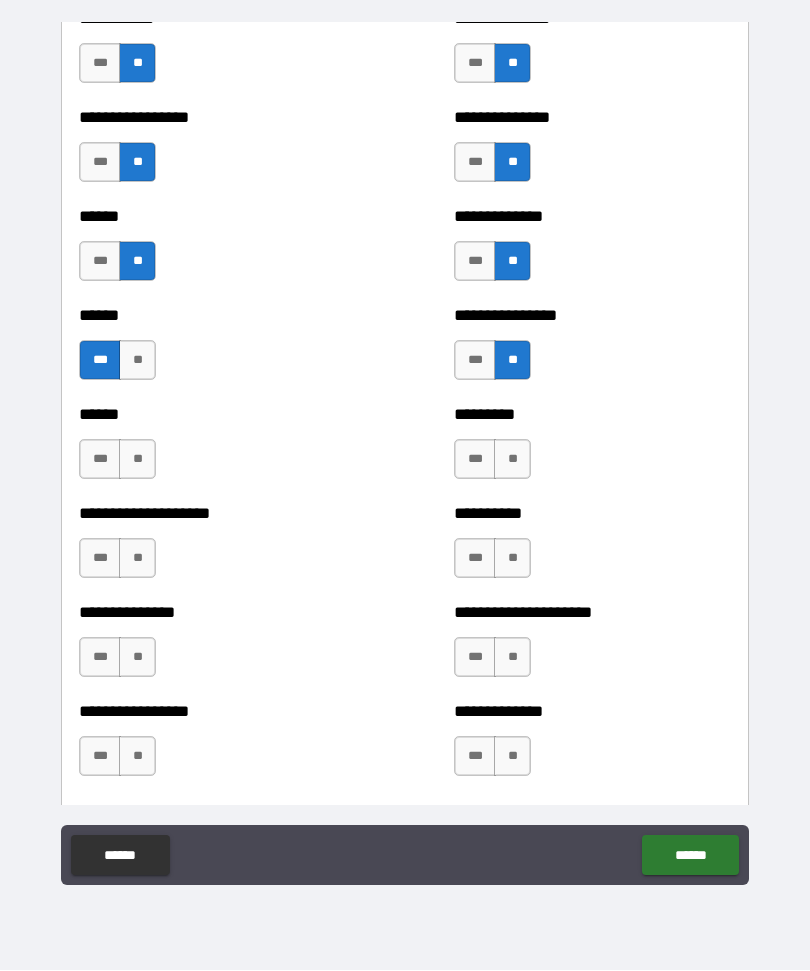 scroll, scrollTop: 2901, scrollLeft: 0, axis: vertical 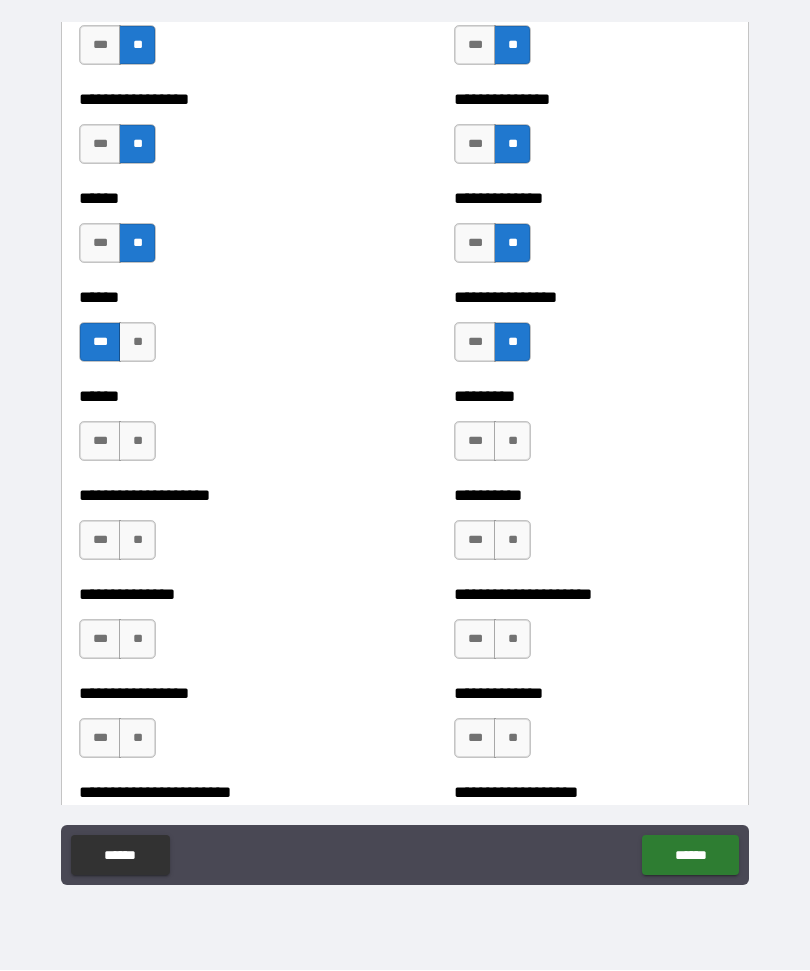 click on "**" at bounding box center (137, 442) 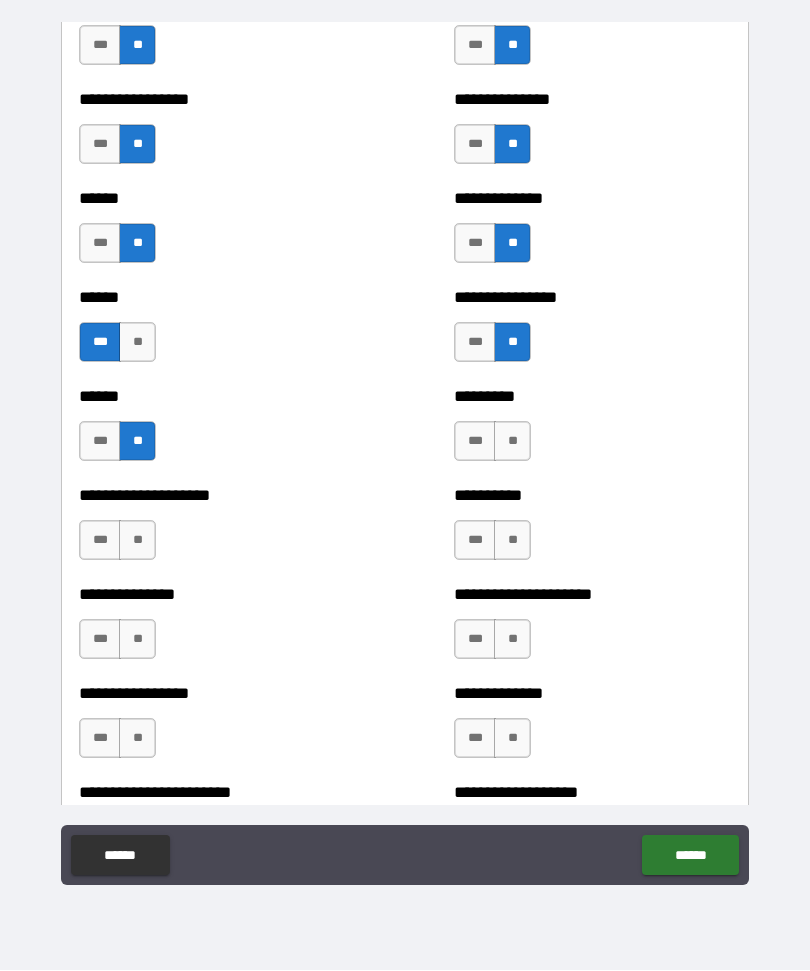 click on "**" at bounding box center (137, 541) 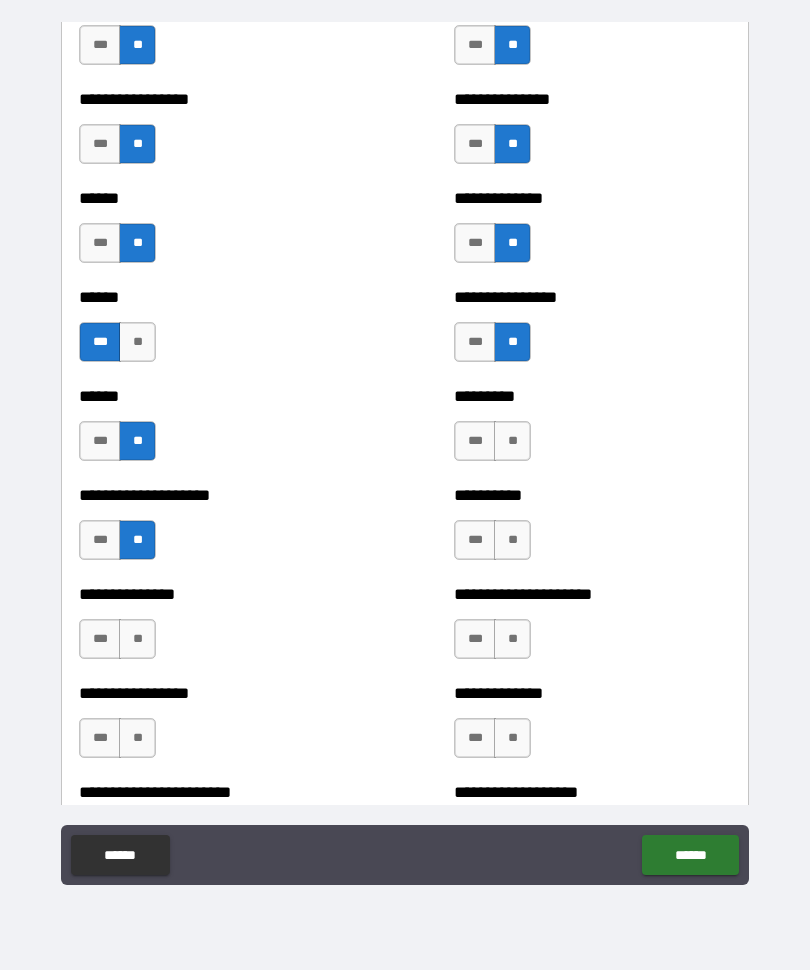 click on "**" at bounding box center [137, 640] 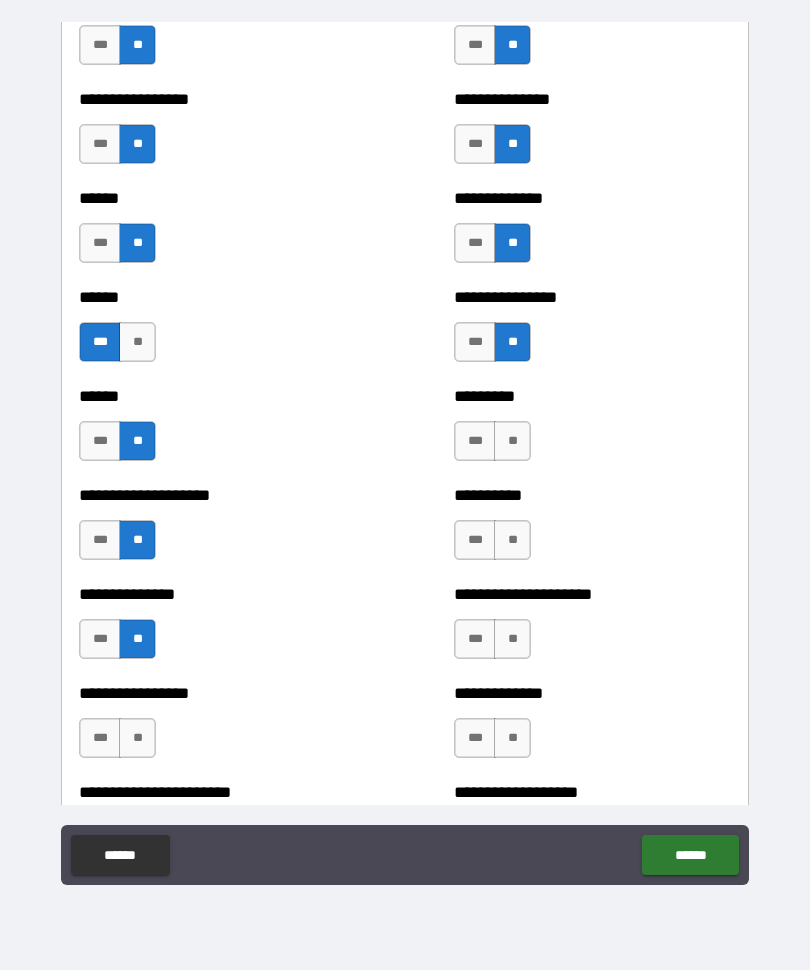 click on "**" at bounding box center [137, 739] 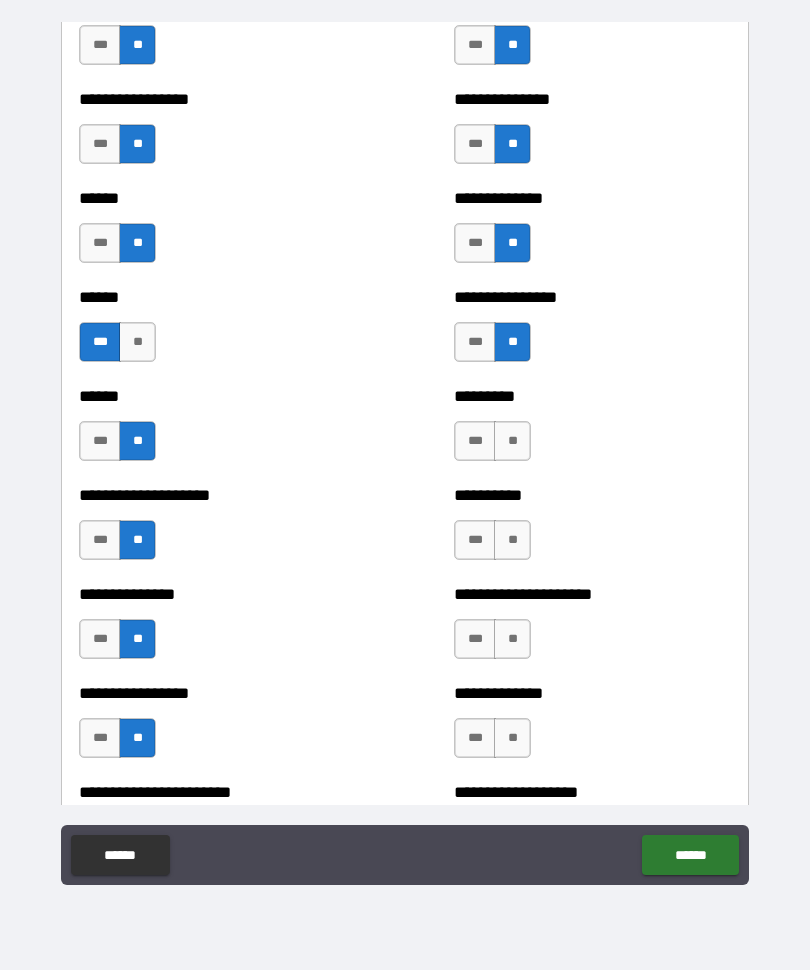 click on "**" at bounding box center [512, 442] 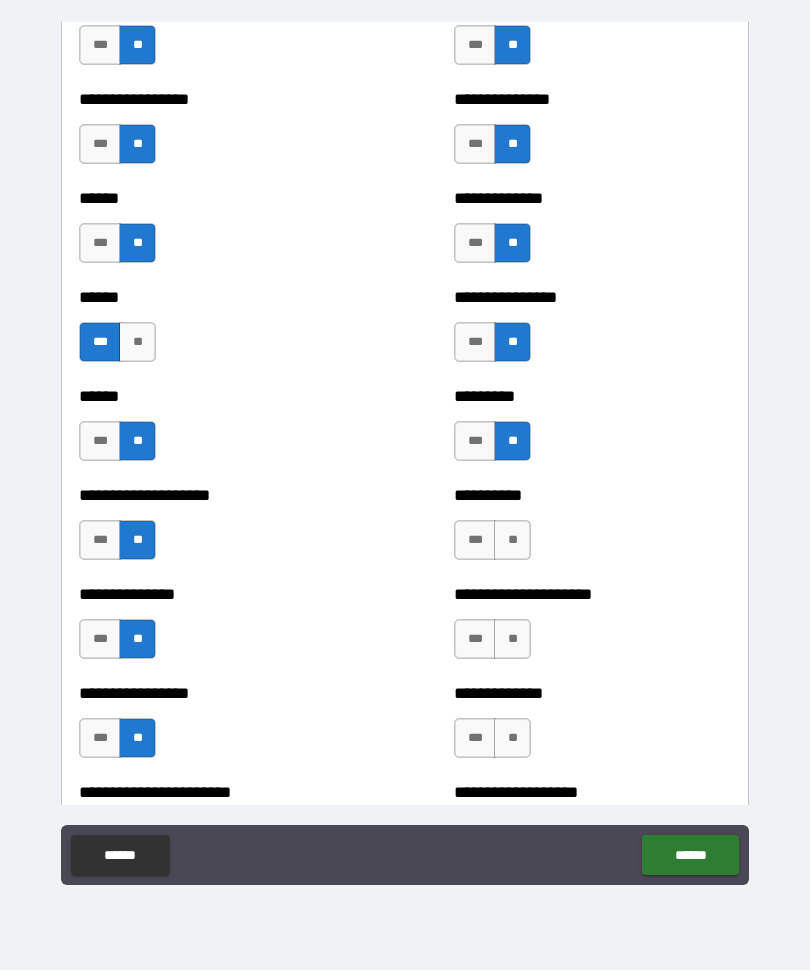click on "**" at bounding box center (512, 541) 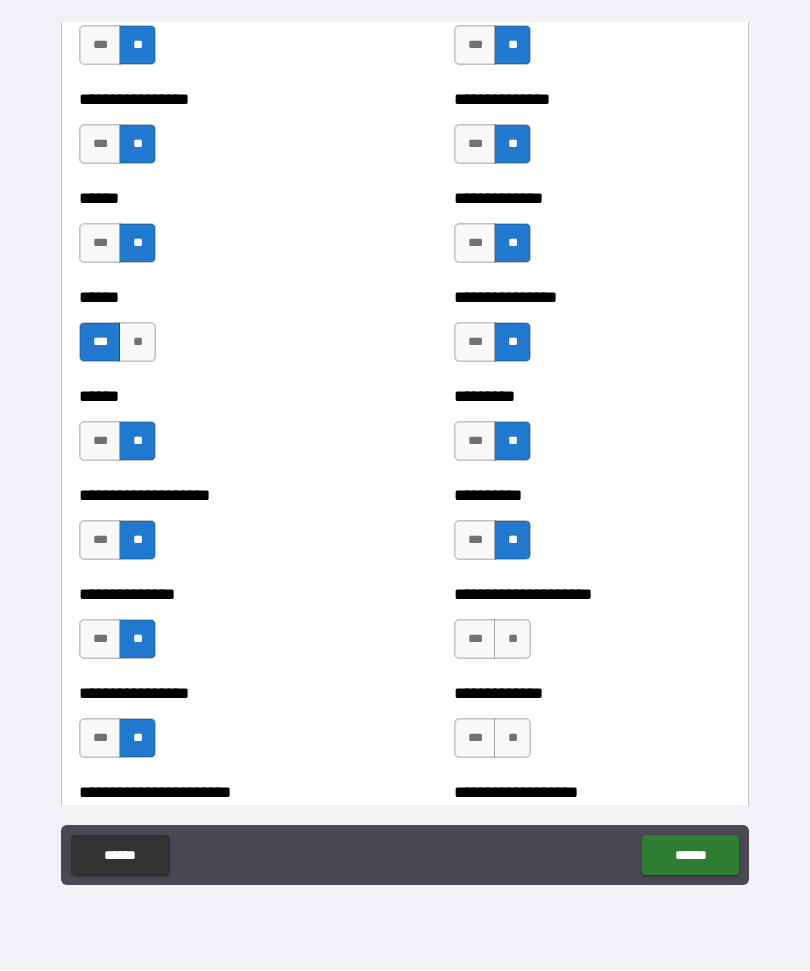 click on "**" at bounding box center (512, 640) 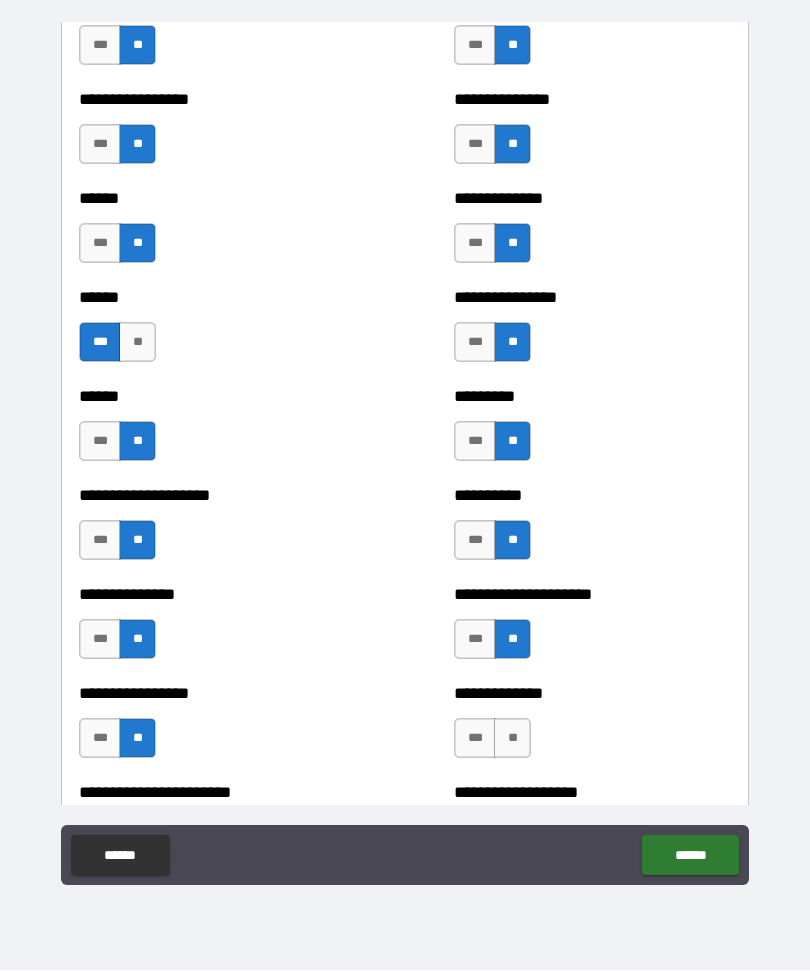 click on "**" at bounding box center [512, 739] 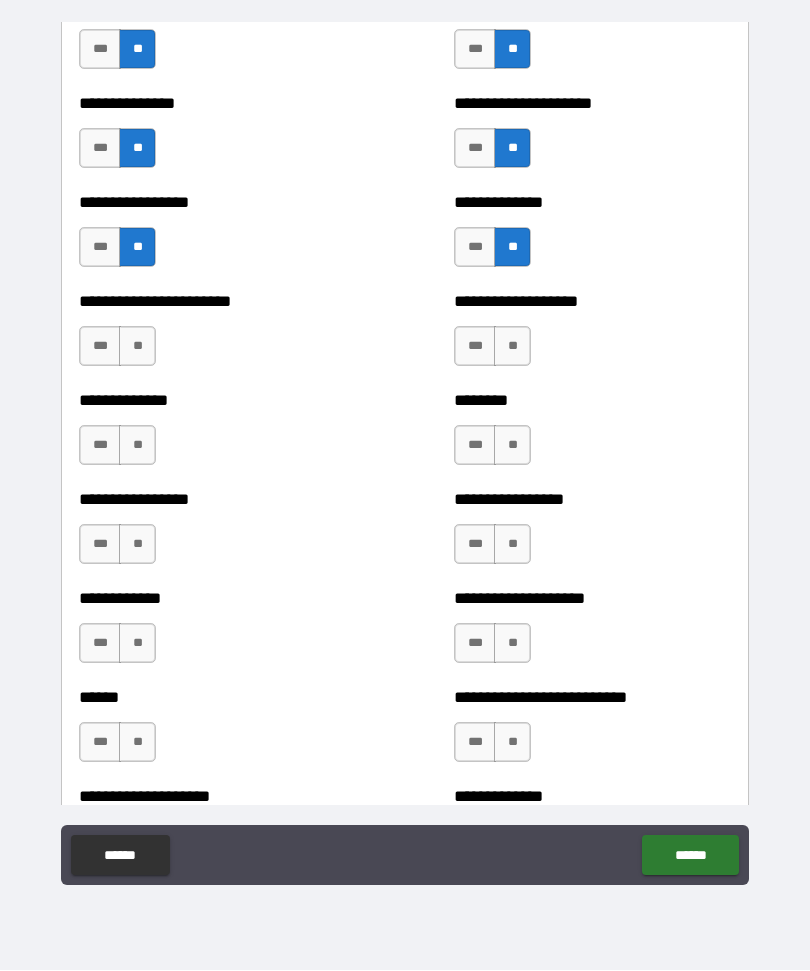 scroll, scrollTop: 3396, scrollLeft: 0, axis: vertical 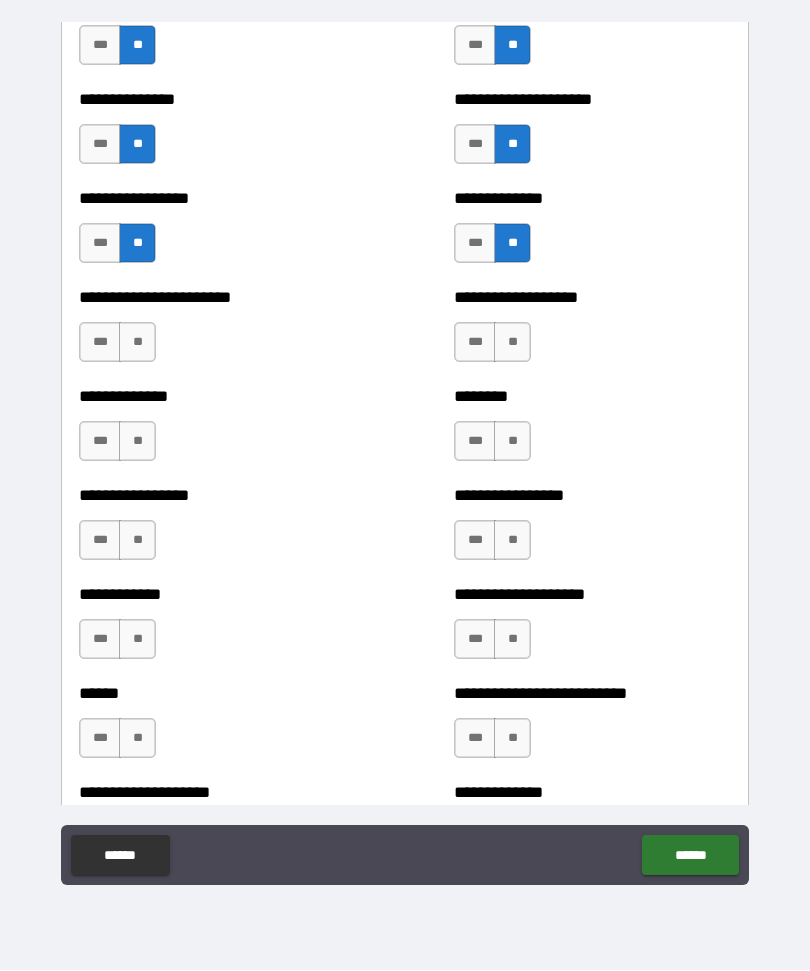 click on "**" at bounding box center [137, 343] 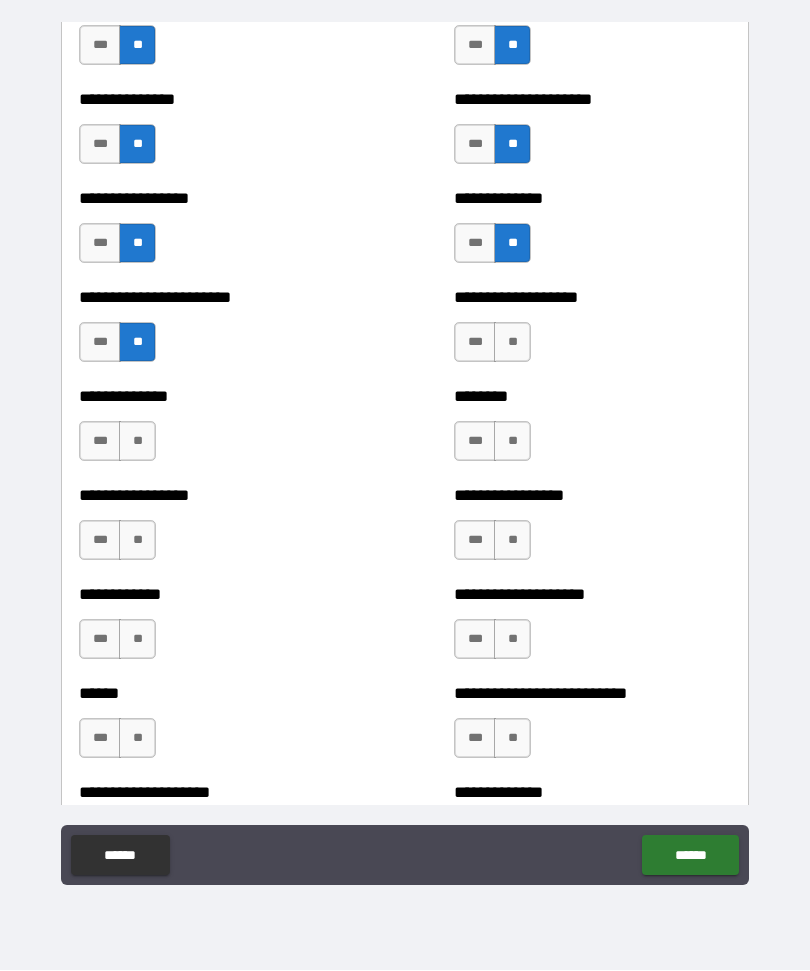 click on "**" at bounding box center [137, 442] 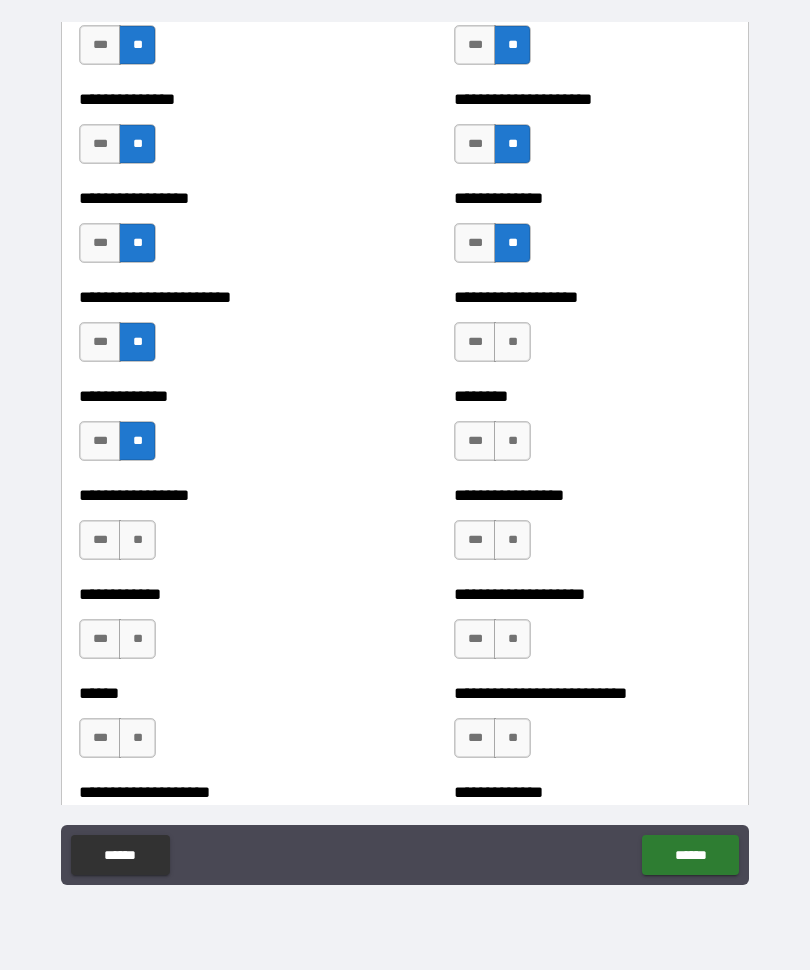 click on "**" at bounding box center (137, 541) 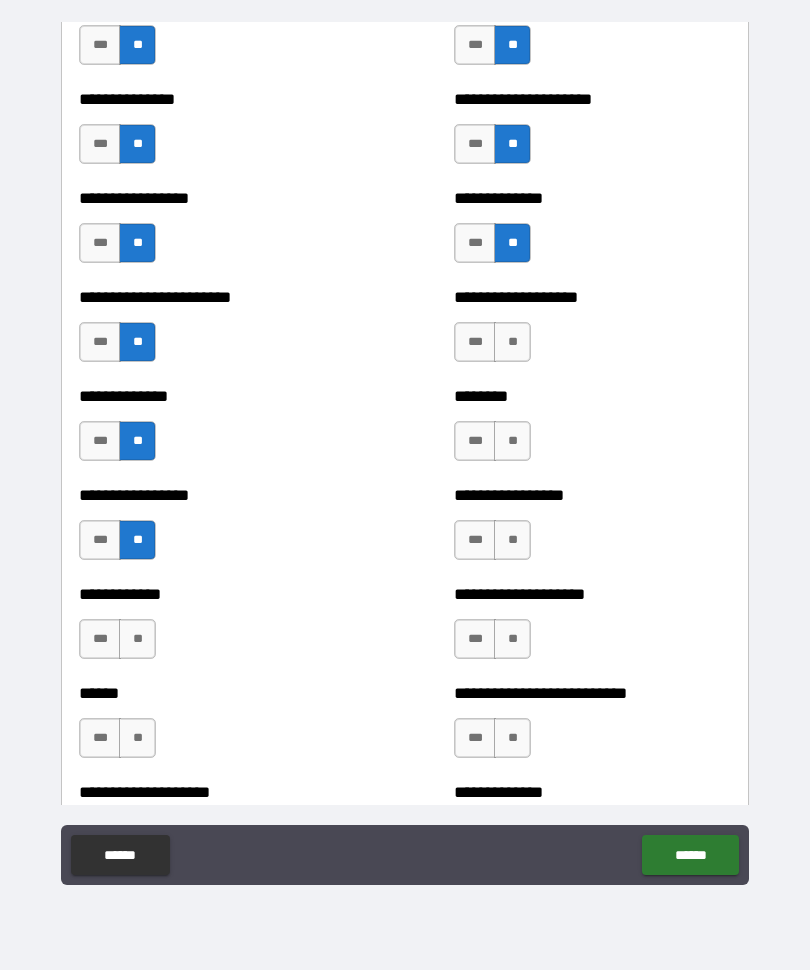 click on "**" at bounding box center (137, 640) 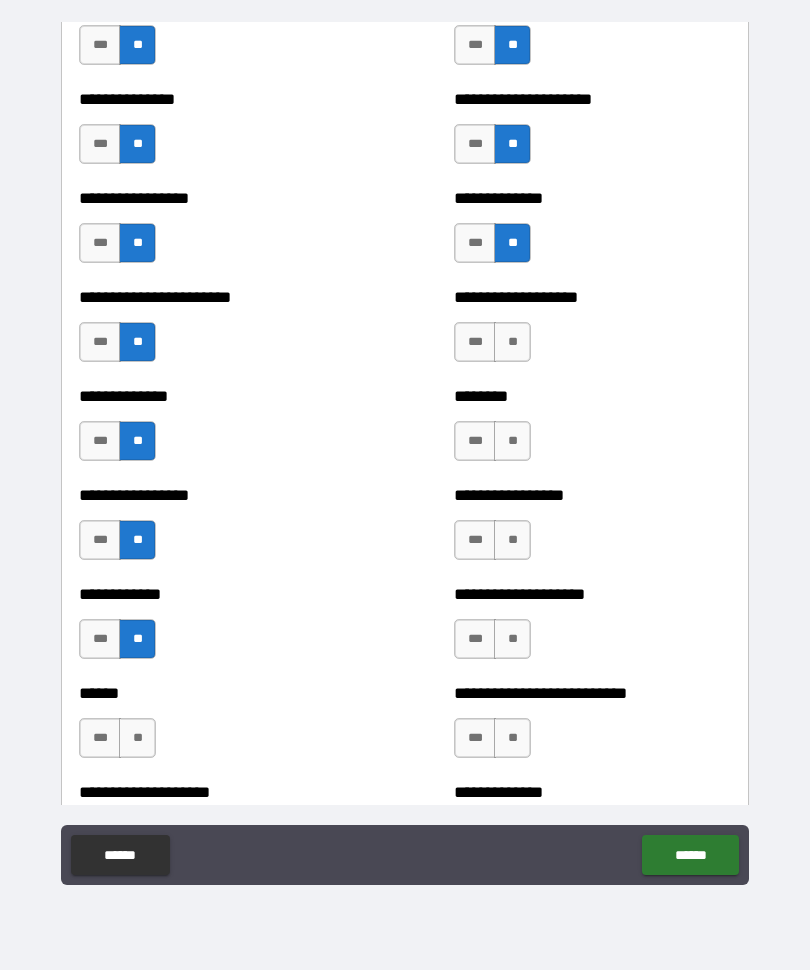 click on "***" at bounding box center [100, 739] 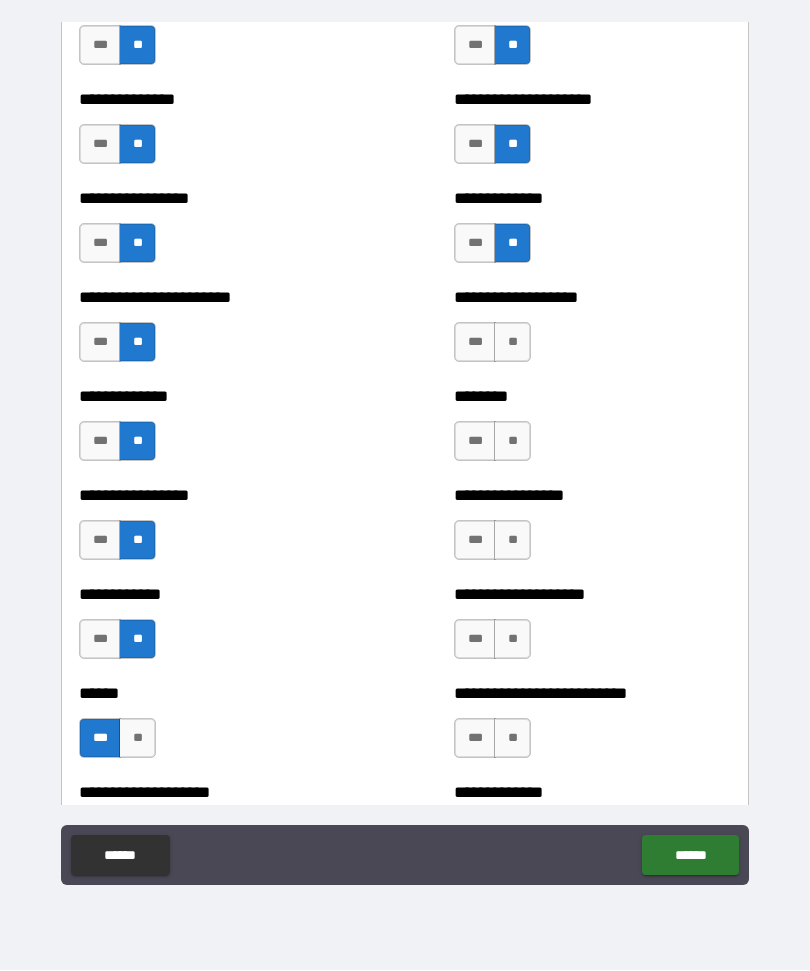 click on "**" at bounding box center [512, 343] 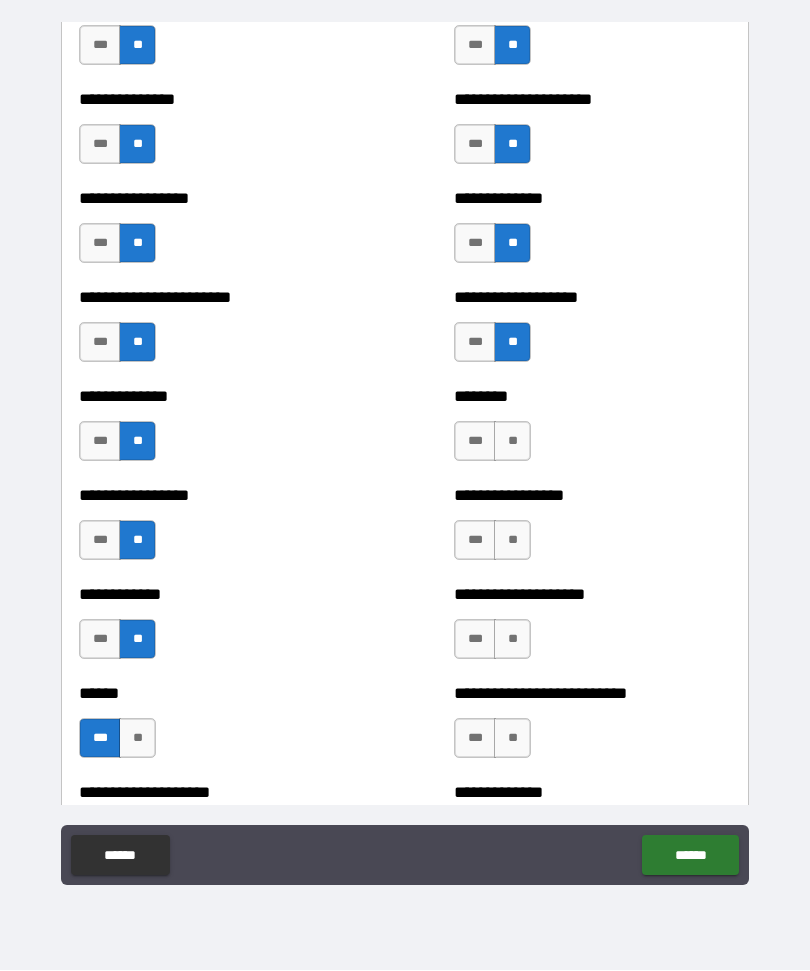 click on "**" at bounding box center (512, 442) 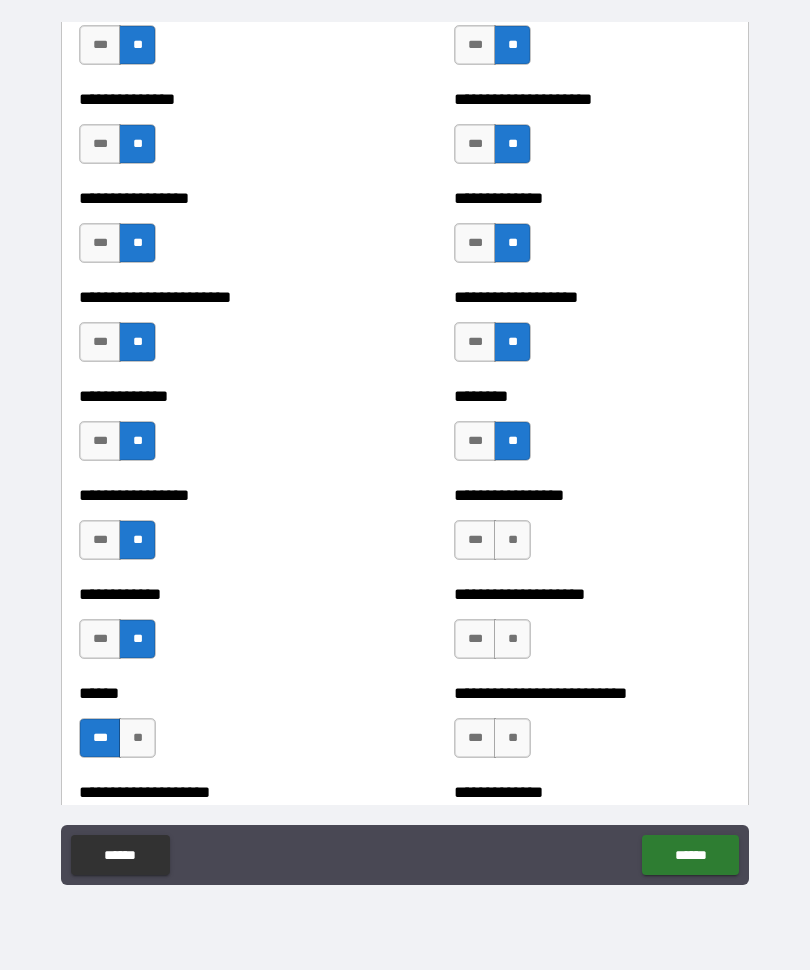 click on "**" at bounding box center (512, 541) 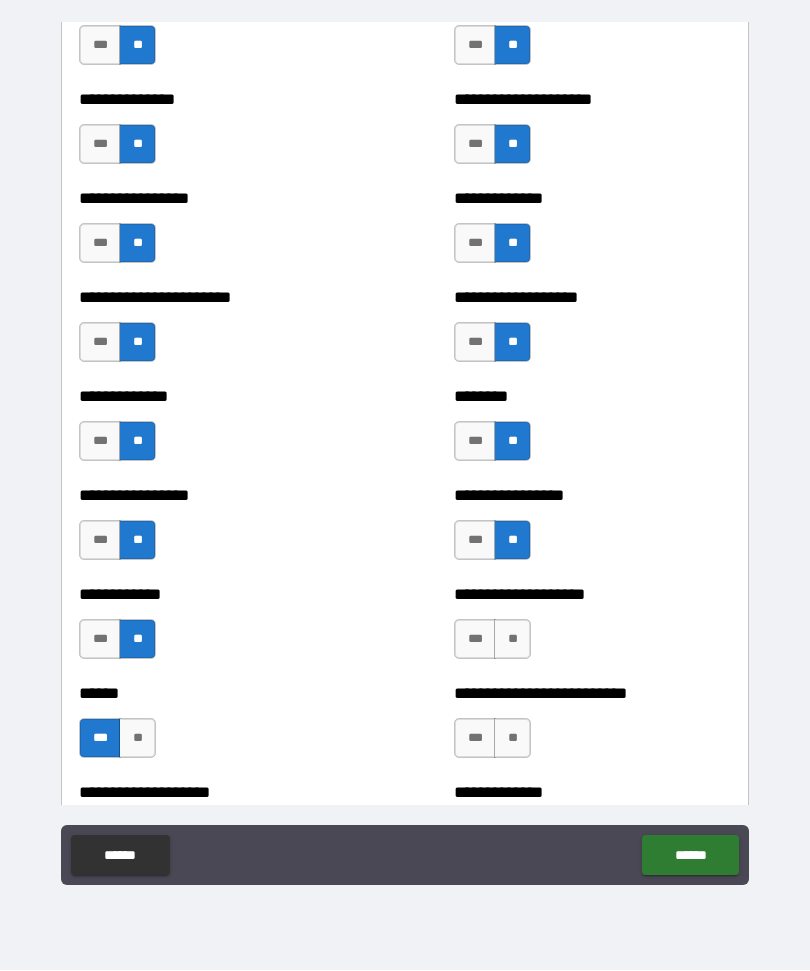 click on "**" at bounding box center [512, 640] 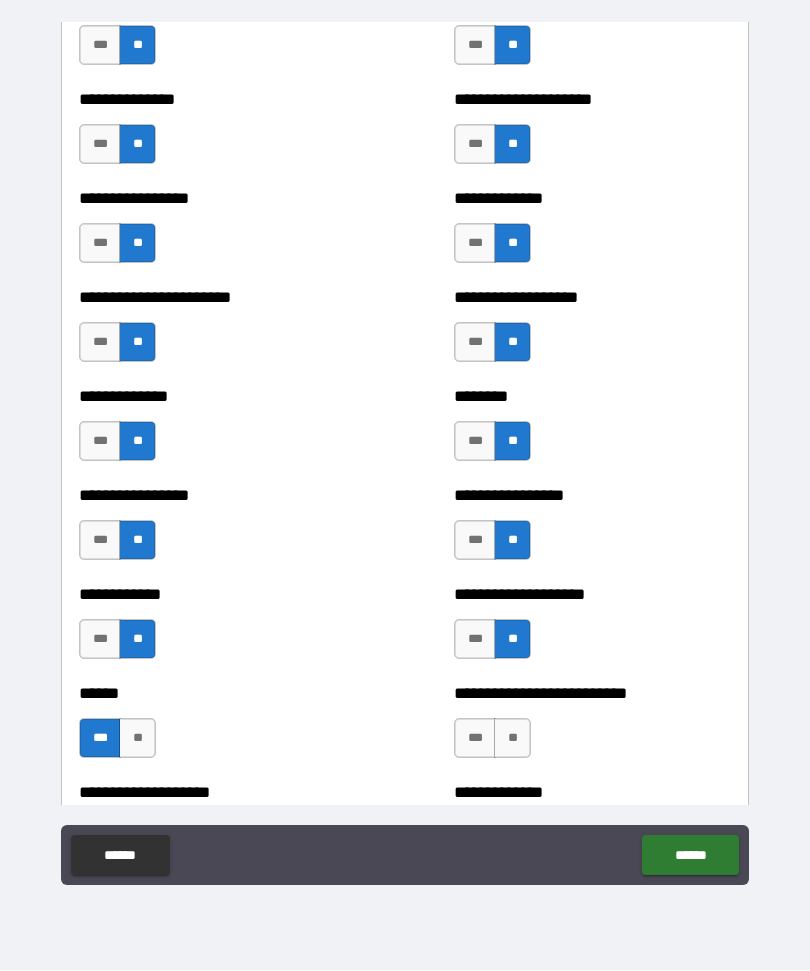 click on "**" at bounding box center (512, 739) 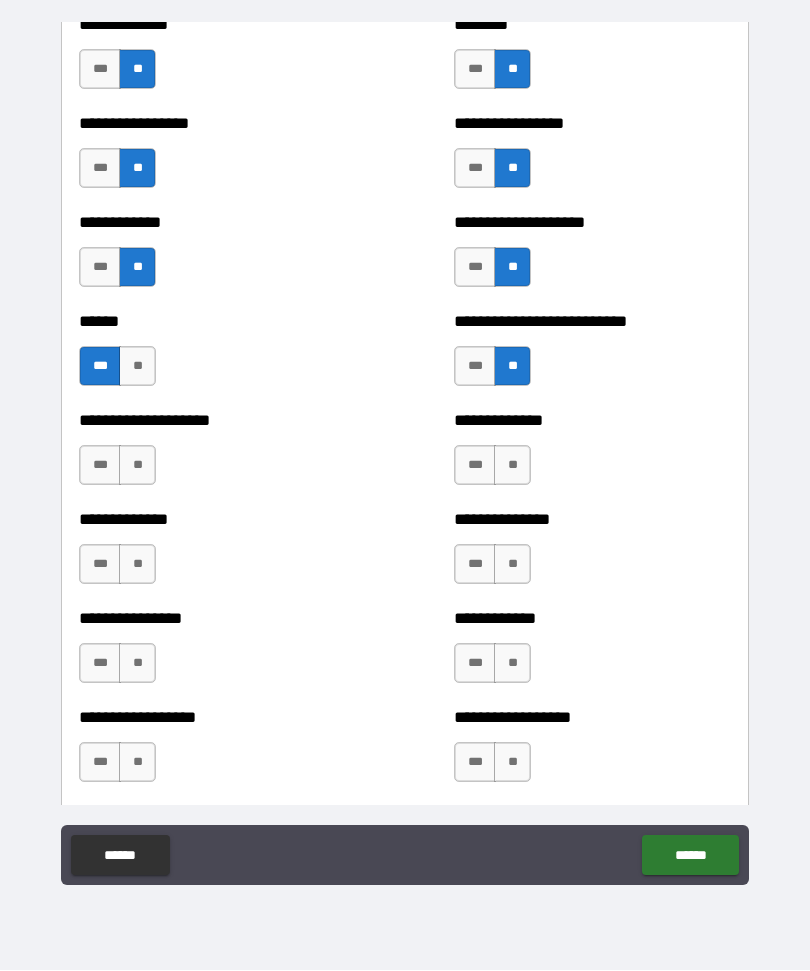 scroll, scrollTop: 3769, scrollLeft: 0, axis: vertical 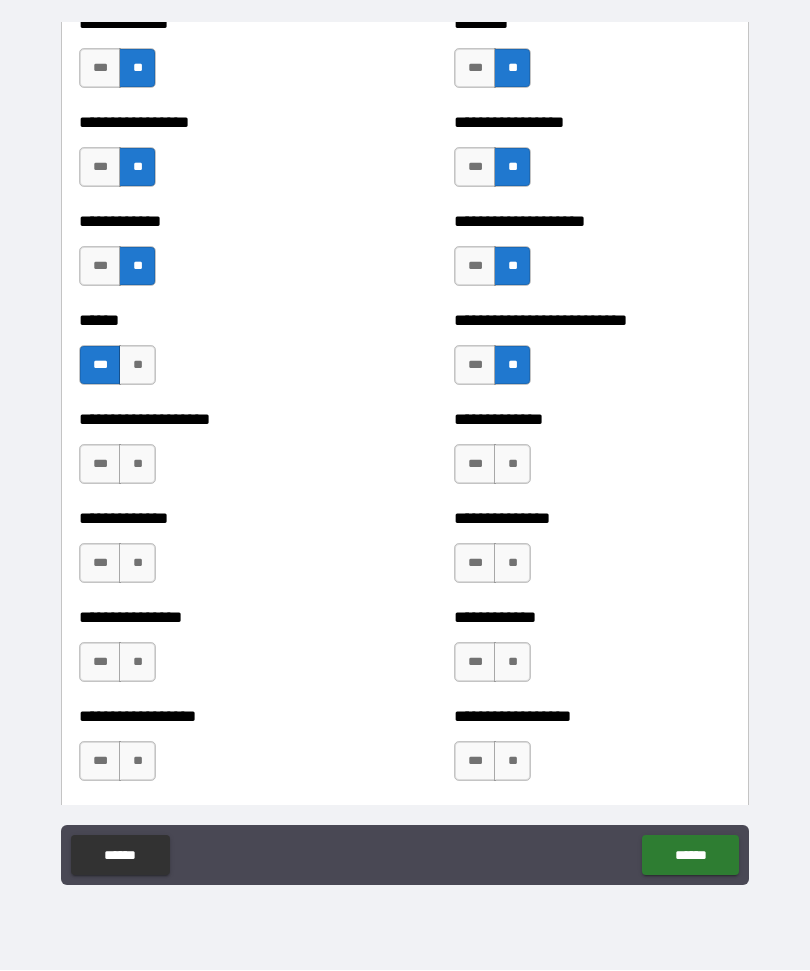 click on "**" at bounding box center (137, 465) 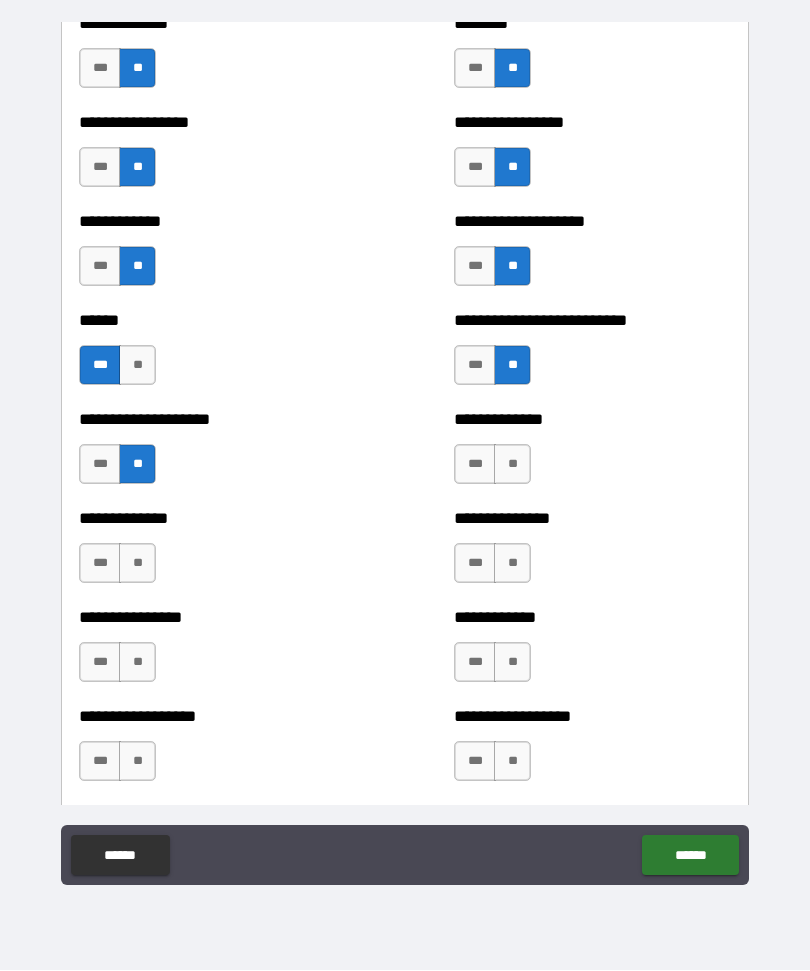 click on "**" at bounding box center (137, 564) 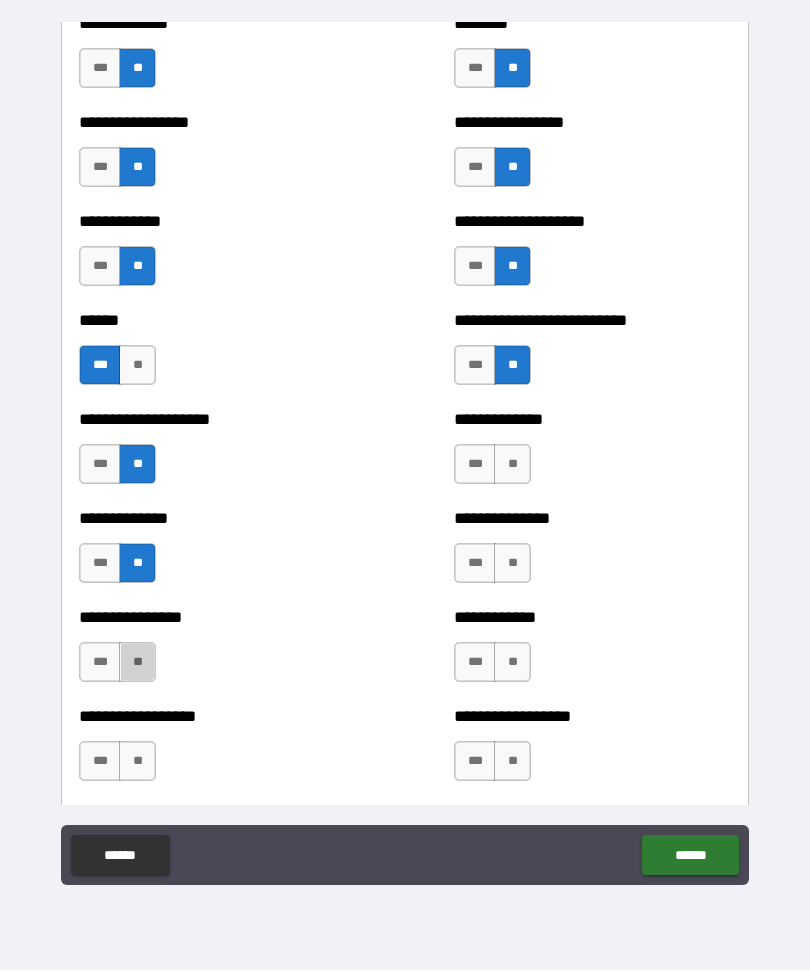 click on "**" at bounding box center [137, 663] 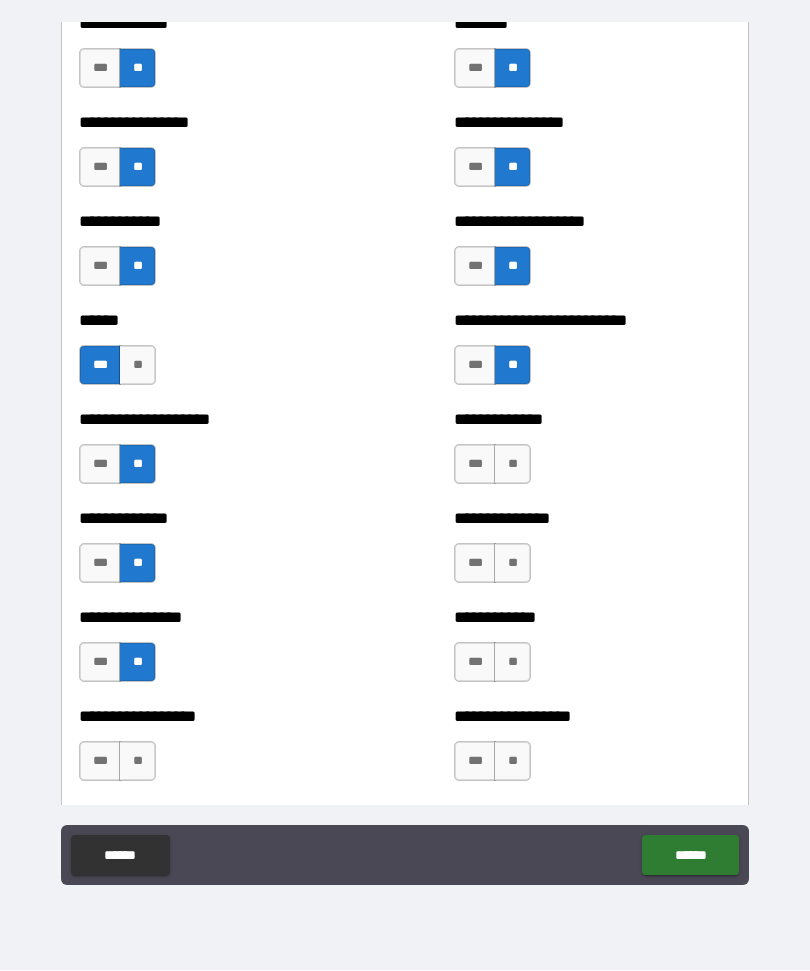 click on "**" at bounding box center (137, 762) 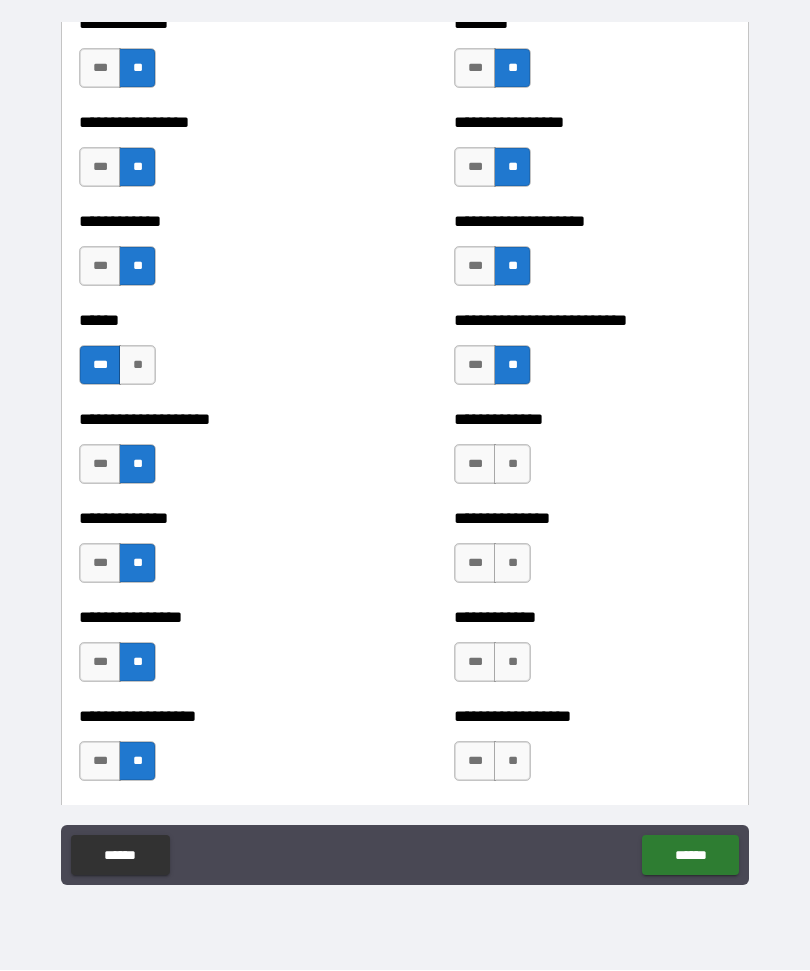 click on "**" at bounding box center (512, 465) 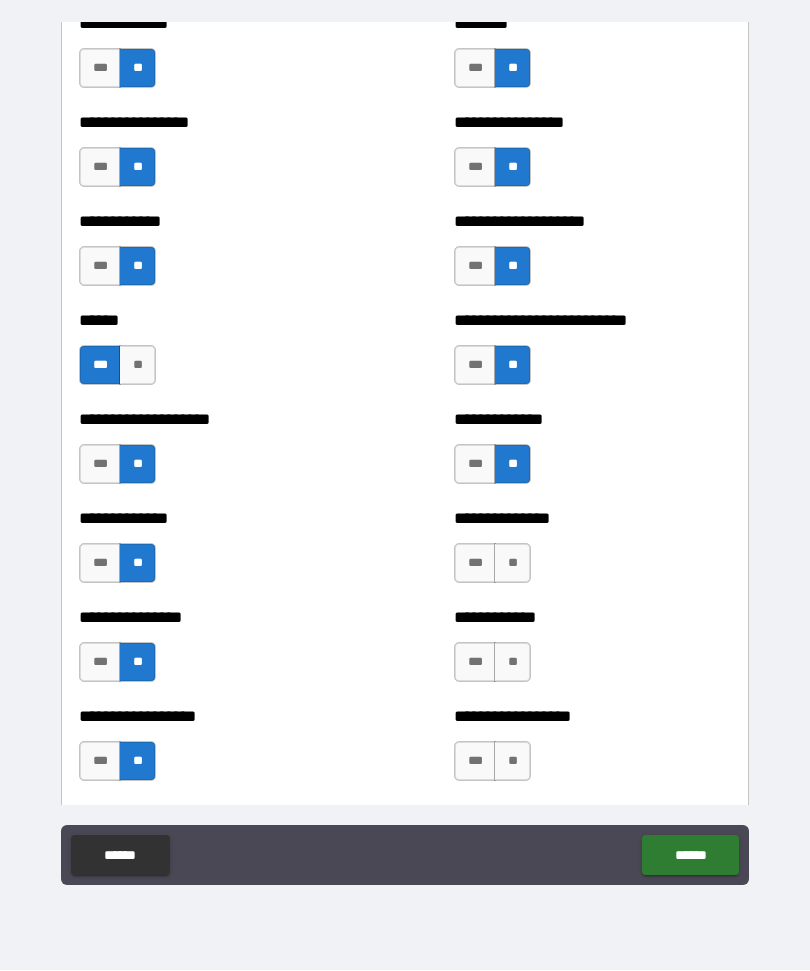 click on "**" at bounding box center (512, 564) 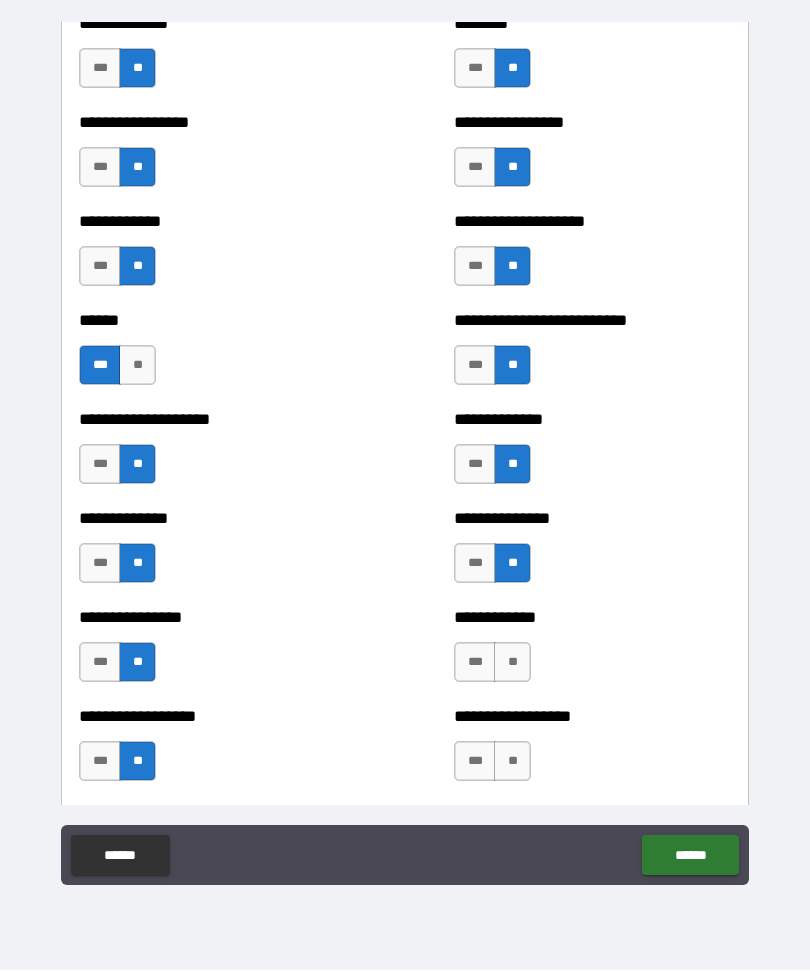 click on "**" at bounding box center [512, 663] 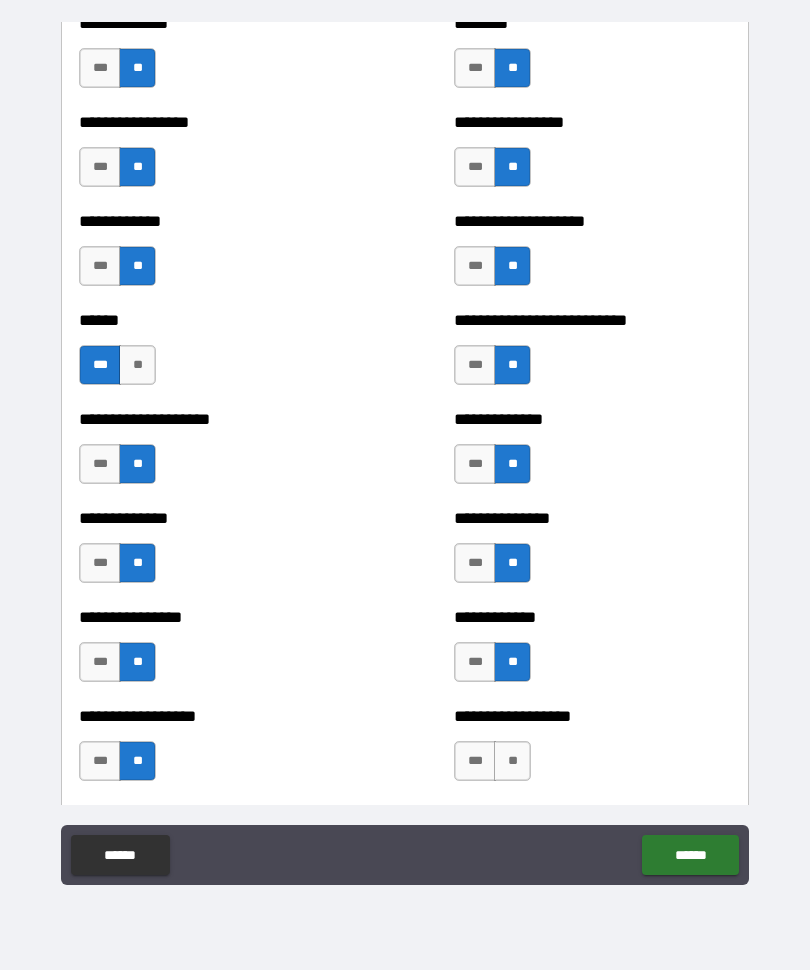 click on "**" at bounding box center (512, 762) 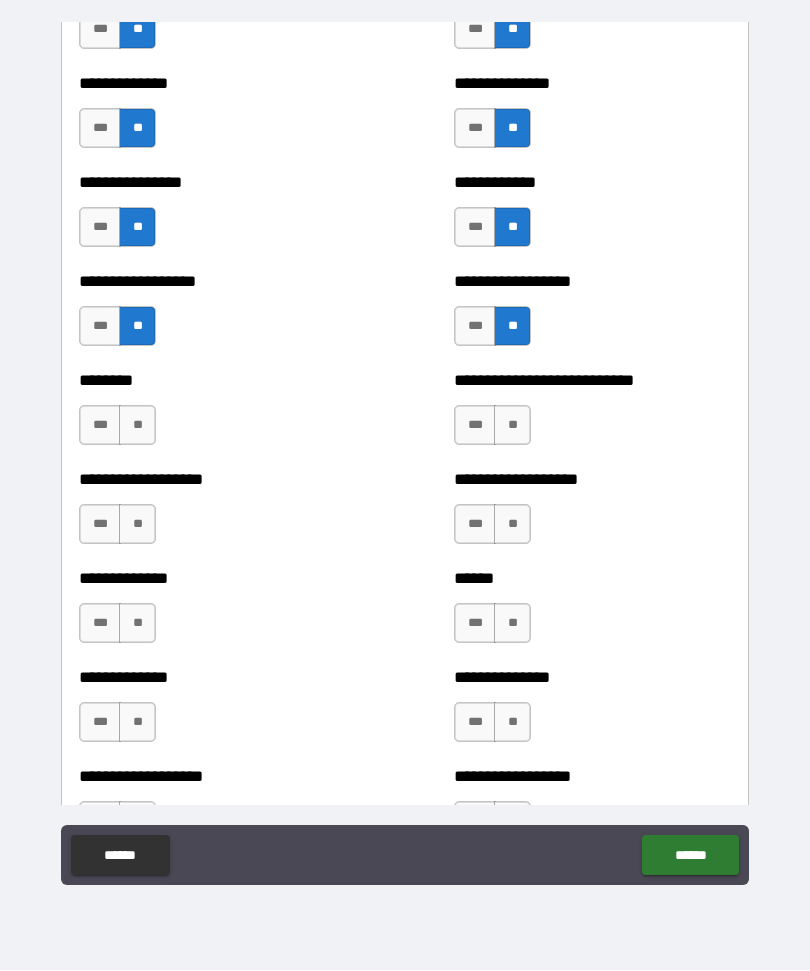 scroll, scrollTop: 4218, scrollLeft: 0, axis: vertical 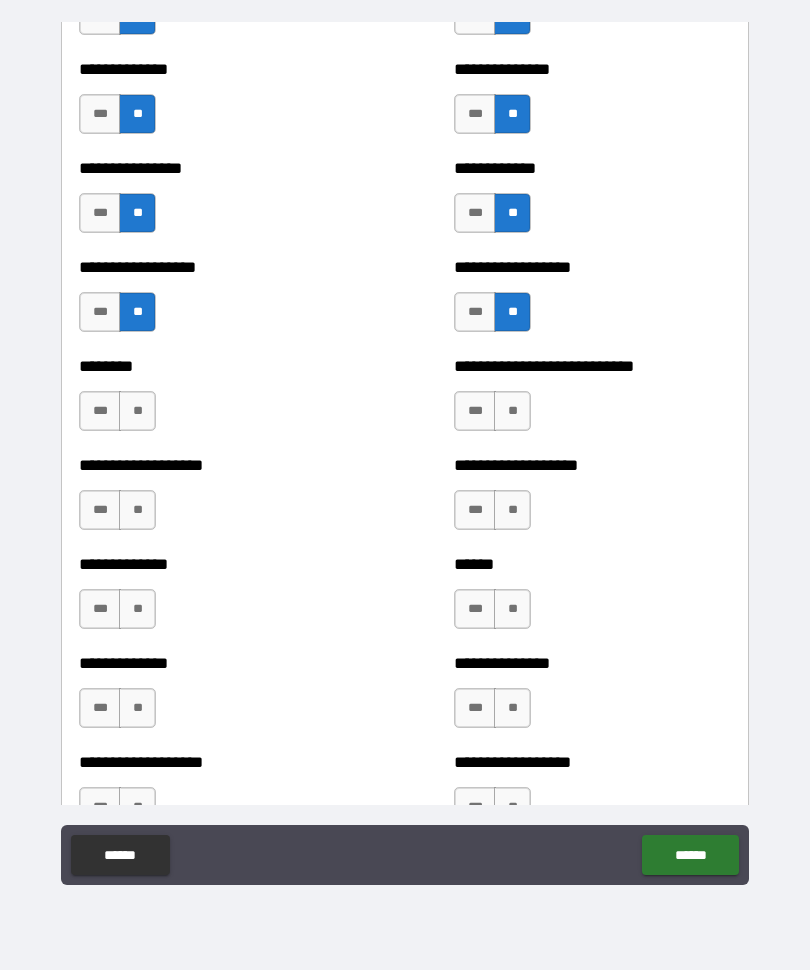 click on "**" at bounding box center (137, 412) 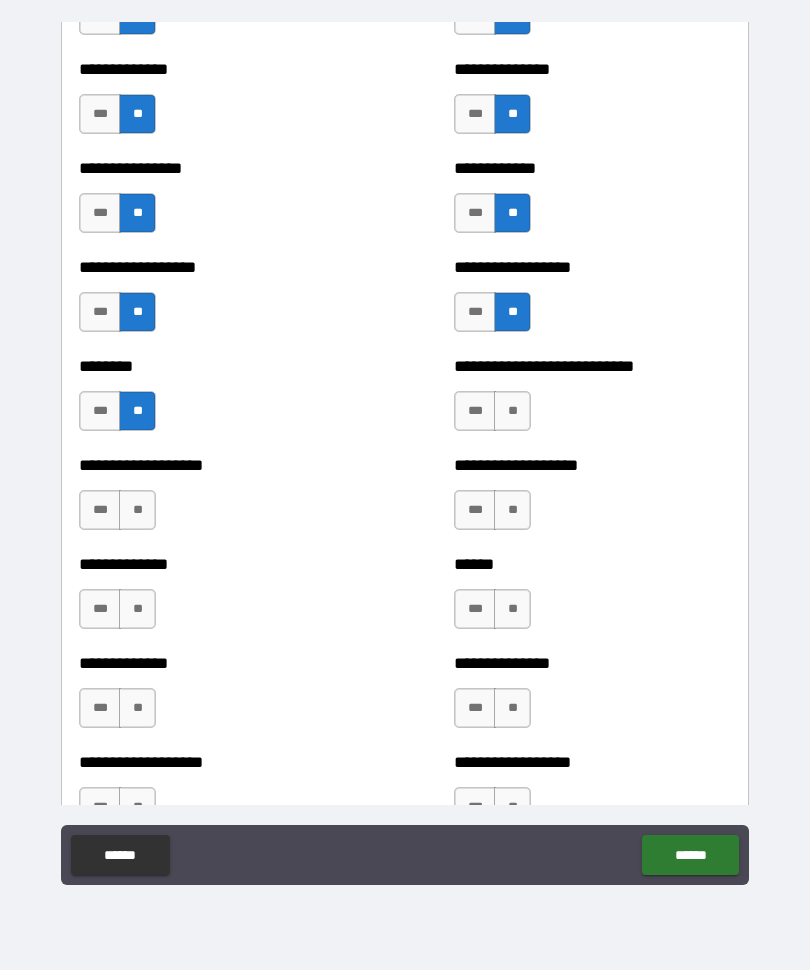 click on "**" at bounding box center (137, 511) 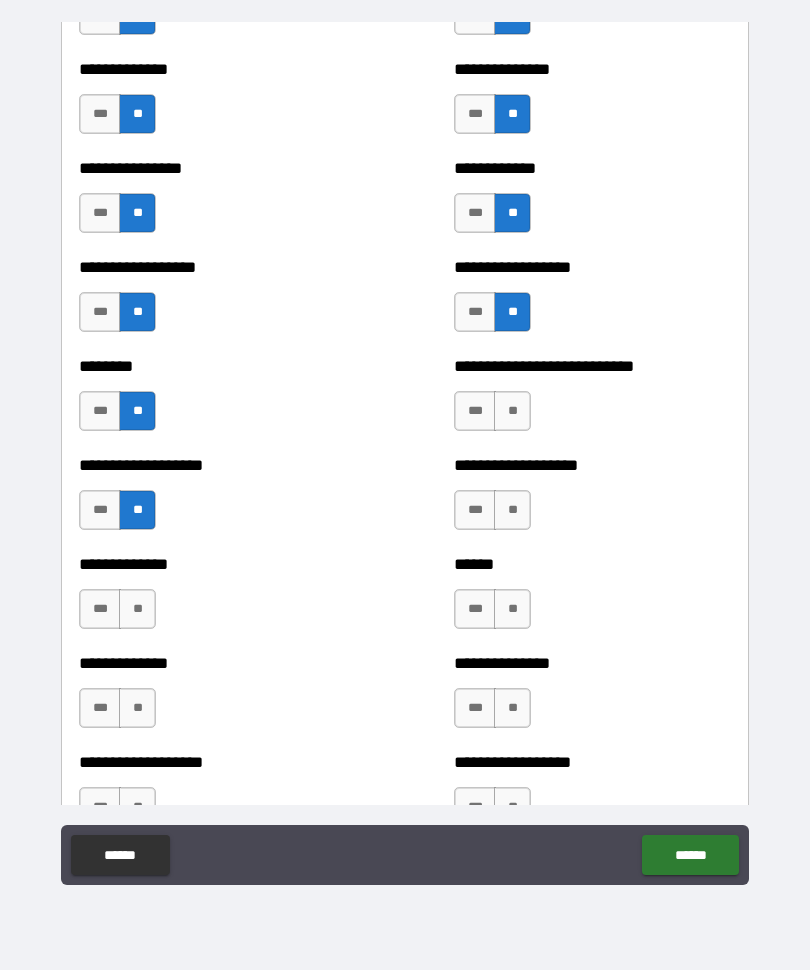 click on "**" at bounding box center [137, 610] 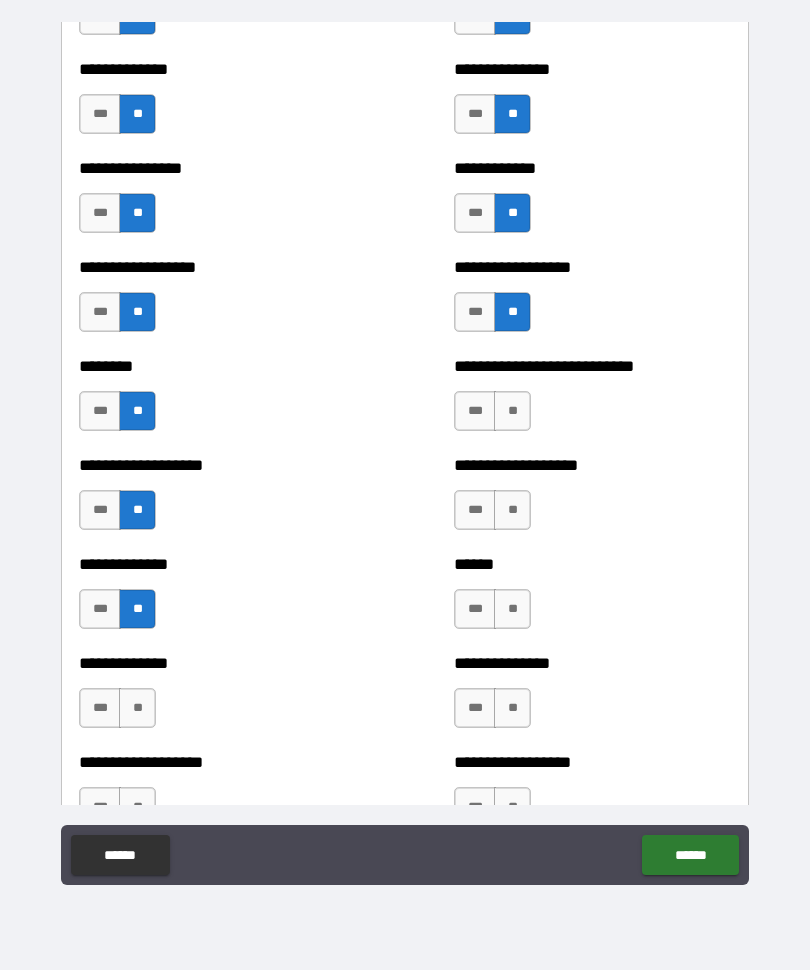 click on "**" at bounding box center [137, 709] 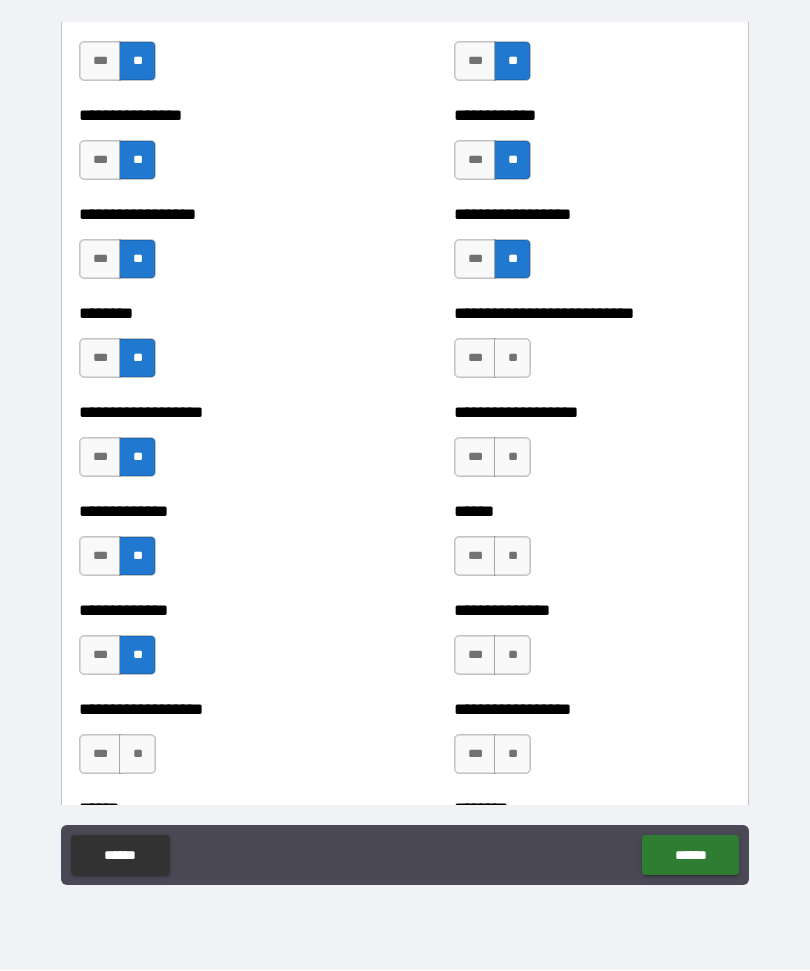 scroll, scrollTop: 4292, scrollLeft: 0, axis: vertical 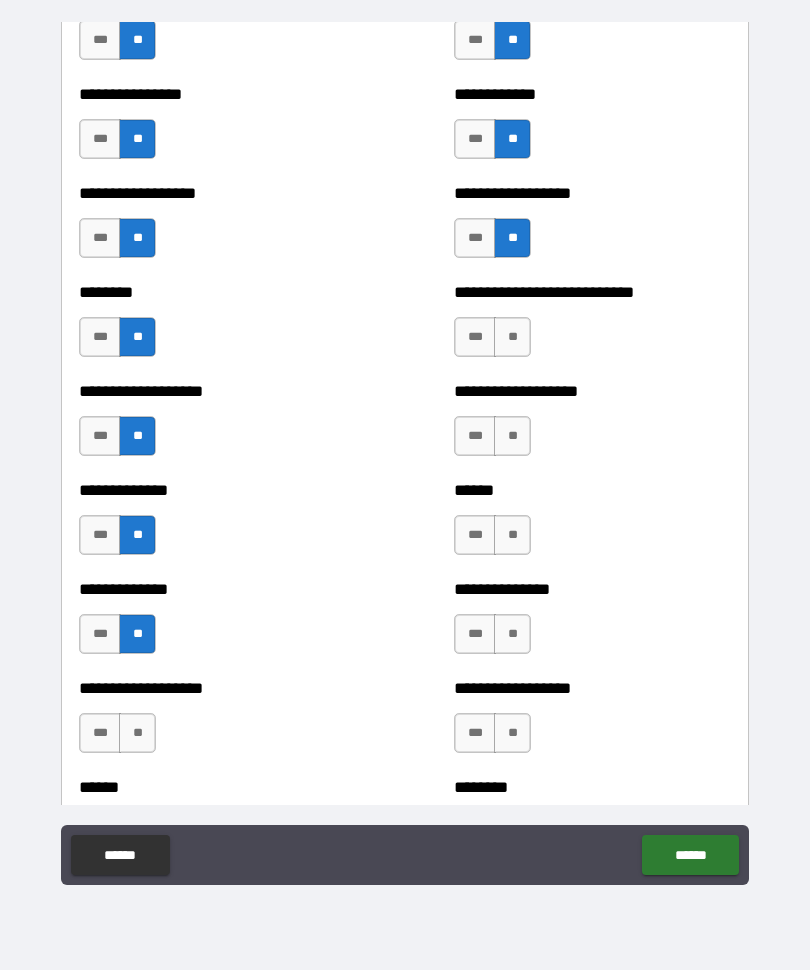 click on "**" at bounding box center (512, 338) 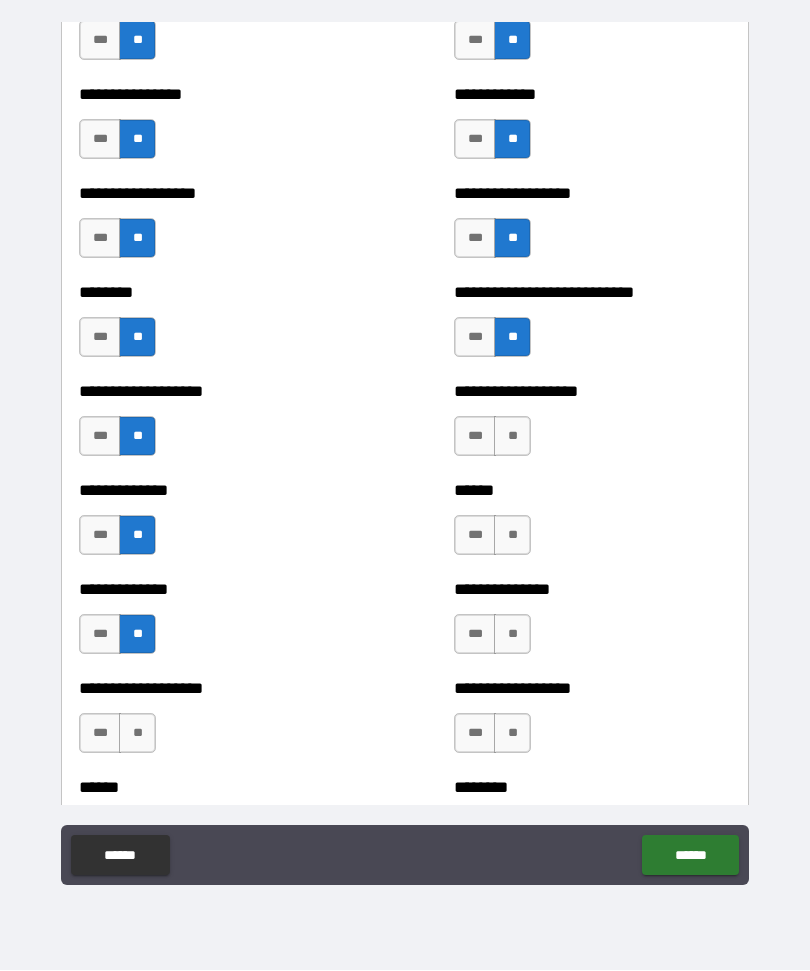 click on "**" at bounding box center (512, 437) 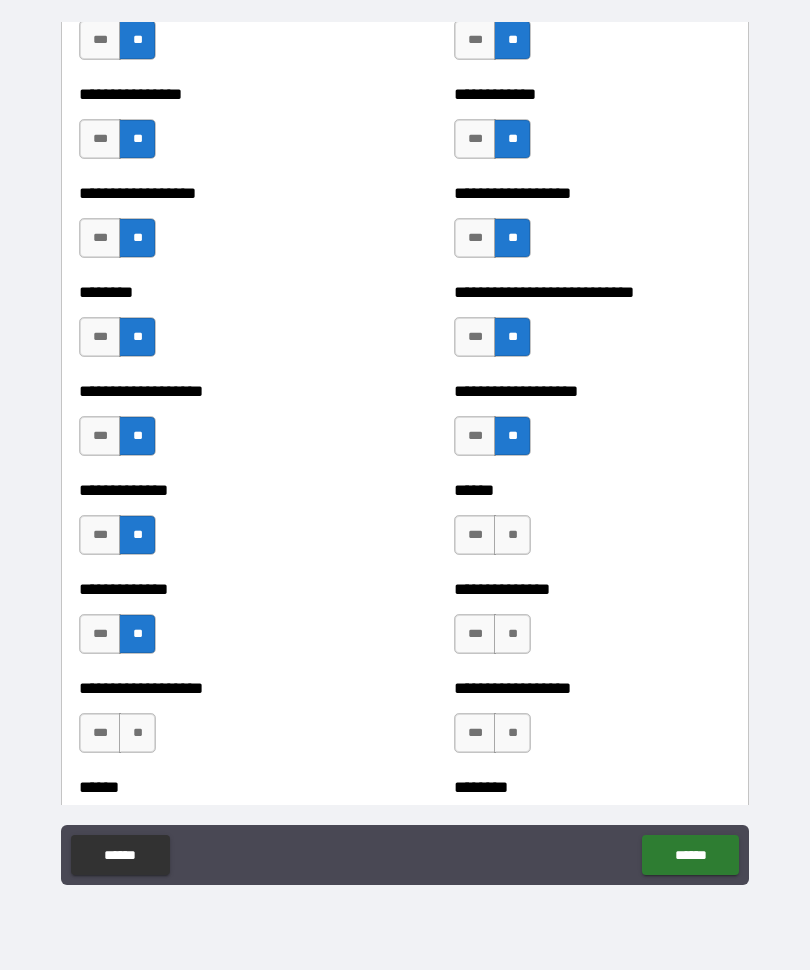 click on "**" at bounding box center (512, 536) 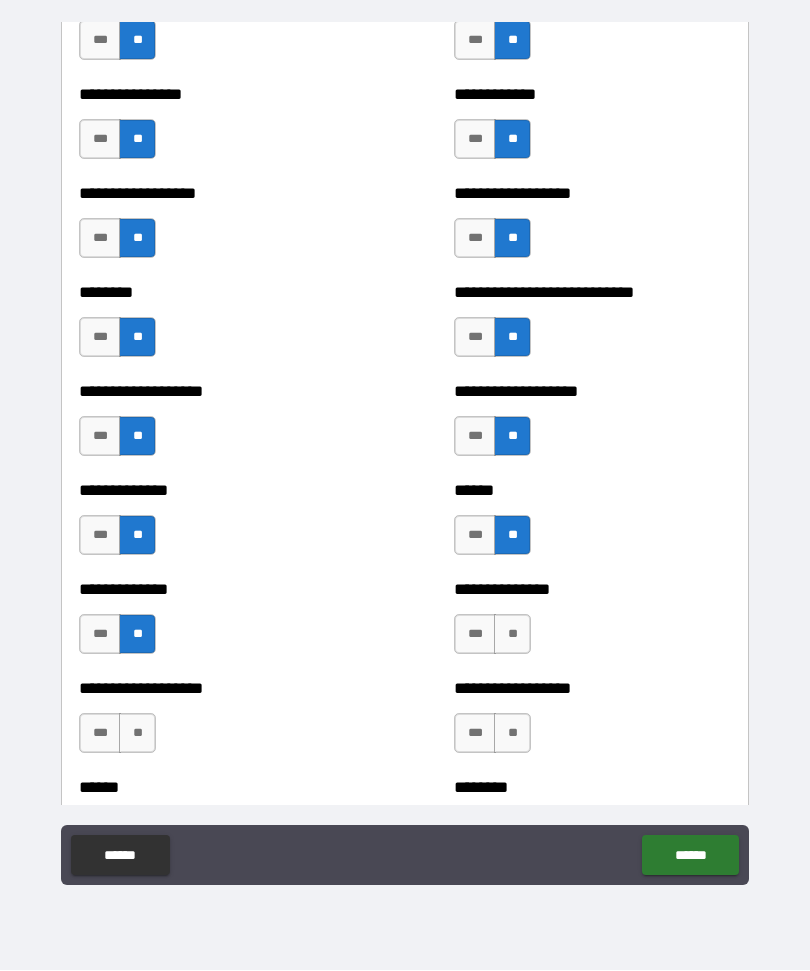 click on "**" at bounding box center (512, 635) 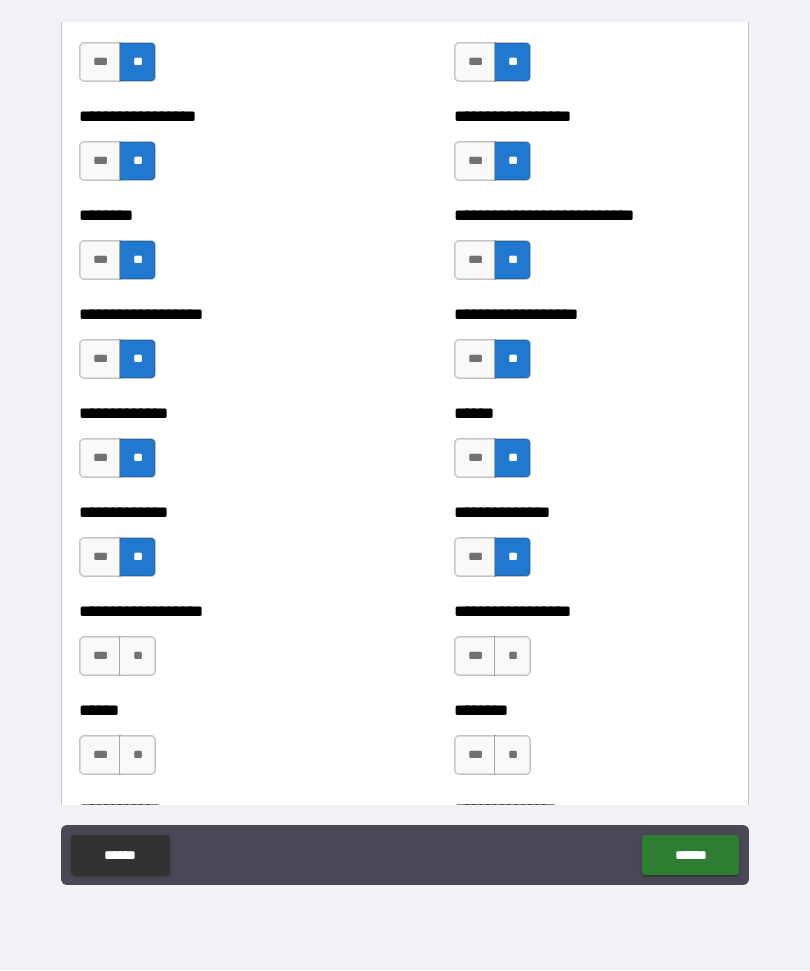 scroll, scrollTop: 4395, scrollLeft: 0, axis: vertical 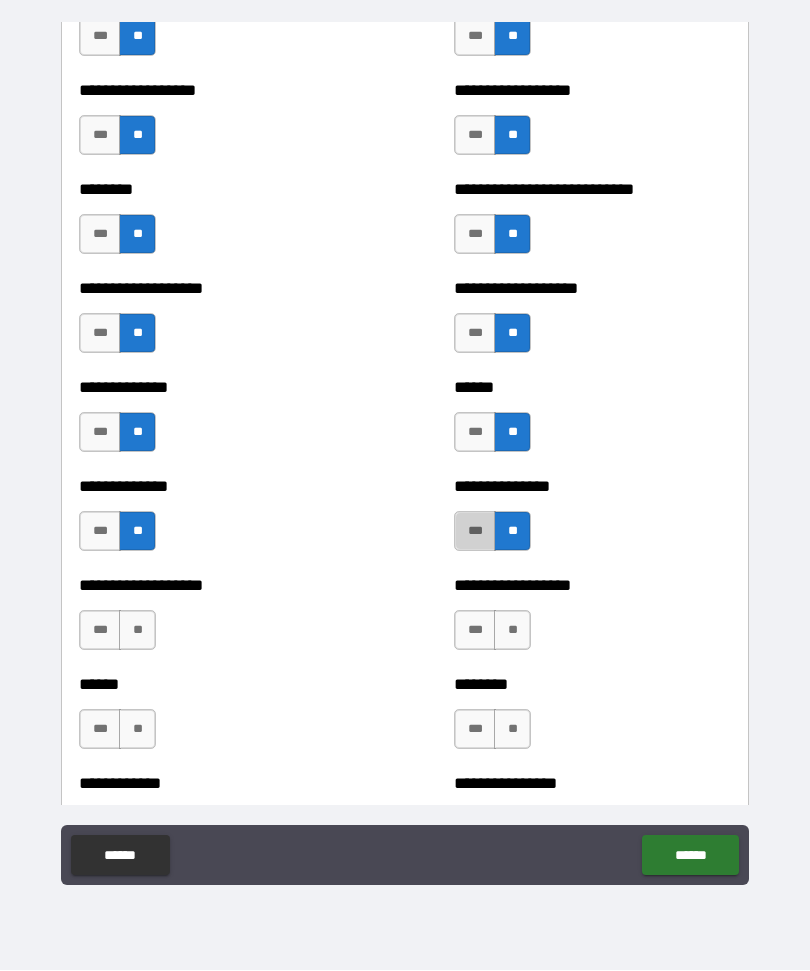 click on "***" at bounding box center (475, 532) 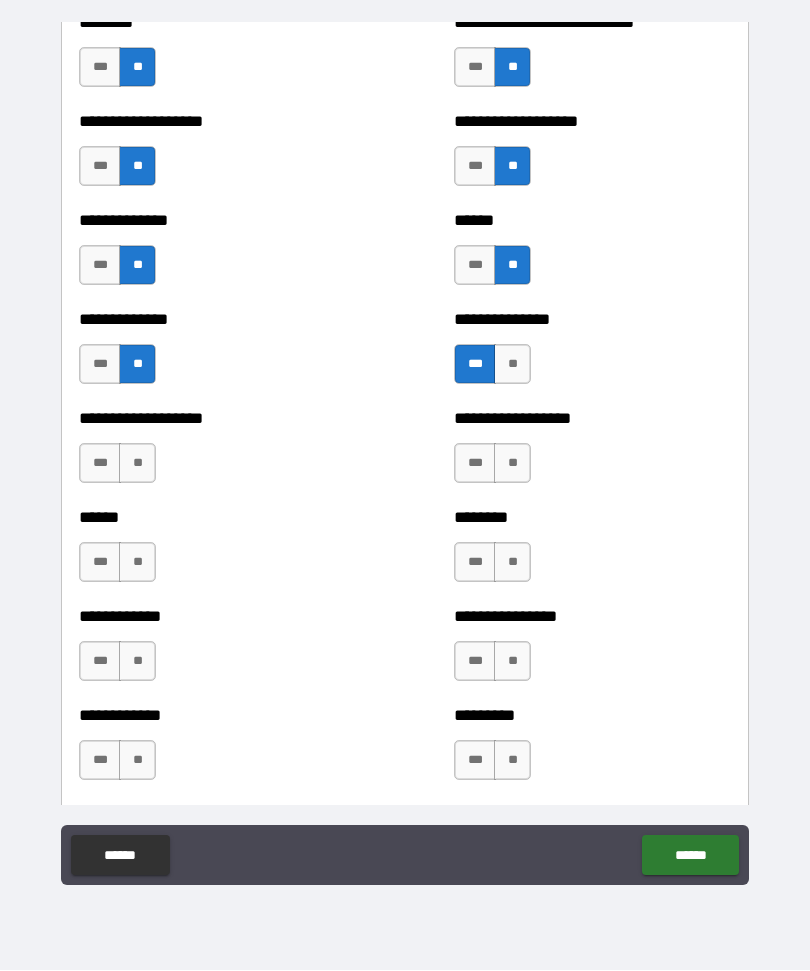 scroll, scrollTop: 4581, scrollLeft: 0, axis: vertical 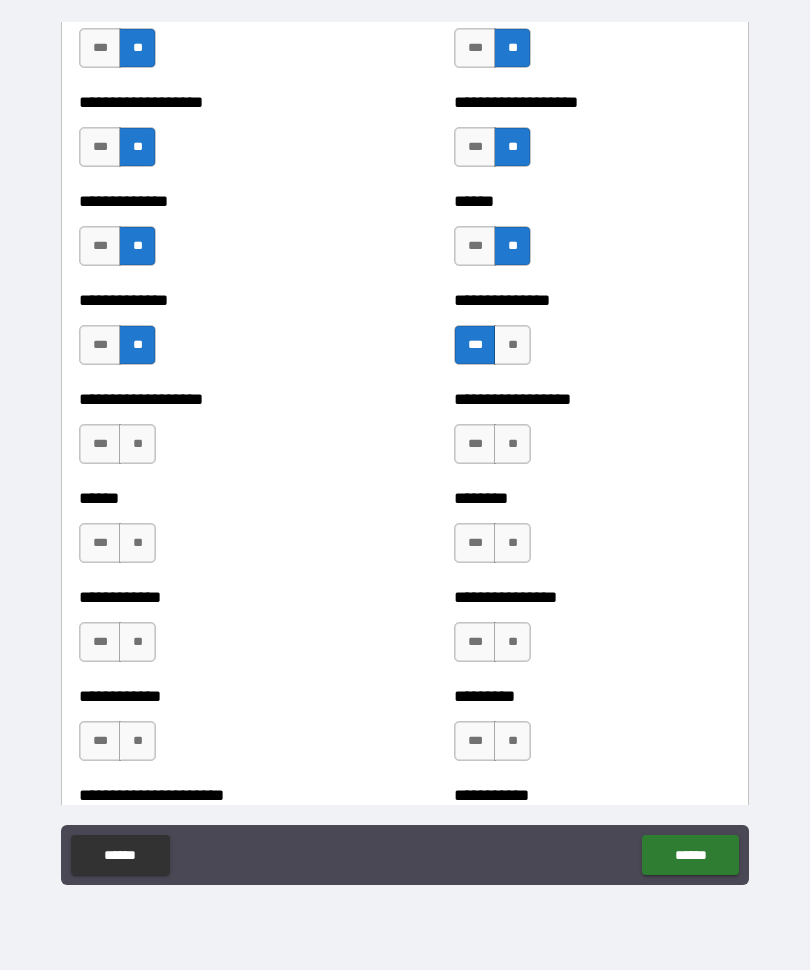 click on "**" at bounding box center (137, 445) 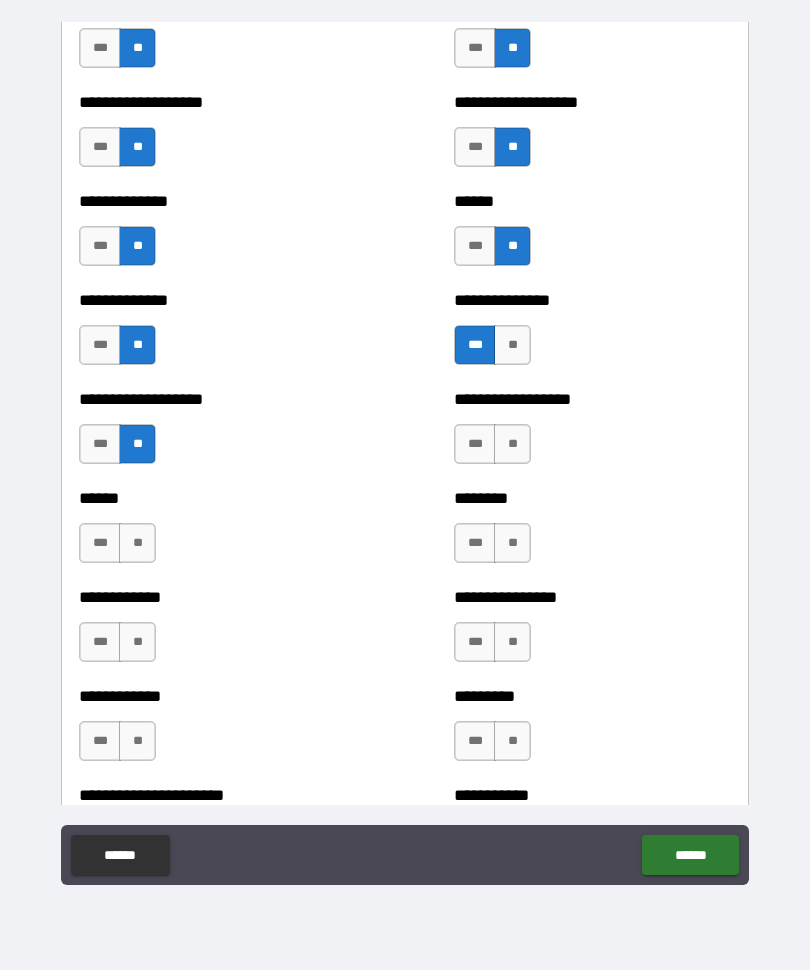 click on "**" at bounding box center (137, 544) 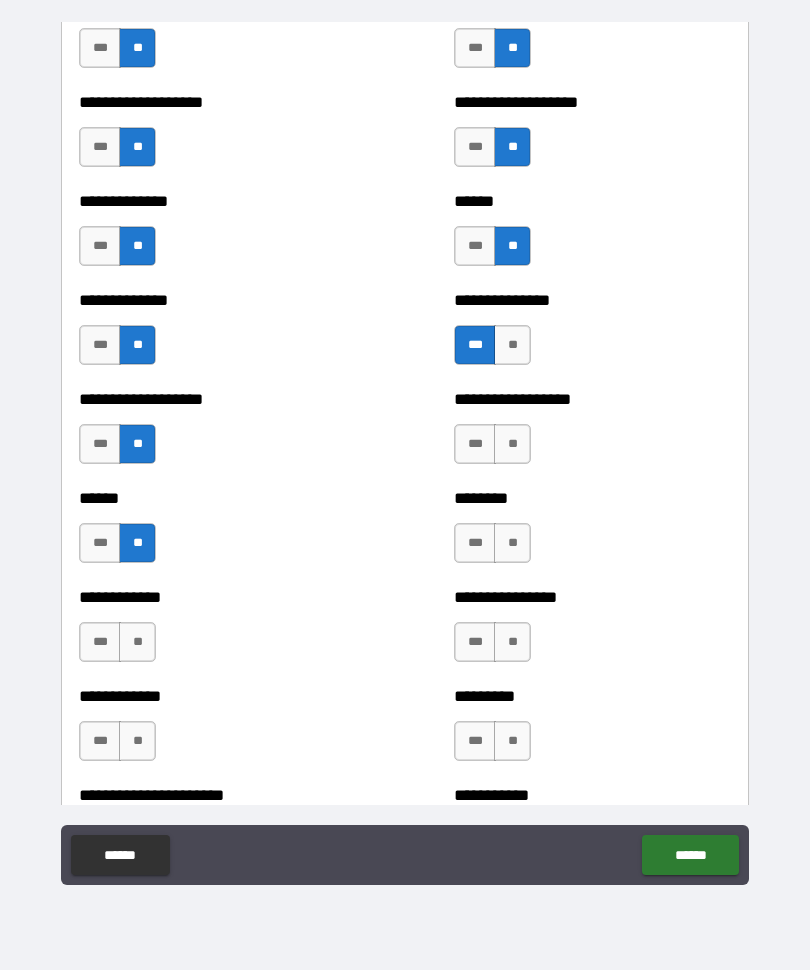 click on "**" at bounding box center [137, 643] 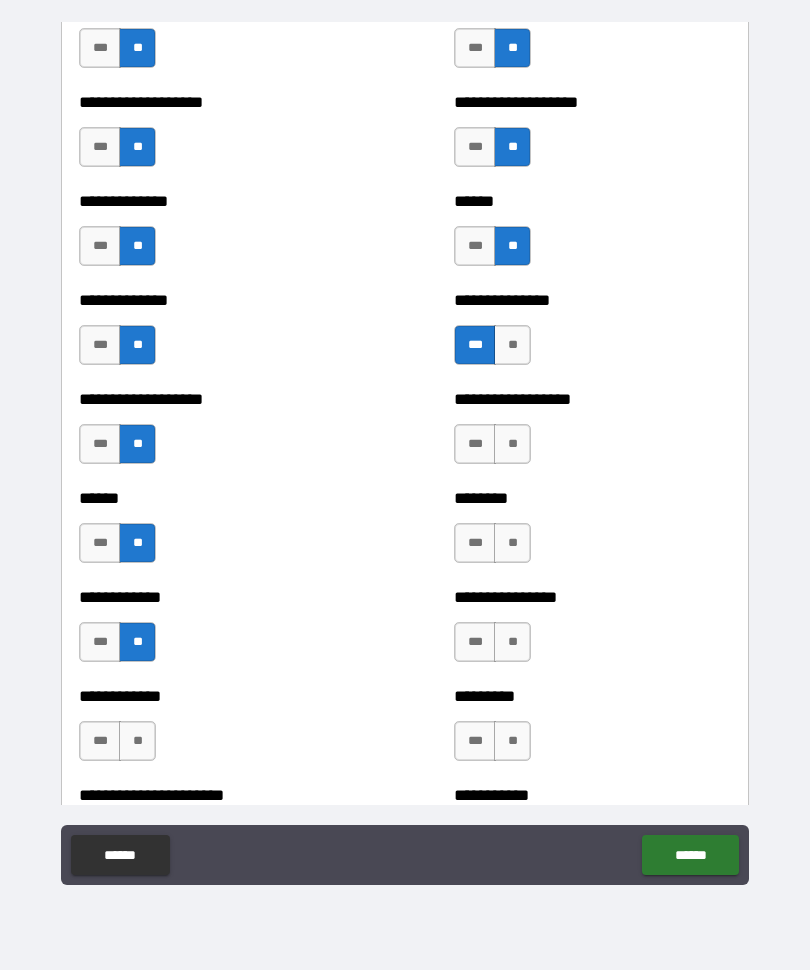 click on "**" at bounding box center [137, 742] 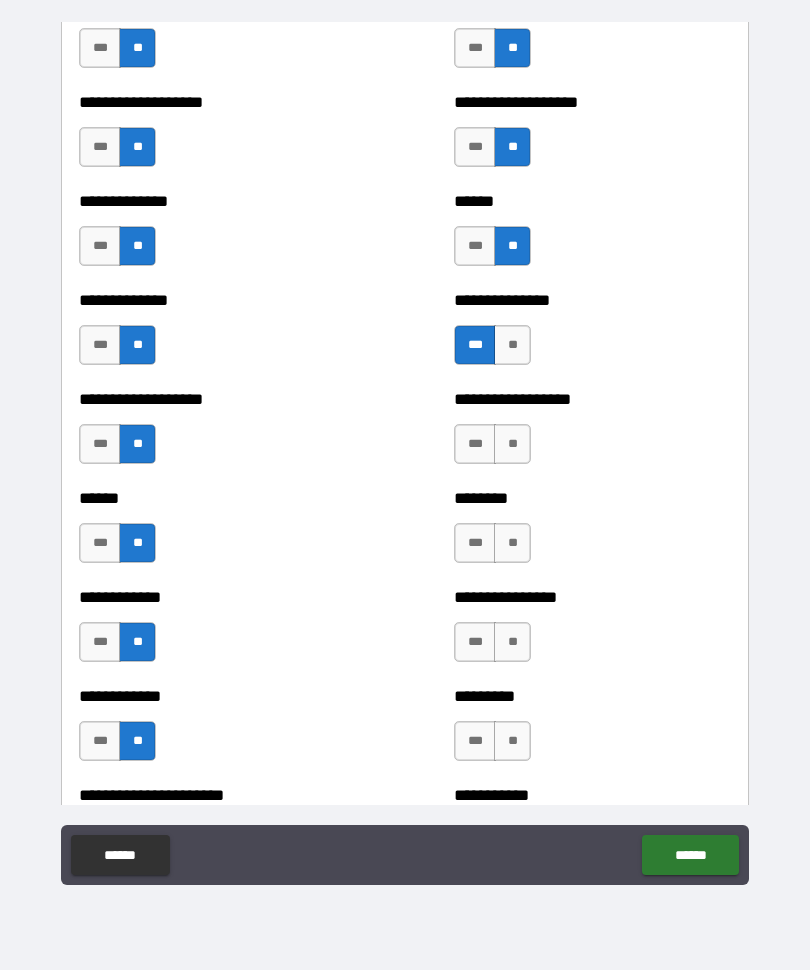 click on "**" at bounding box center [512, 445] 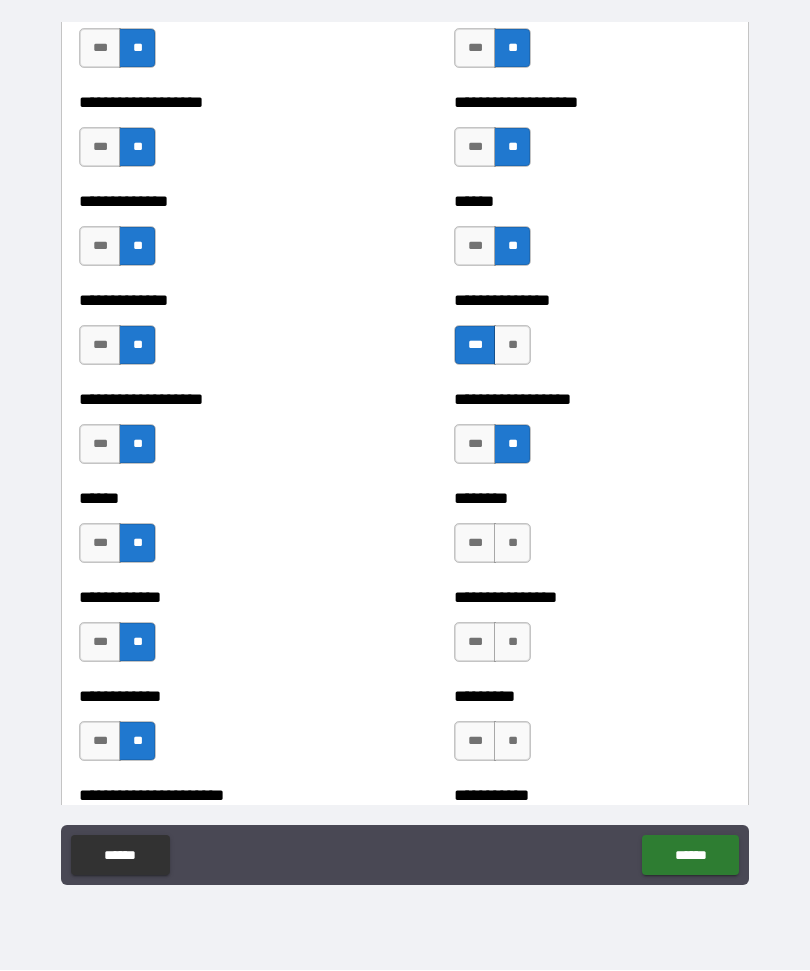 click on "**" at bounding box center (512, 544) 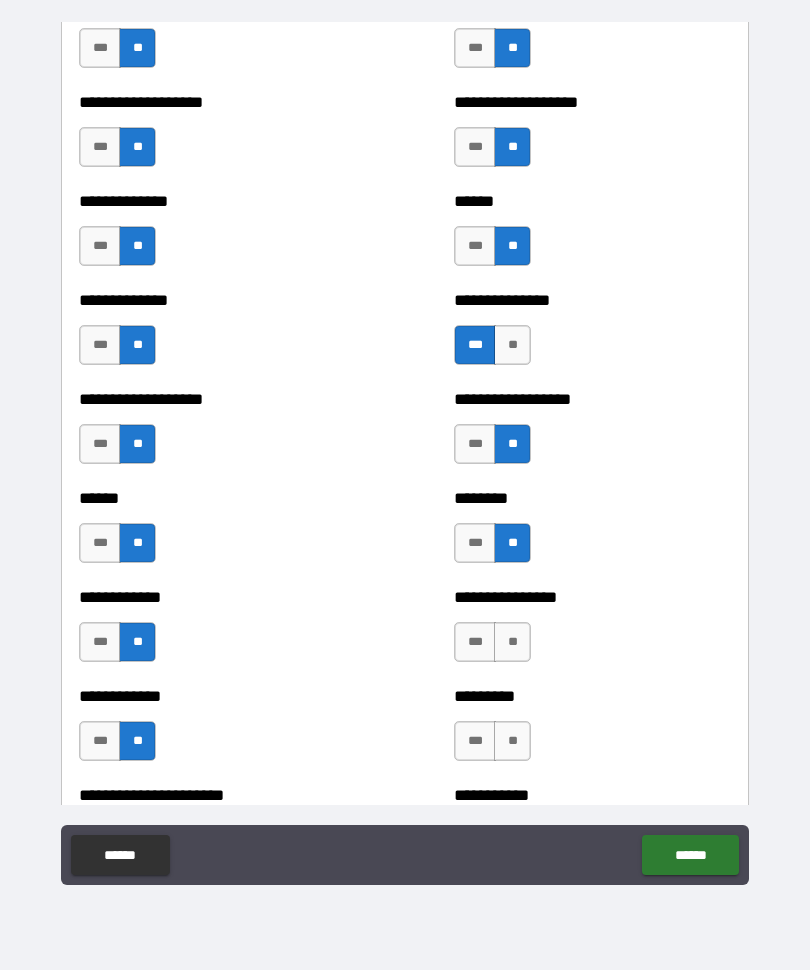 click on "**" at bounding box center (512, 643) 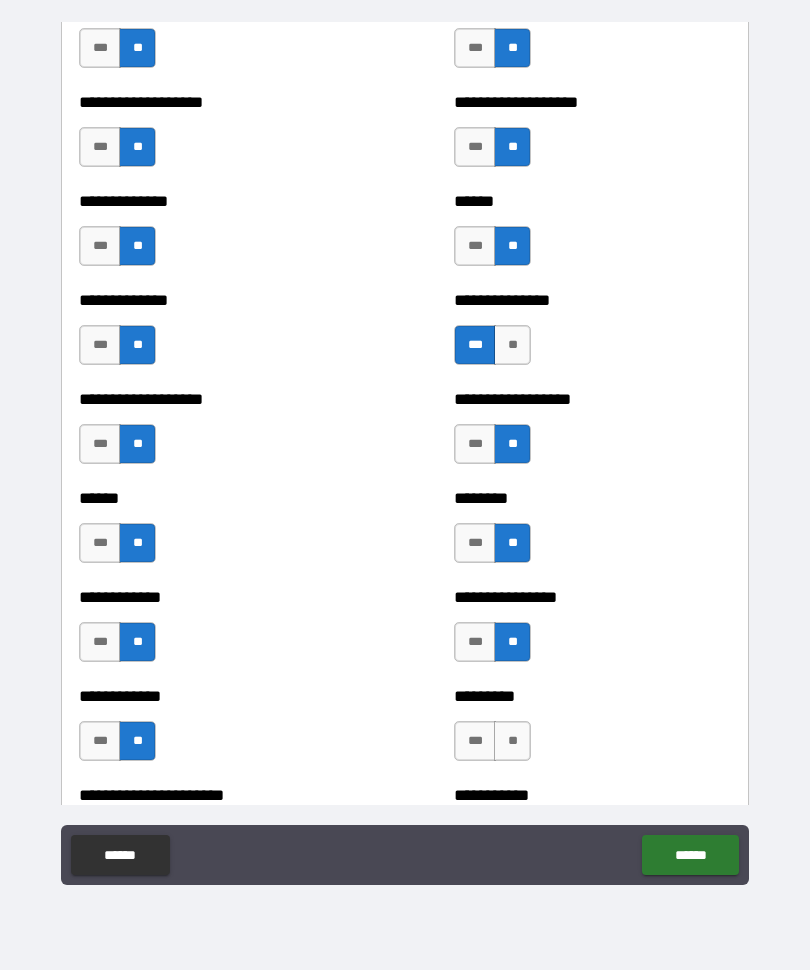 click on "**" at bounding box center (512, 742) 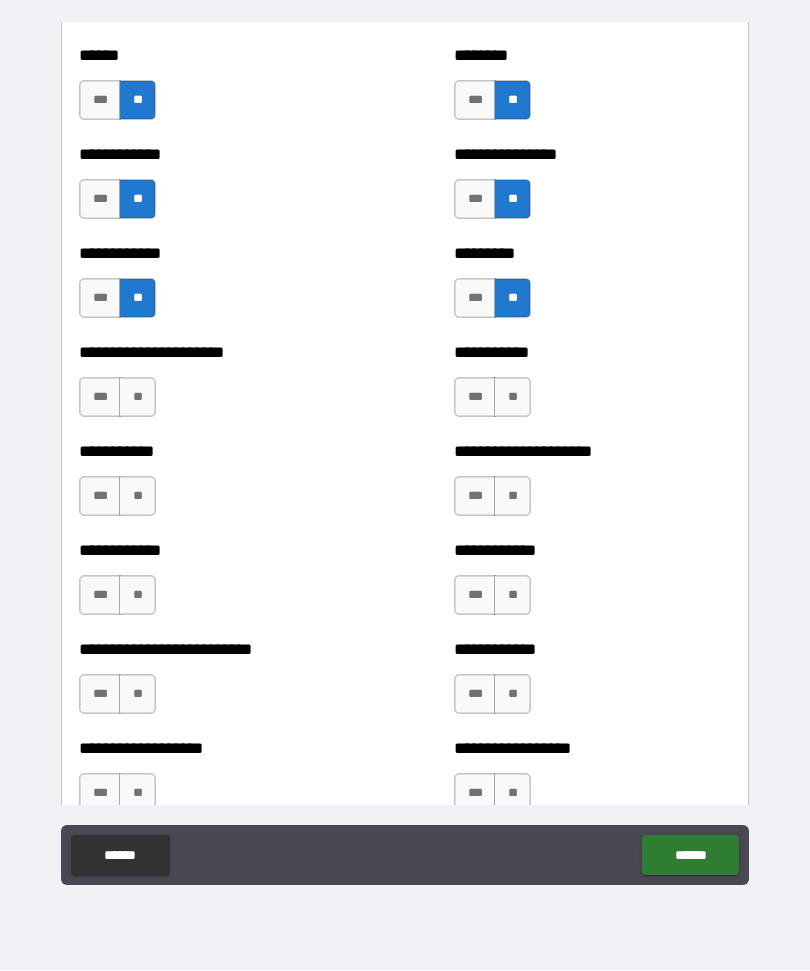 scroll, scrollTop: 5058, scrollLeft: 0, axis: vertical 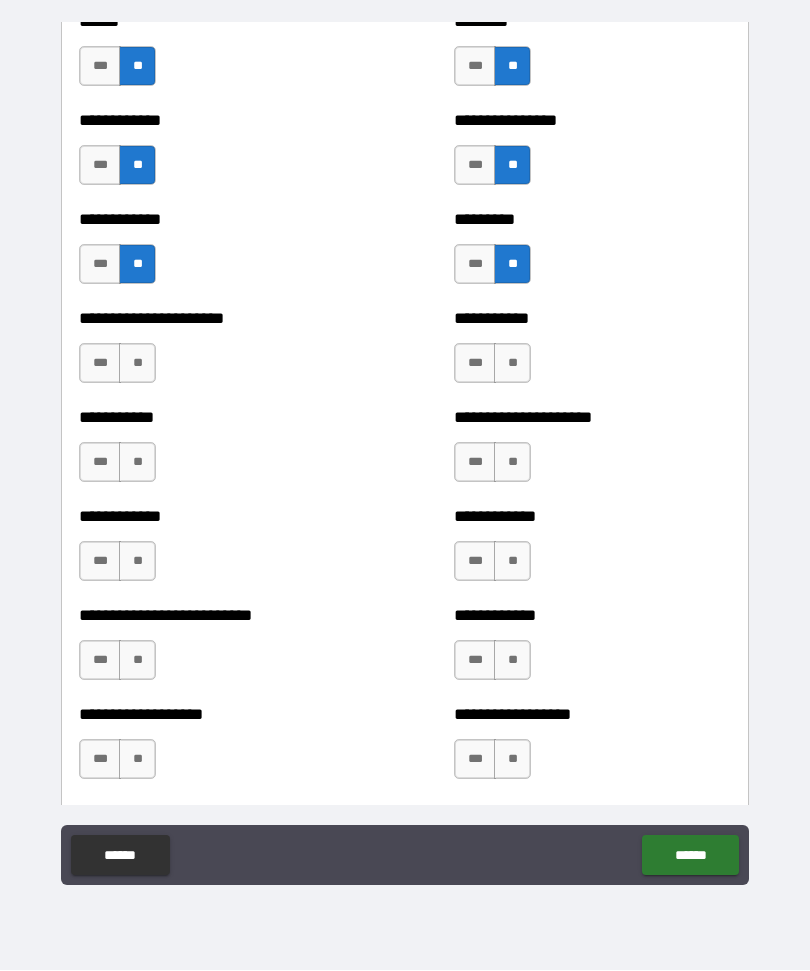 click on "**" at bounding box center [137, 364] 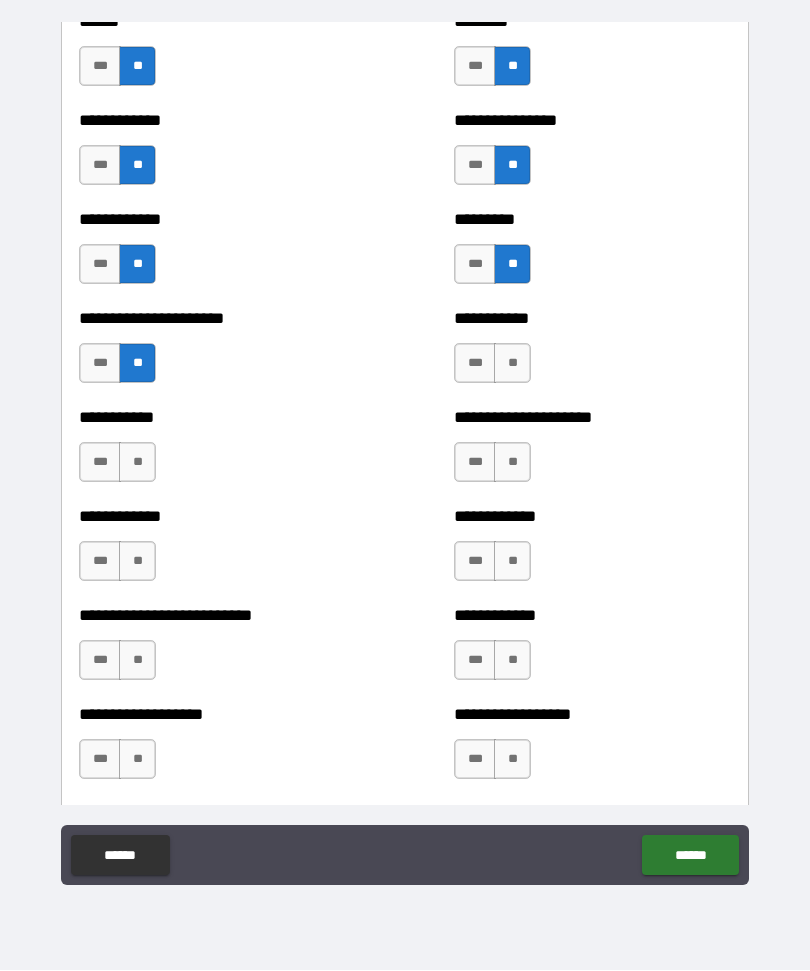 click on "**" at bounding box center [137, 463] 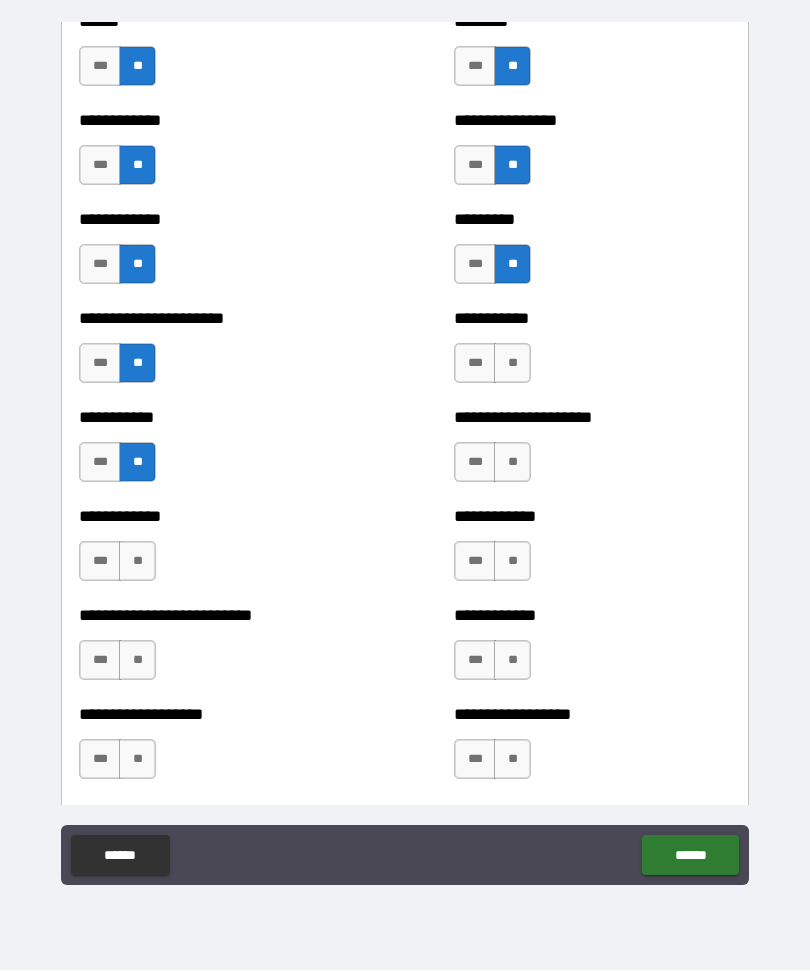 click on "**" at bounding box center [137, 562] 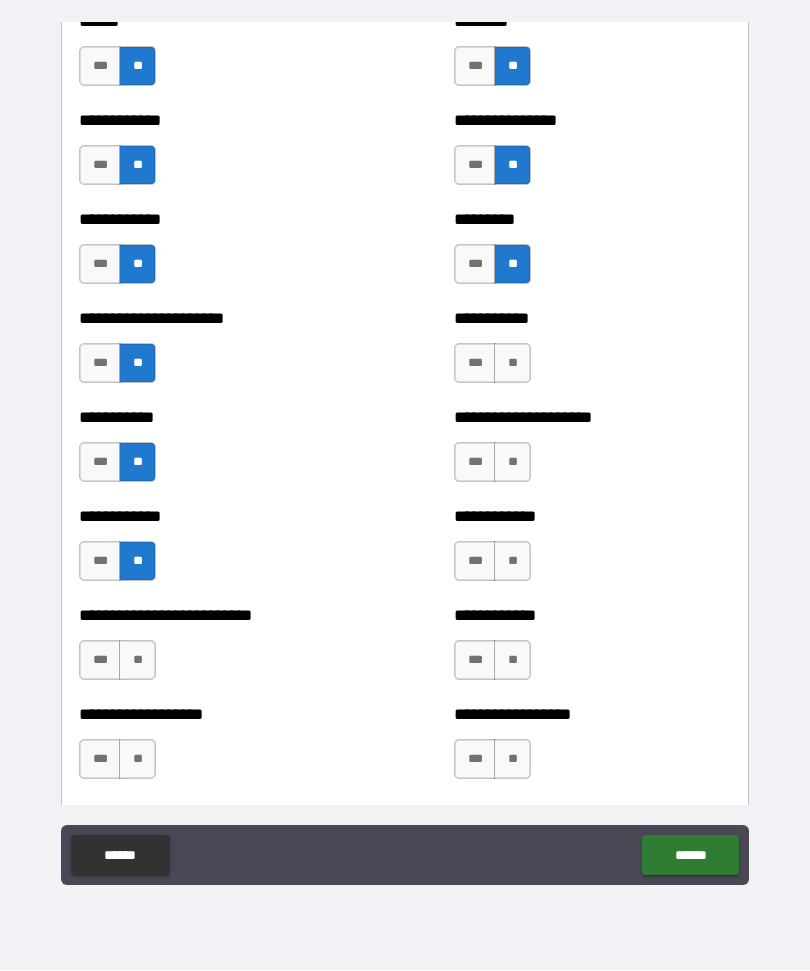 click on "**" at bounding box center [137, 661] 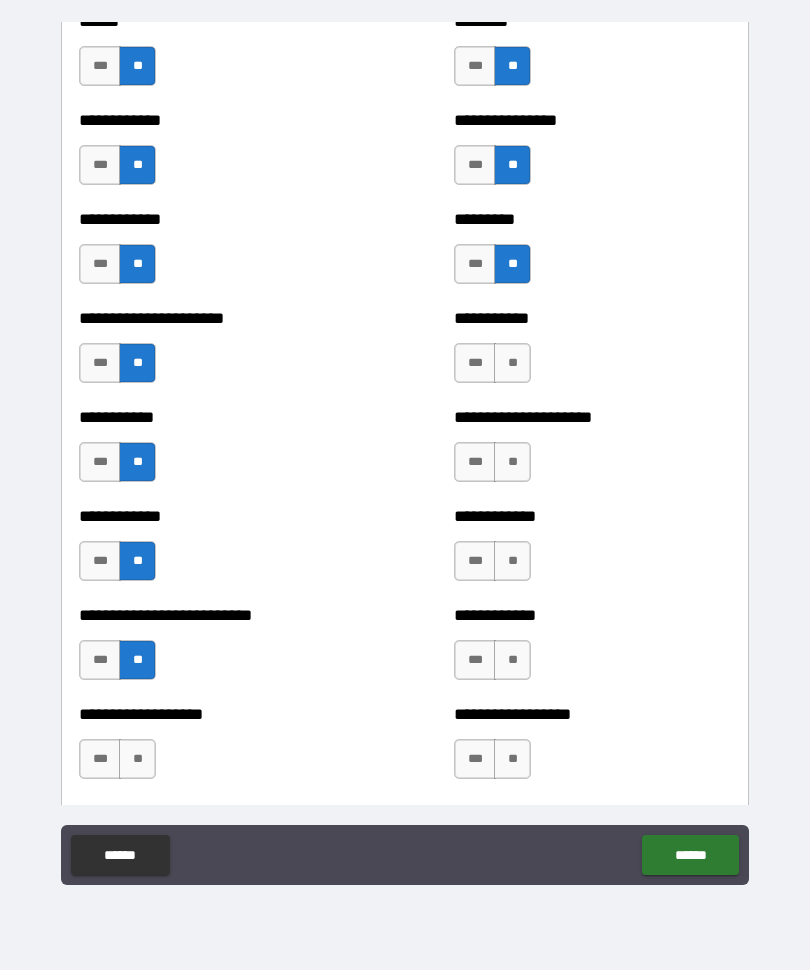 click on "**" at bounding box center (137, 760) 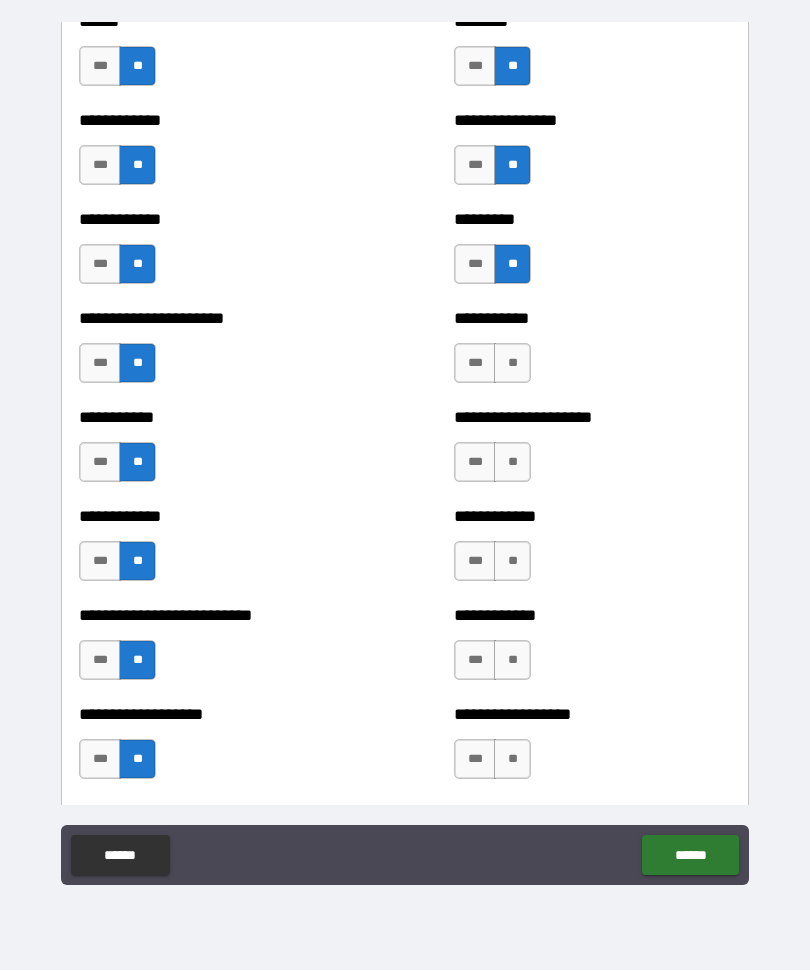 click on "**" at bounding box center [512, 364] 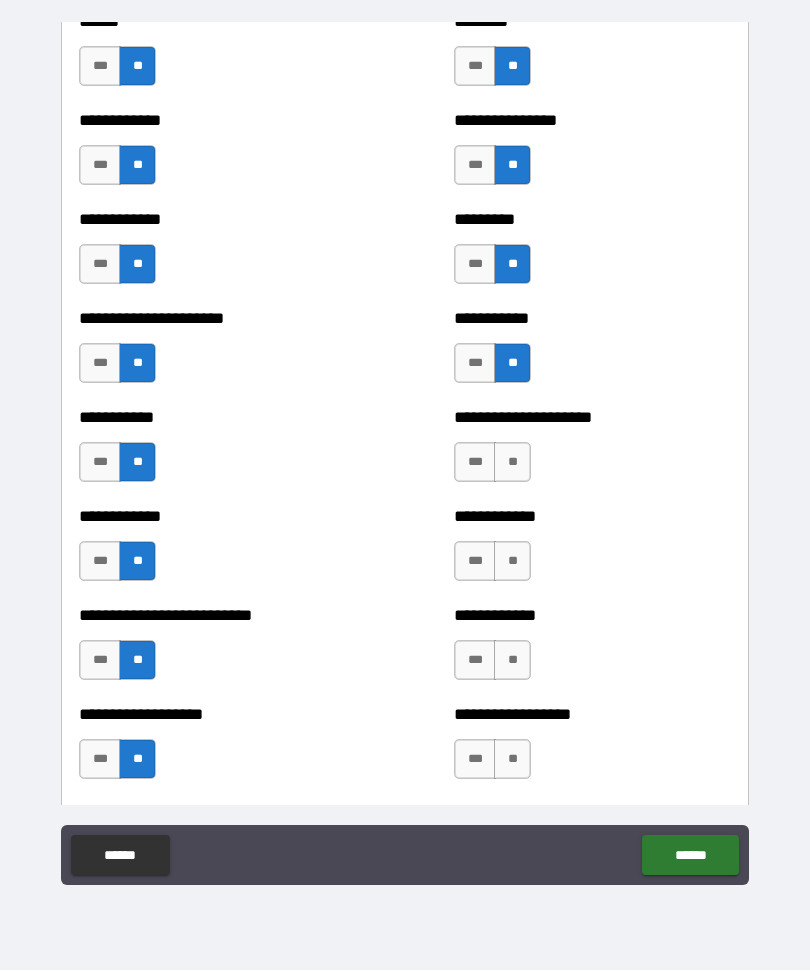 click on "**" at bounding box center [512, 463] 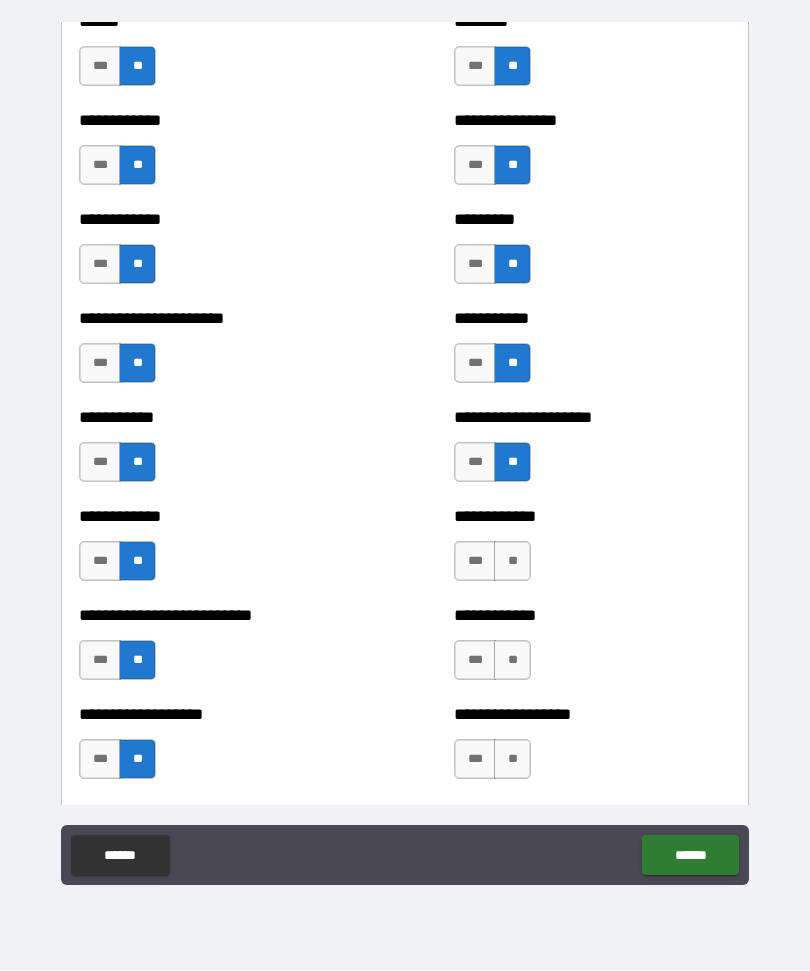 click on "**" at bounding box center (512, 562) 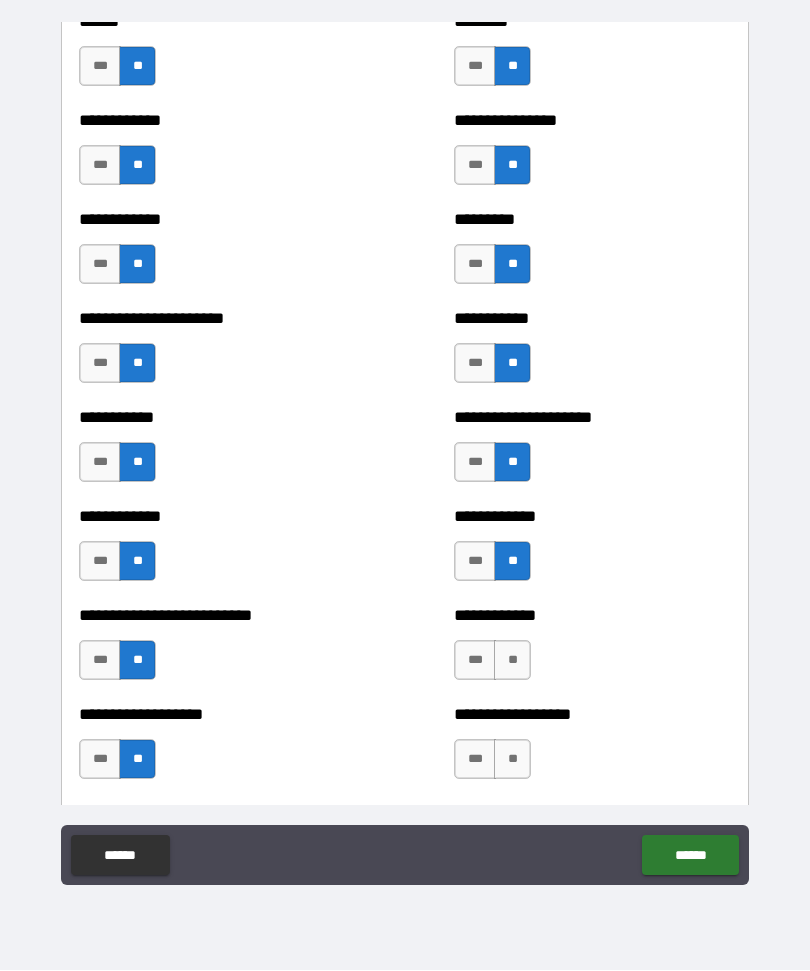 click on "**" at bounding box center (512, 661) 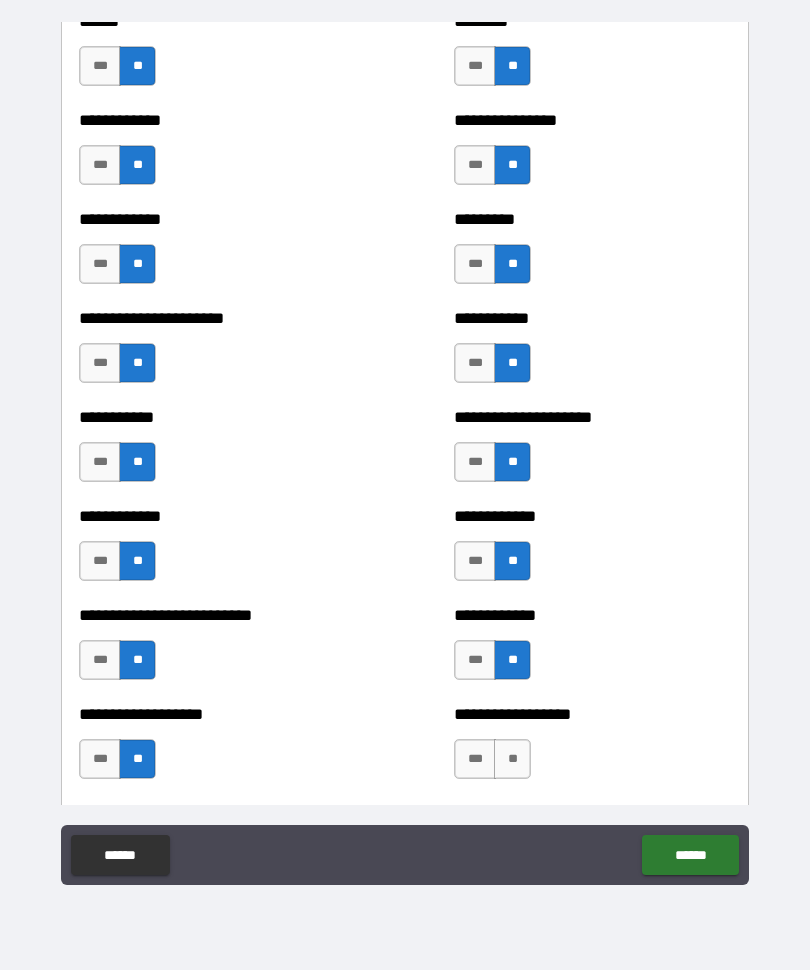 click on "**" at bounding box center [512, 760] 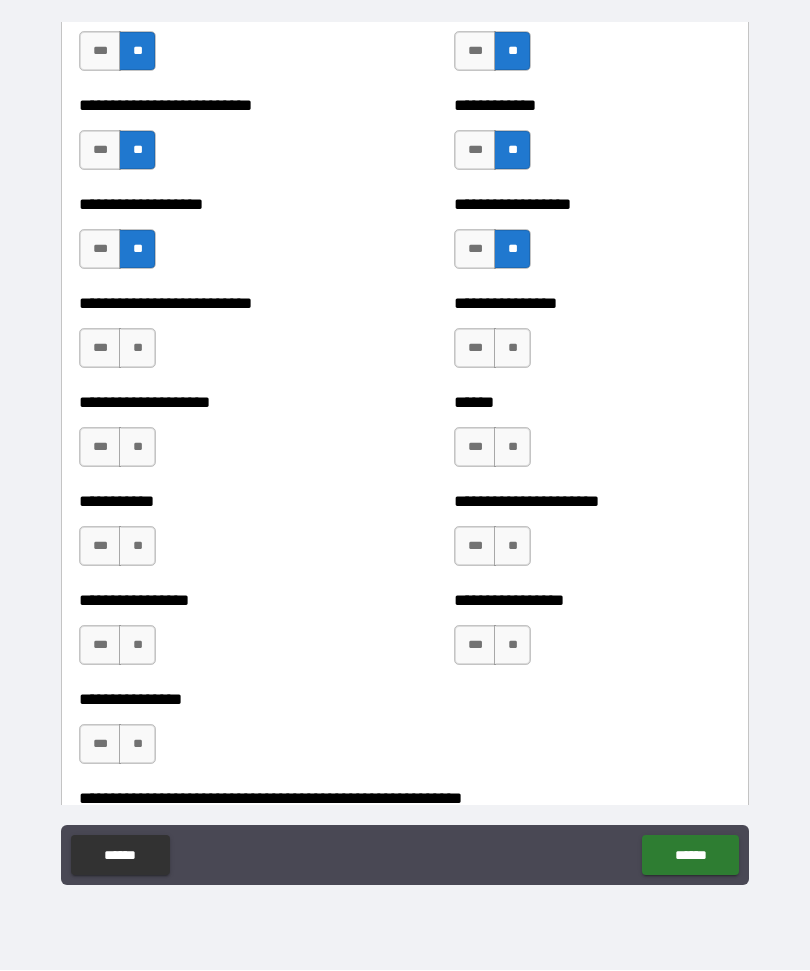scroll, scrollTop: 5570, scrollLeft: 0, axis: vertical 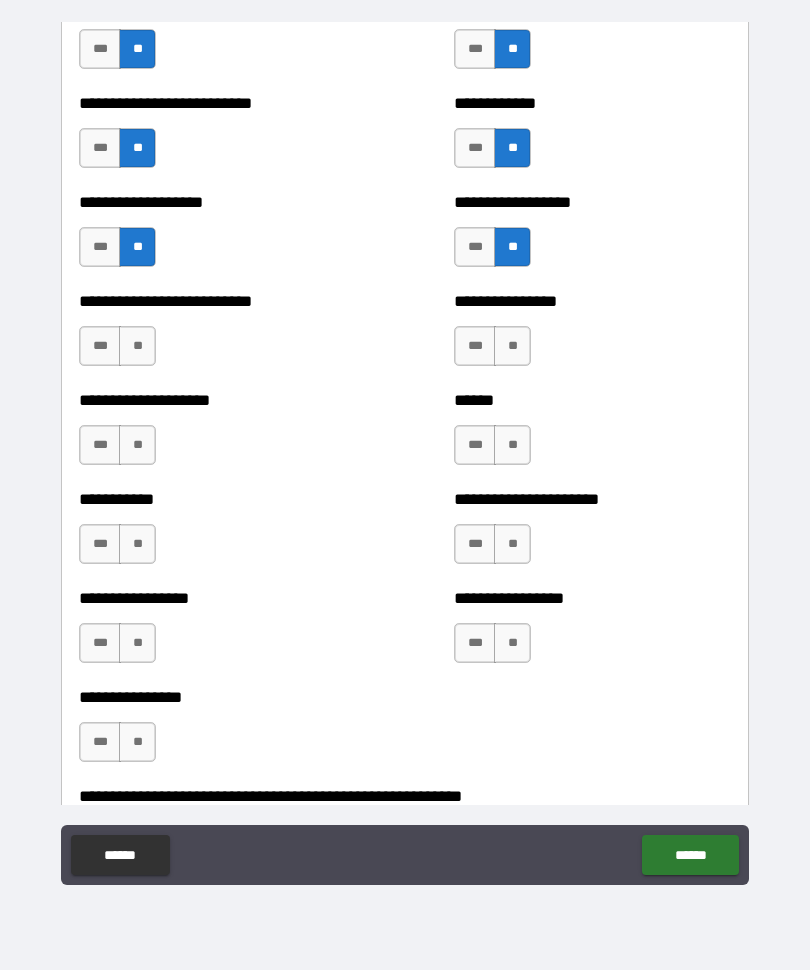click on "**" at bounding box center [137, 347] 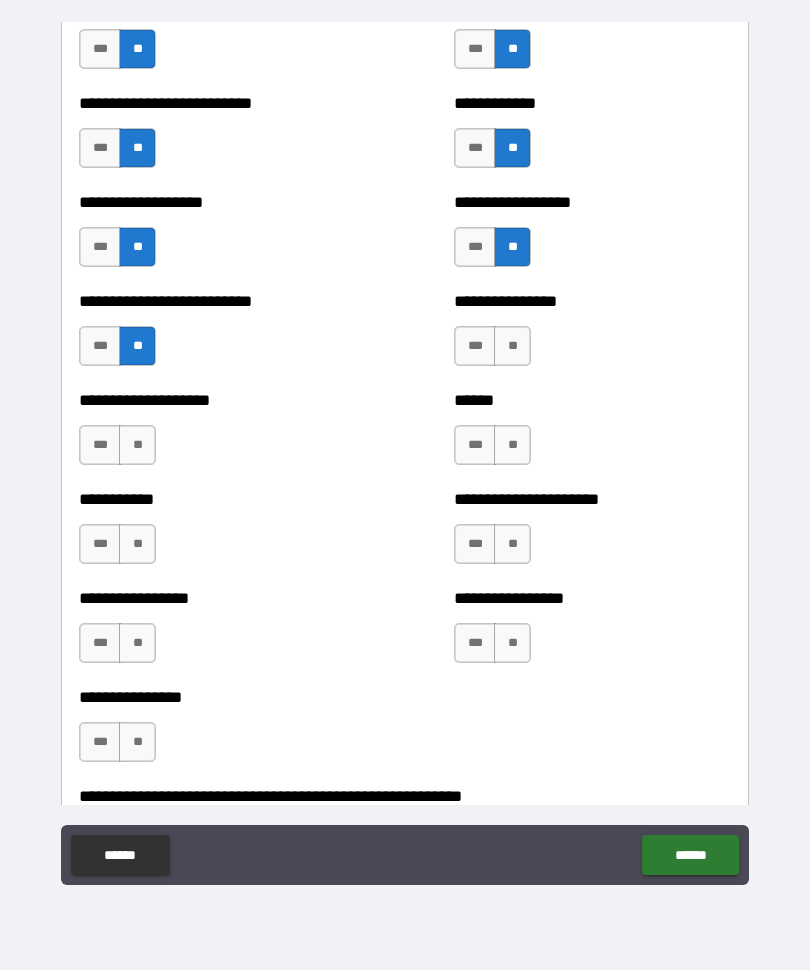 click on "**" at bounding box center (137, 446) 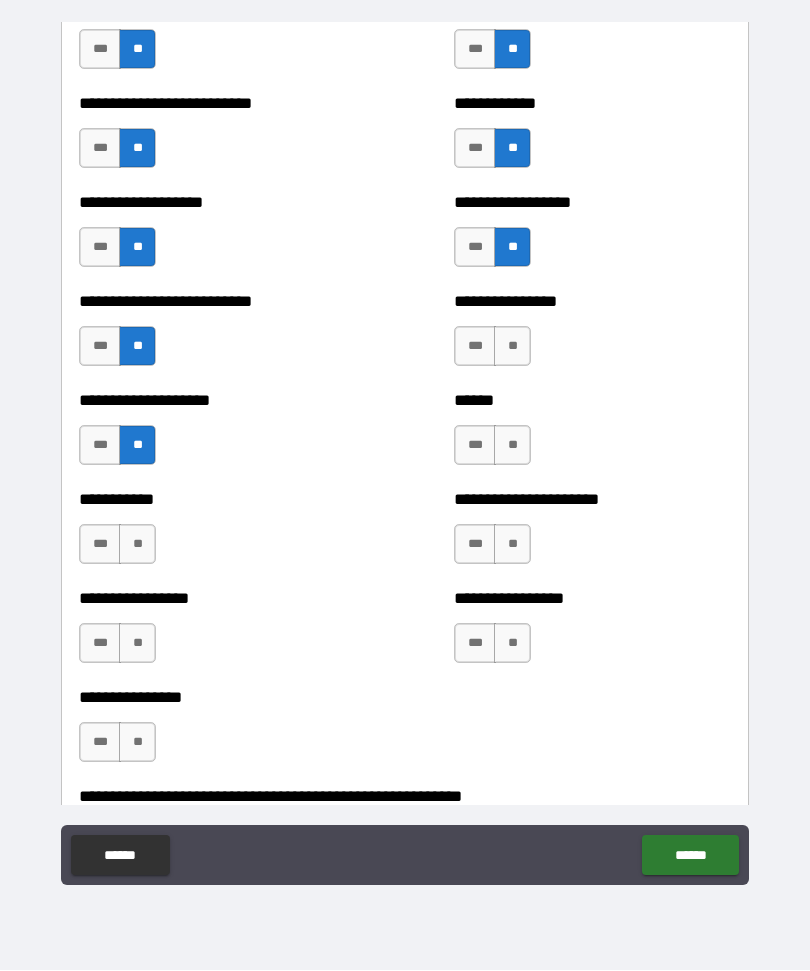 click on "**" at bounding box center (137, 545) 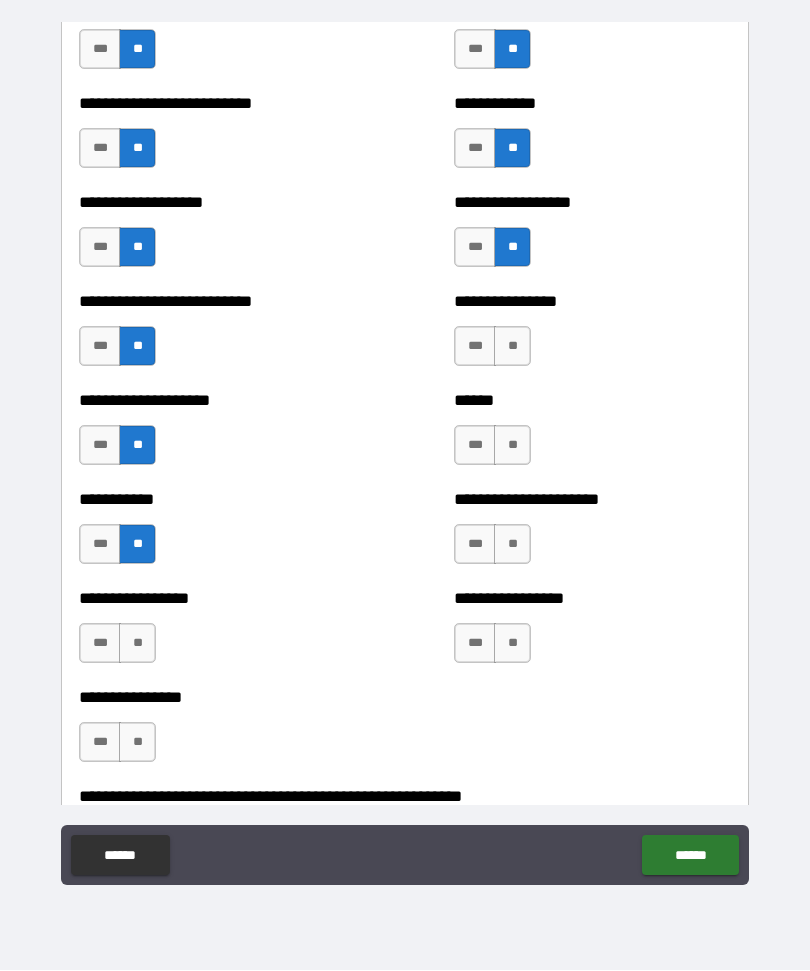 click on "**" at bounding box center [137, 644] 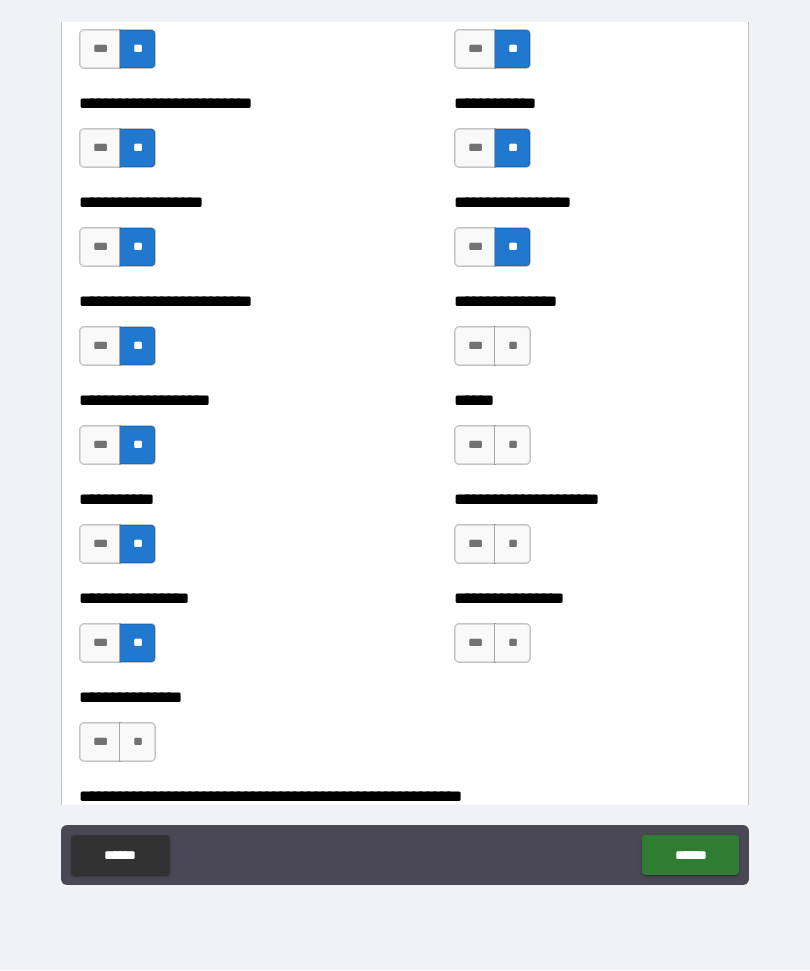 click on "**" at bounding box center (137, 743) 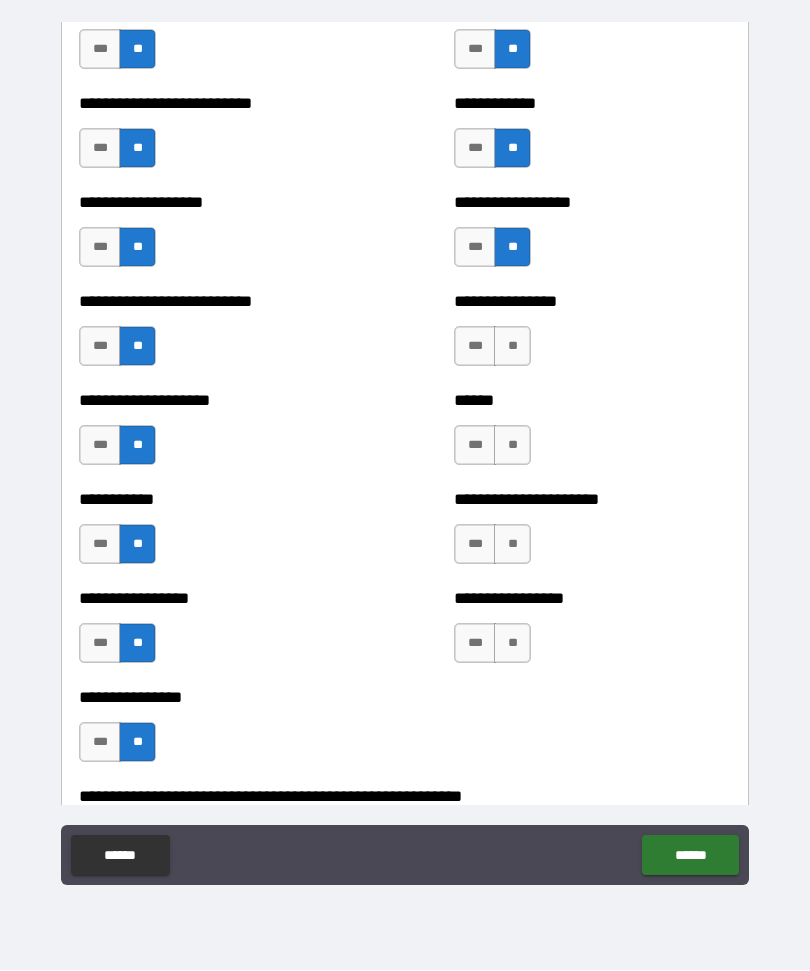 click on "**" at bounding box center [512, 347] 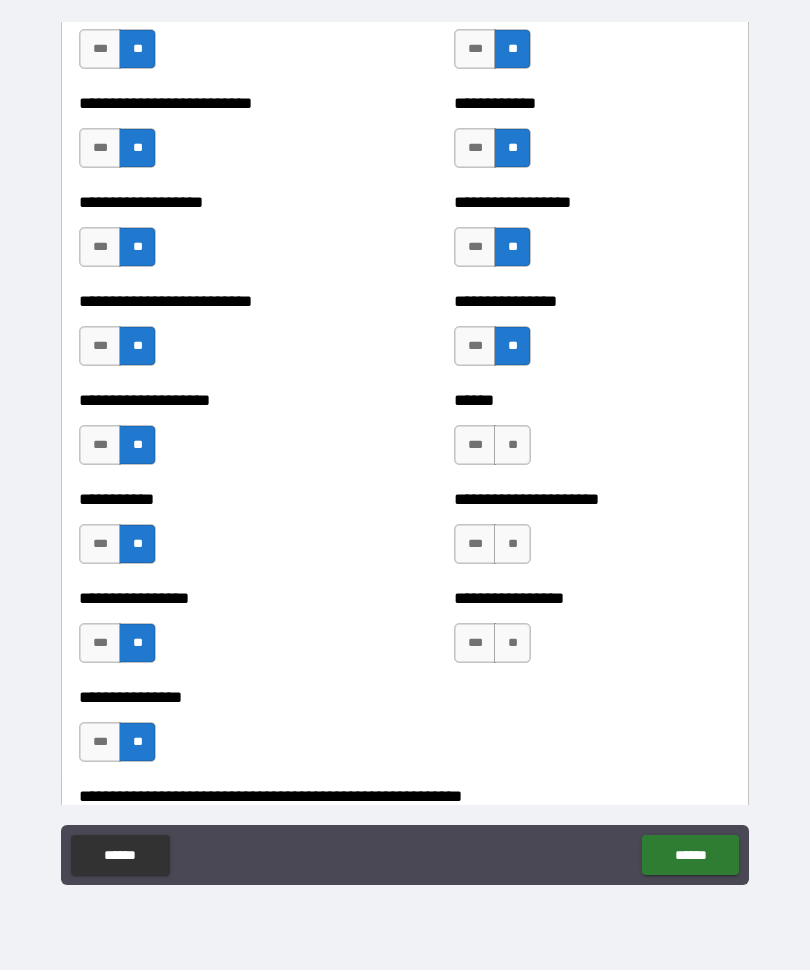 click on "**" at bounding box center [512, 446] 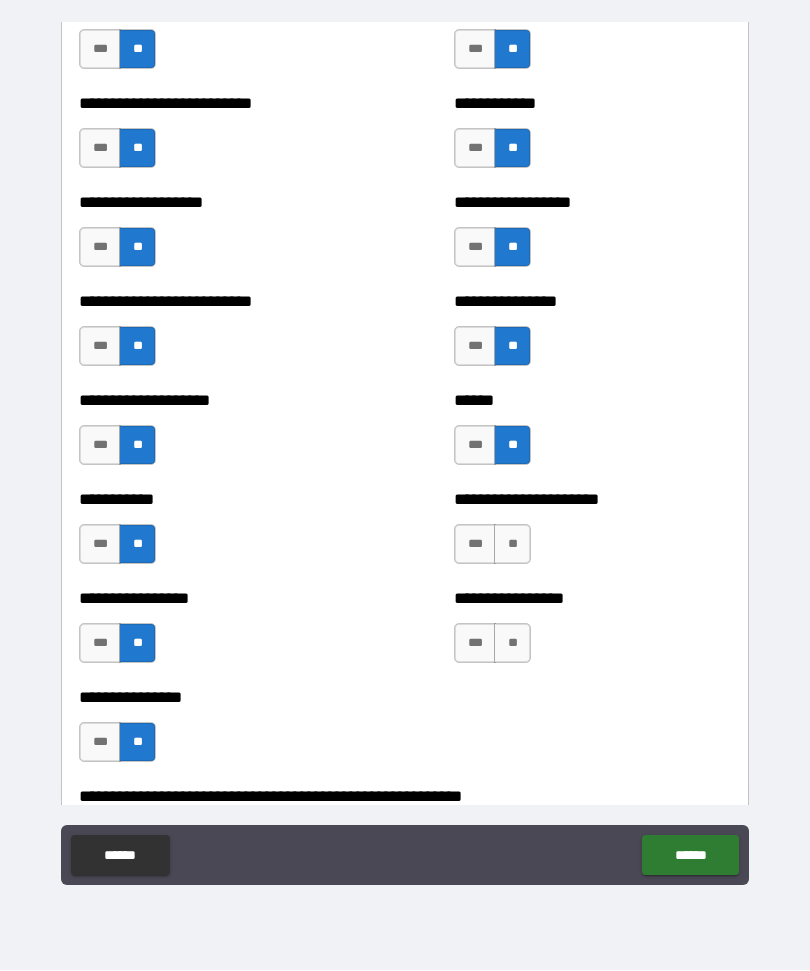click on "**" at bounding box center [512, 545] 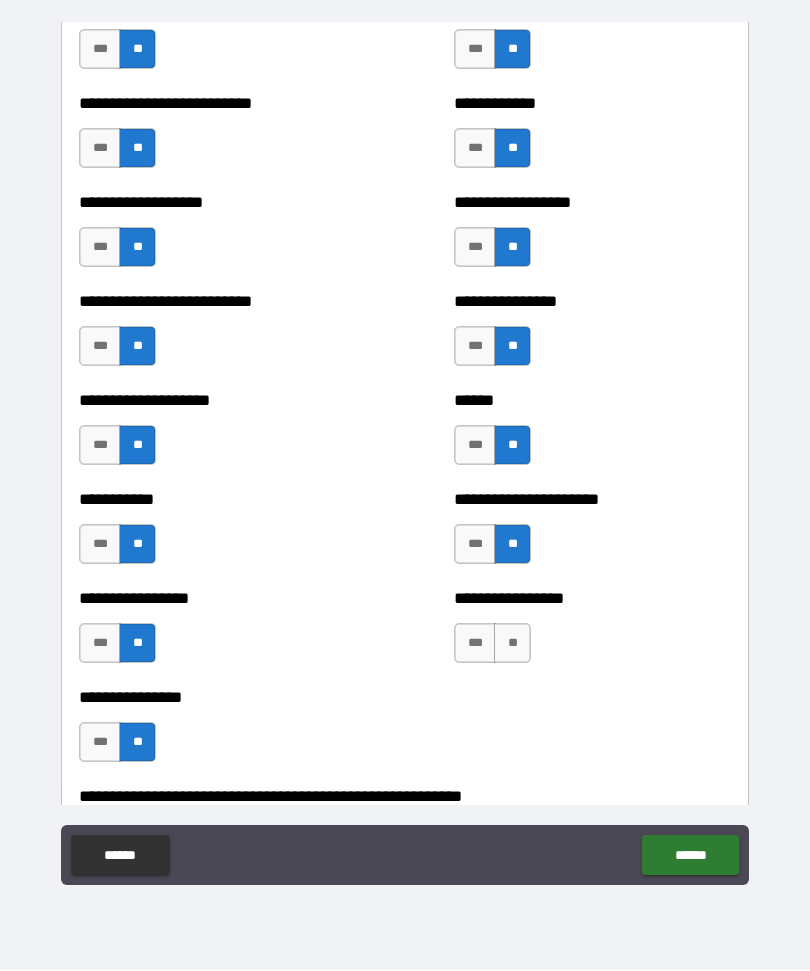 click on "**" at bounding box center (512, 644) 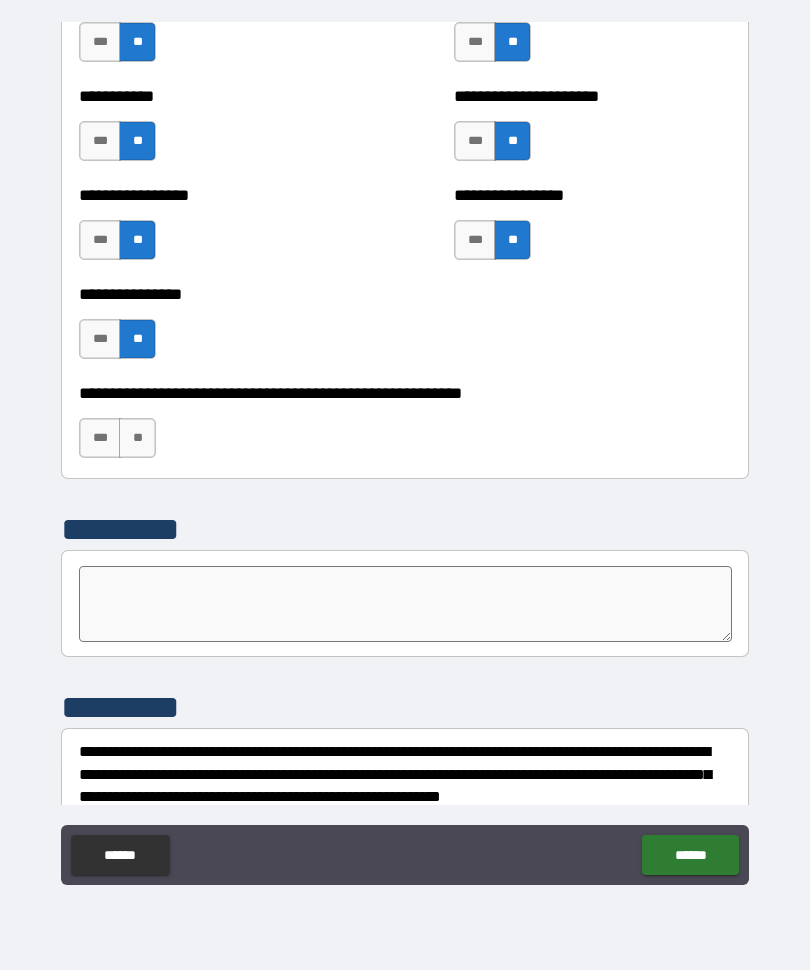 scroll, scrollTop: 6008, scrollLeft: 0, axis: vertical 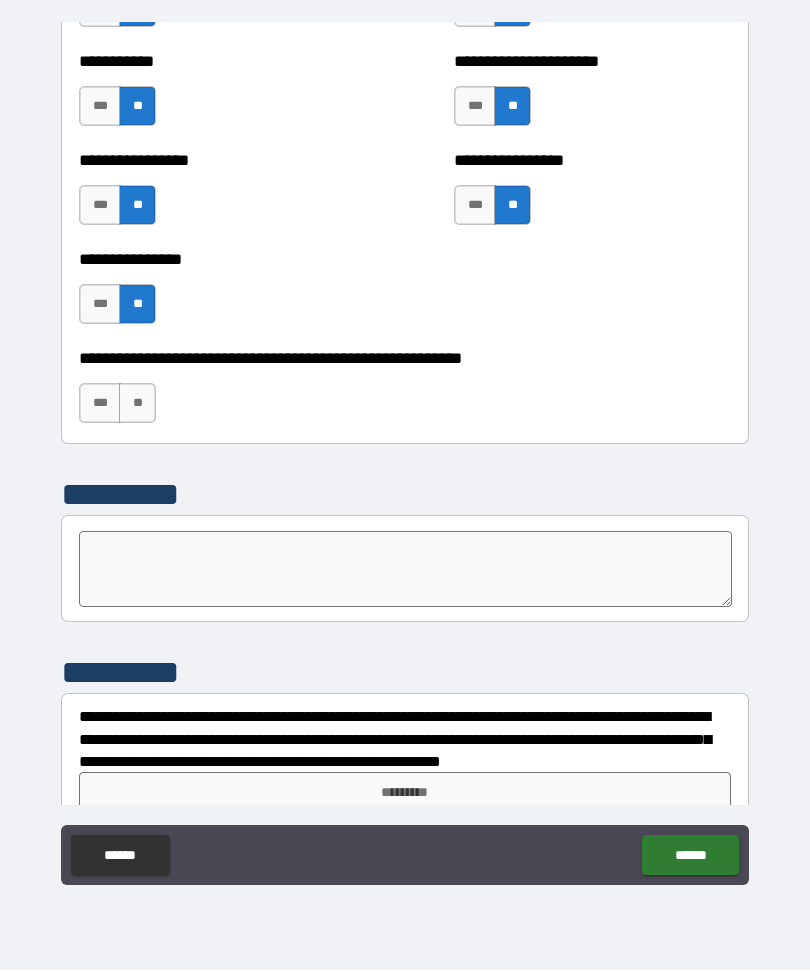 click on "**" at bounding box center (137, 404) 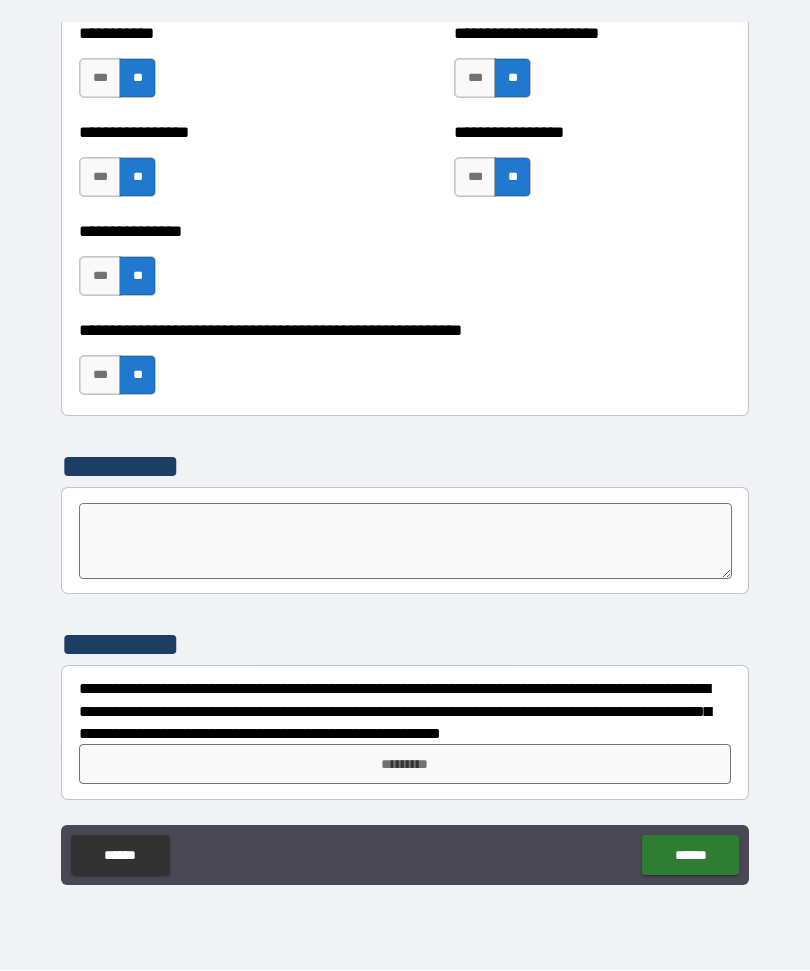 scroll, scrollTop: 6036, scrollLeft: 0, axis: vertical 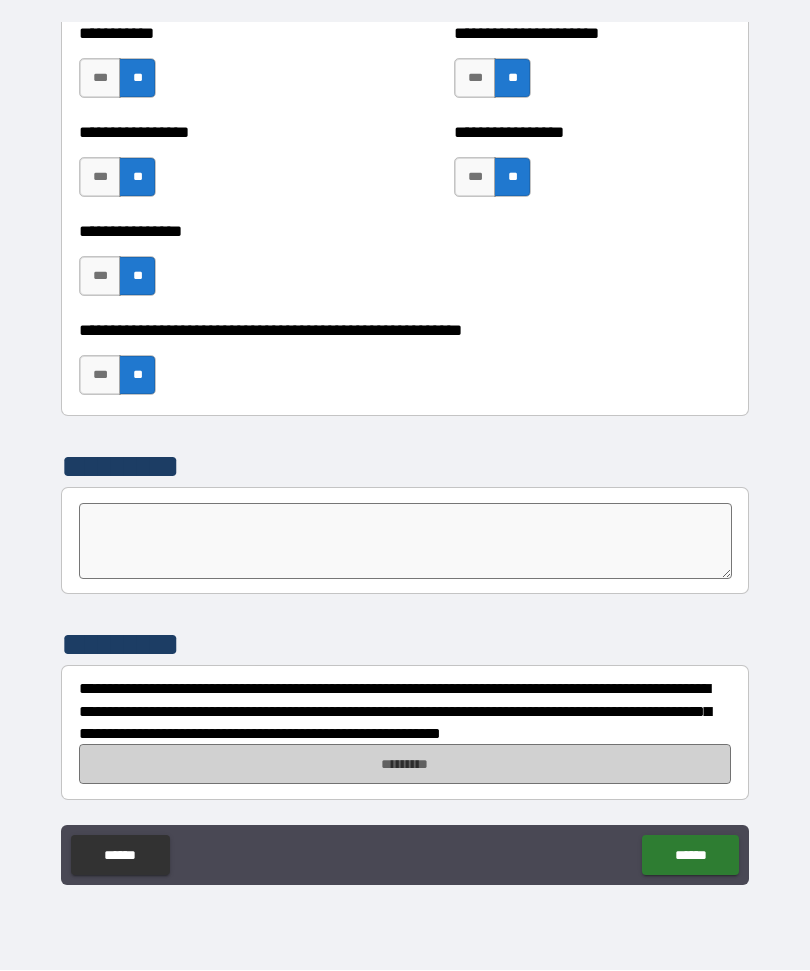 click on "*********" at bounding box center (405, 765) 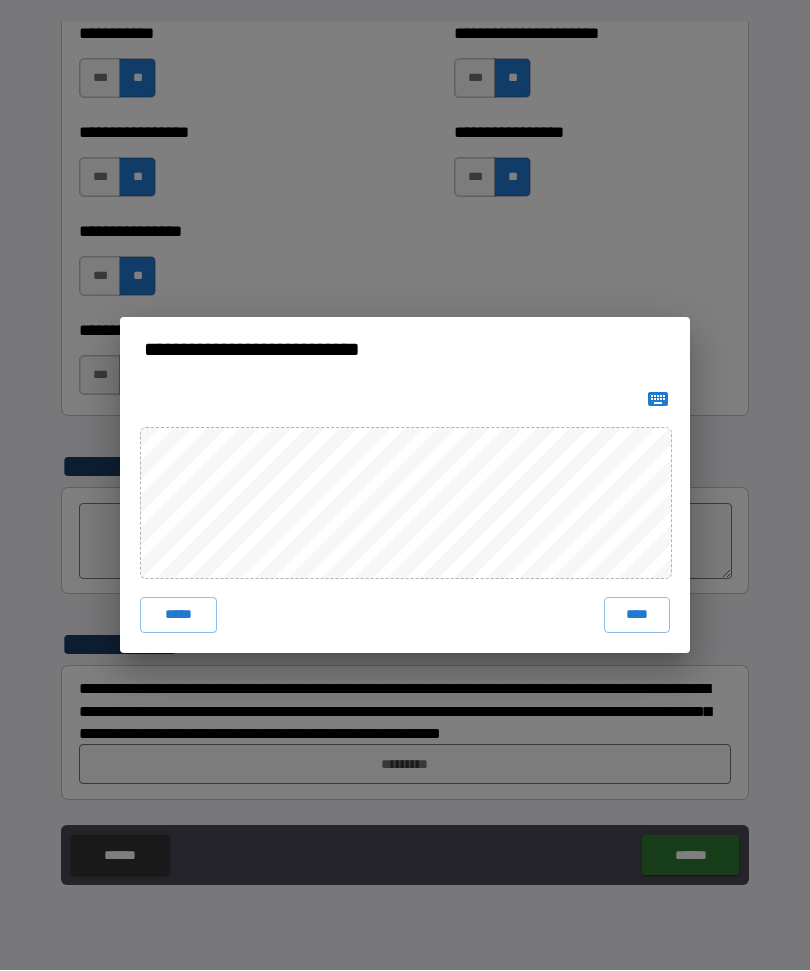 click on "****" at bounding box center [637, 616] 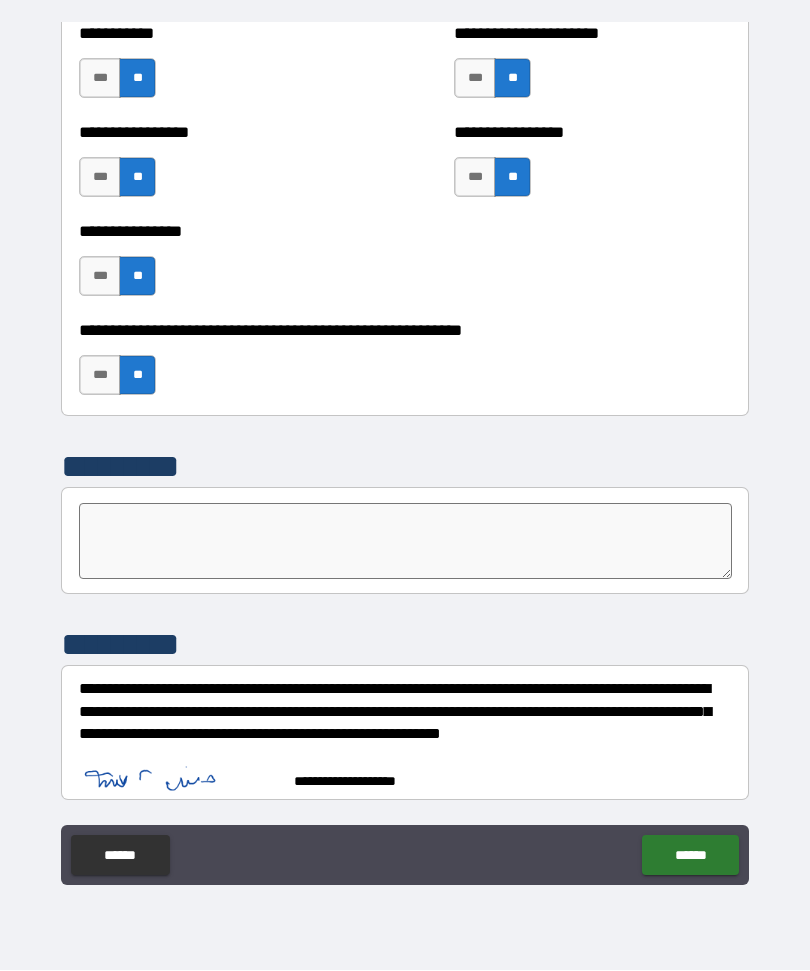 scroll, scrollTop: 6026, scrollLeft: 0, axis: vertical 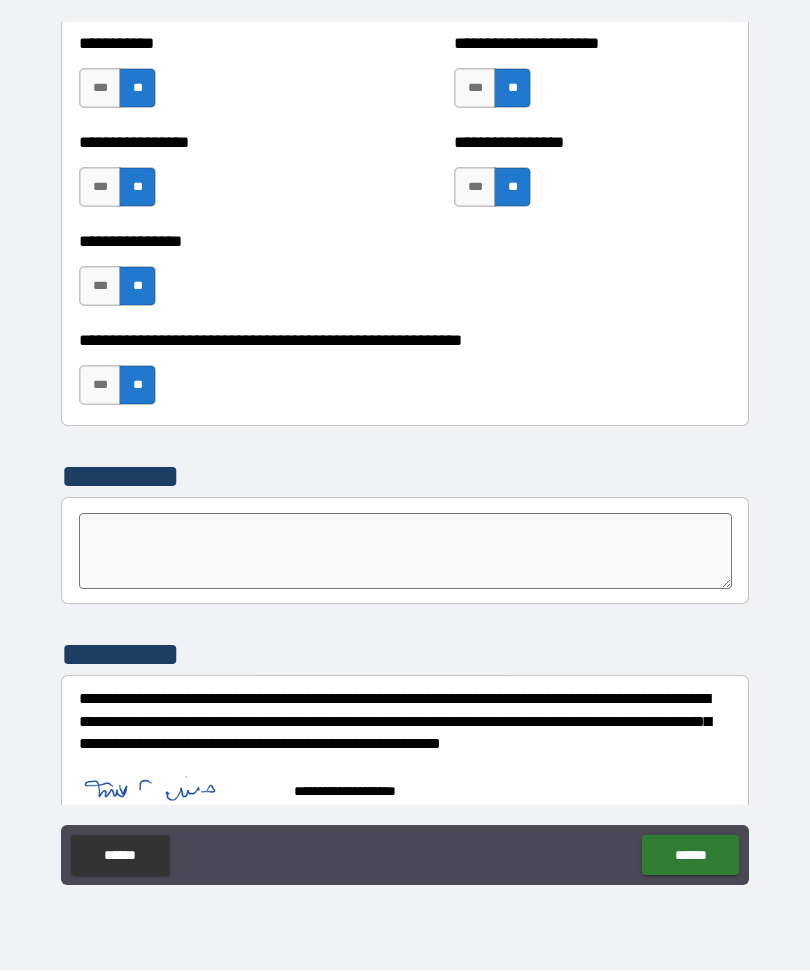 click on "******" at bounding box center [690, 856] 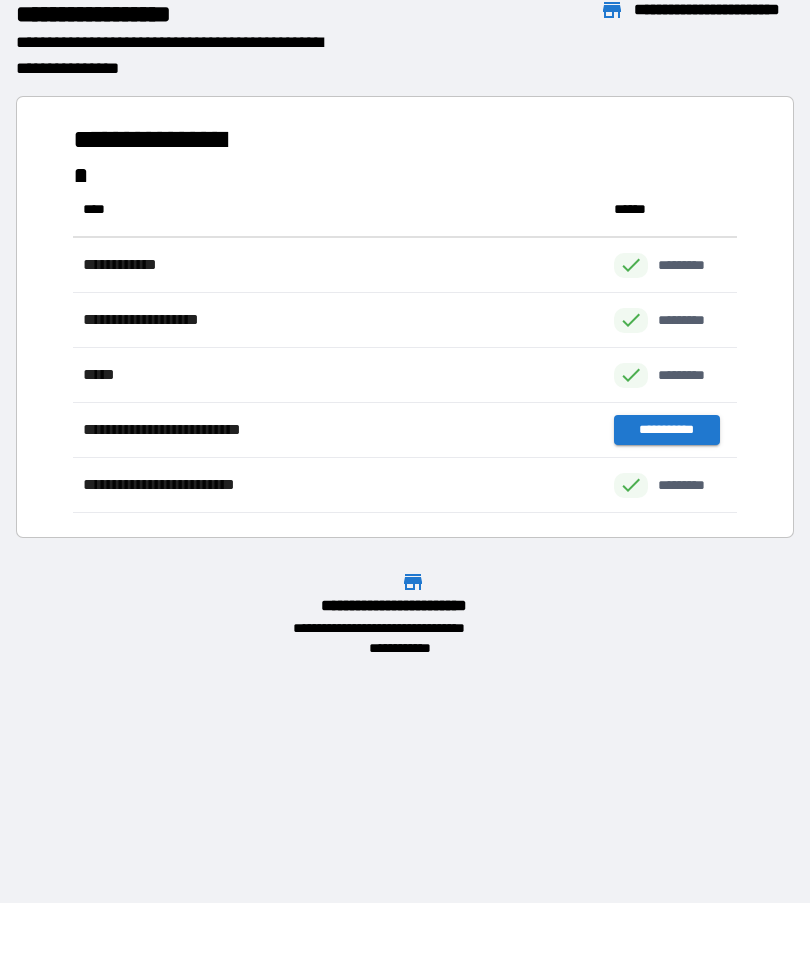scroll, scrollTop: 331, scrollLeft: 664, axis: both 